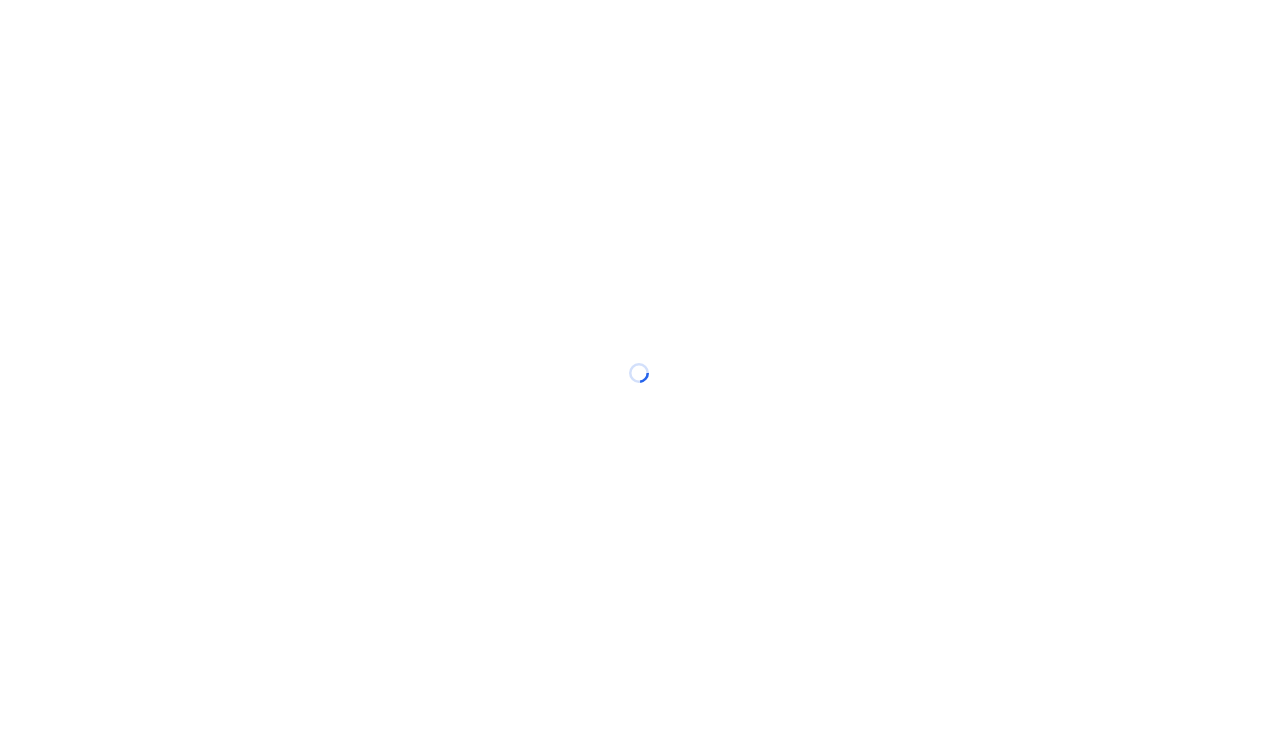 scroll, scrollTop: 0, scrollLeft: 0, axis: both 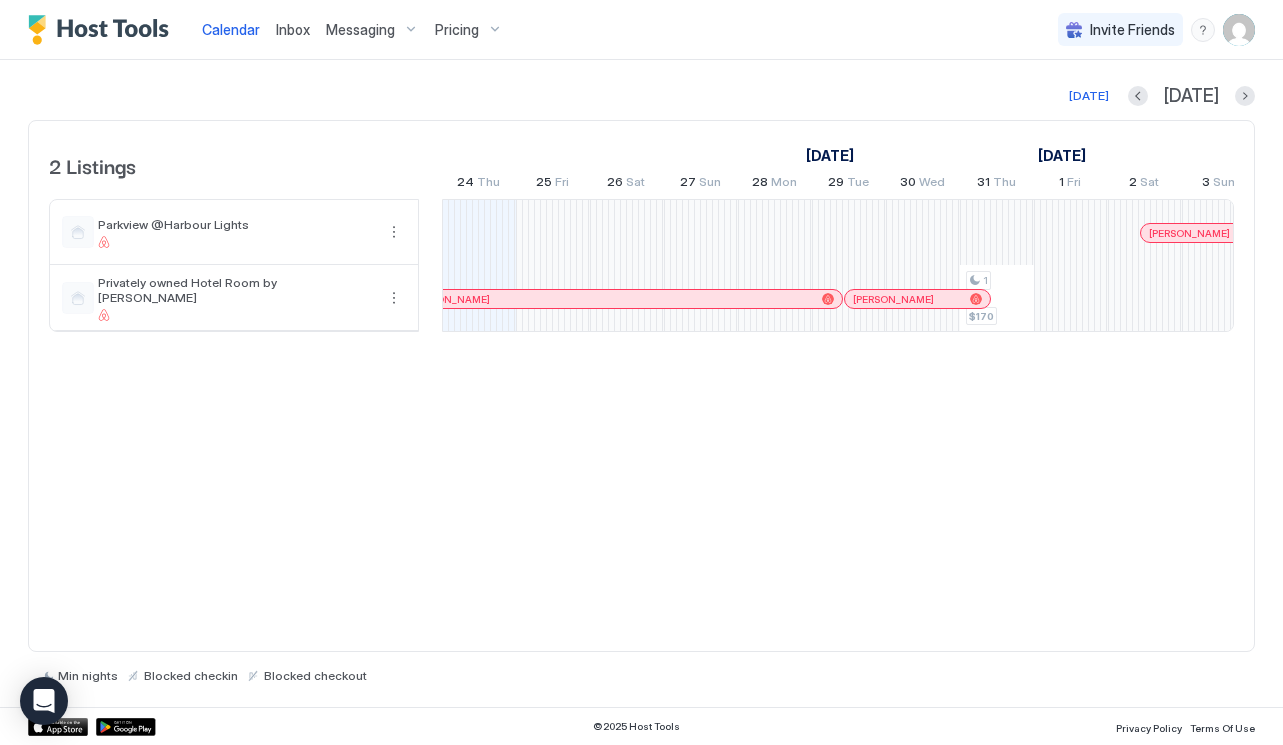 click on "Pricing" at bounding box center [457, 30] 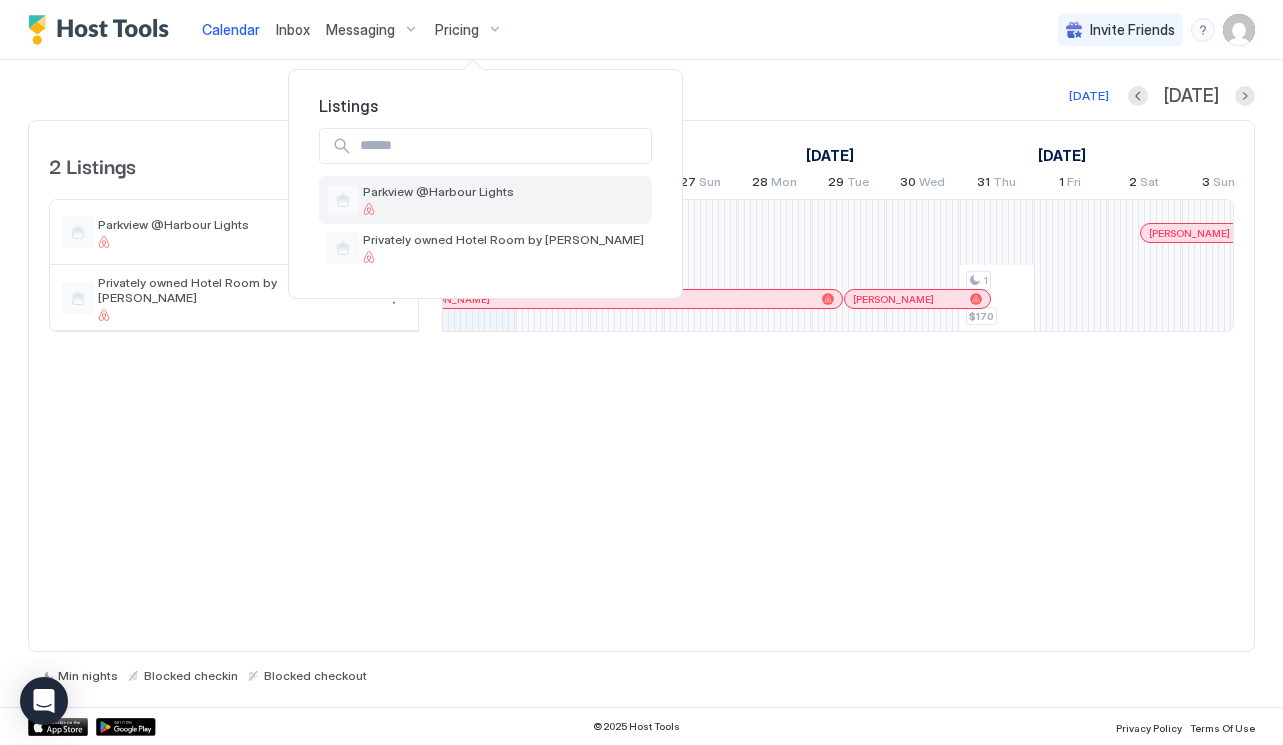 click on "Parkview @Harbour Lights" at bounding box center (438, 191) 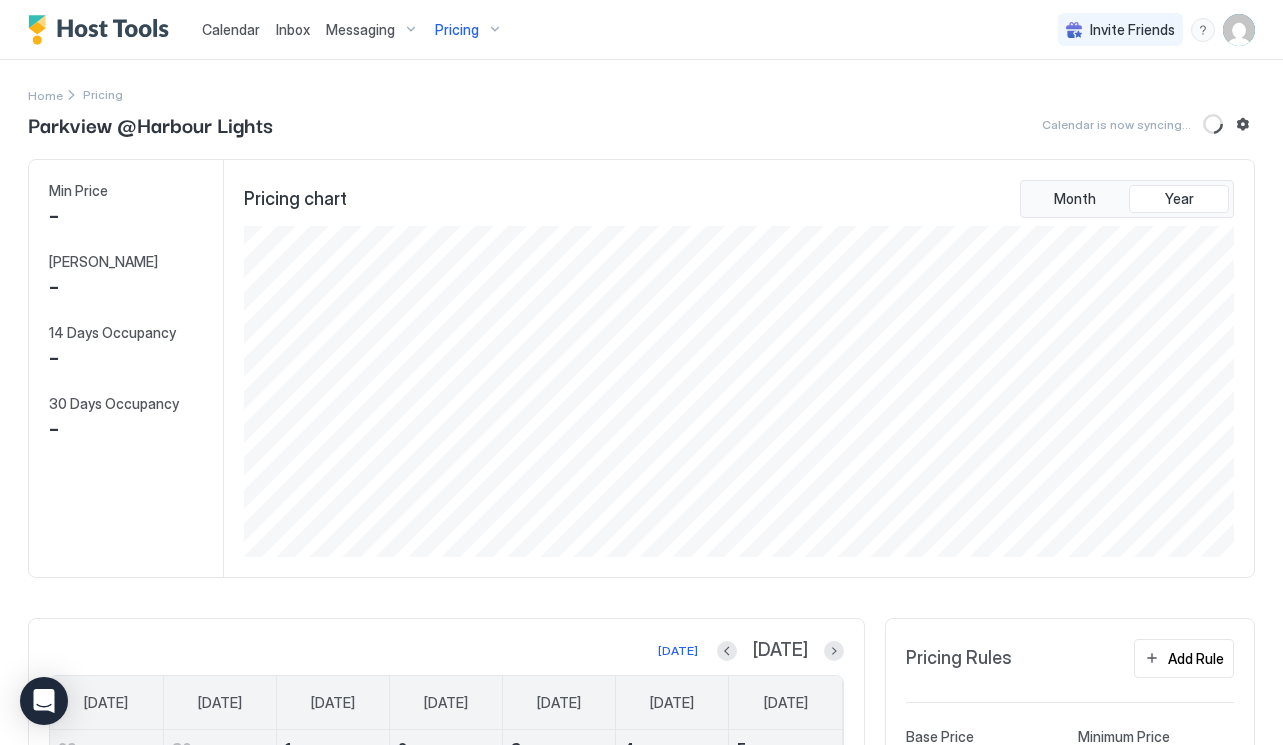 scroll, scrollTop: 999669, scrollLeft: 999005, axis: both 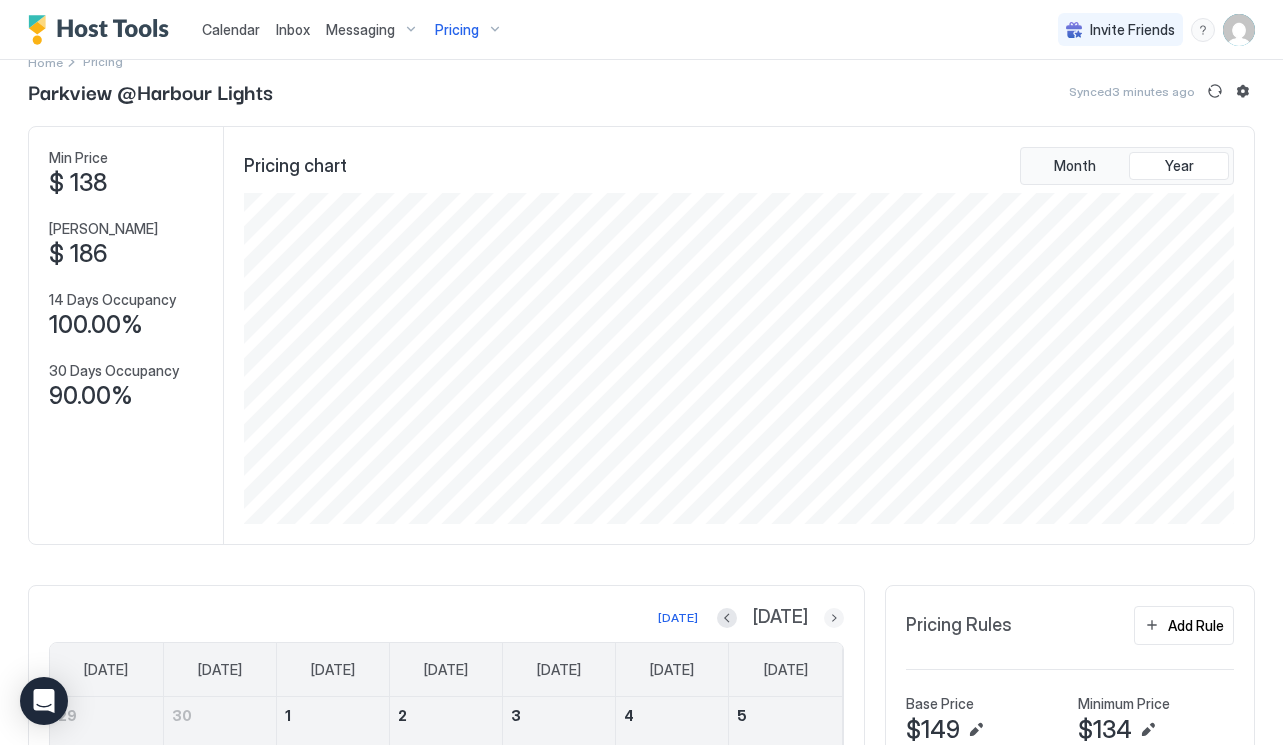 click at bounding box center [834, 618] 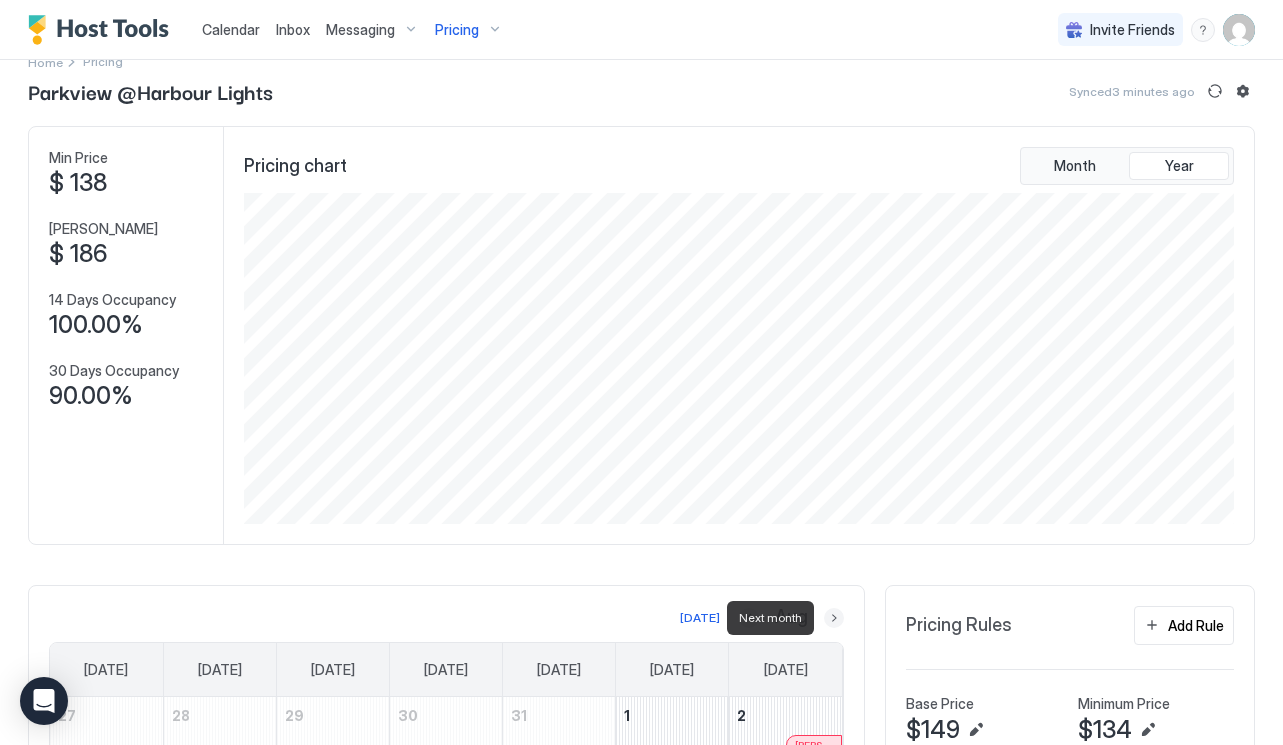 click at bounding box center (834, 618) 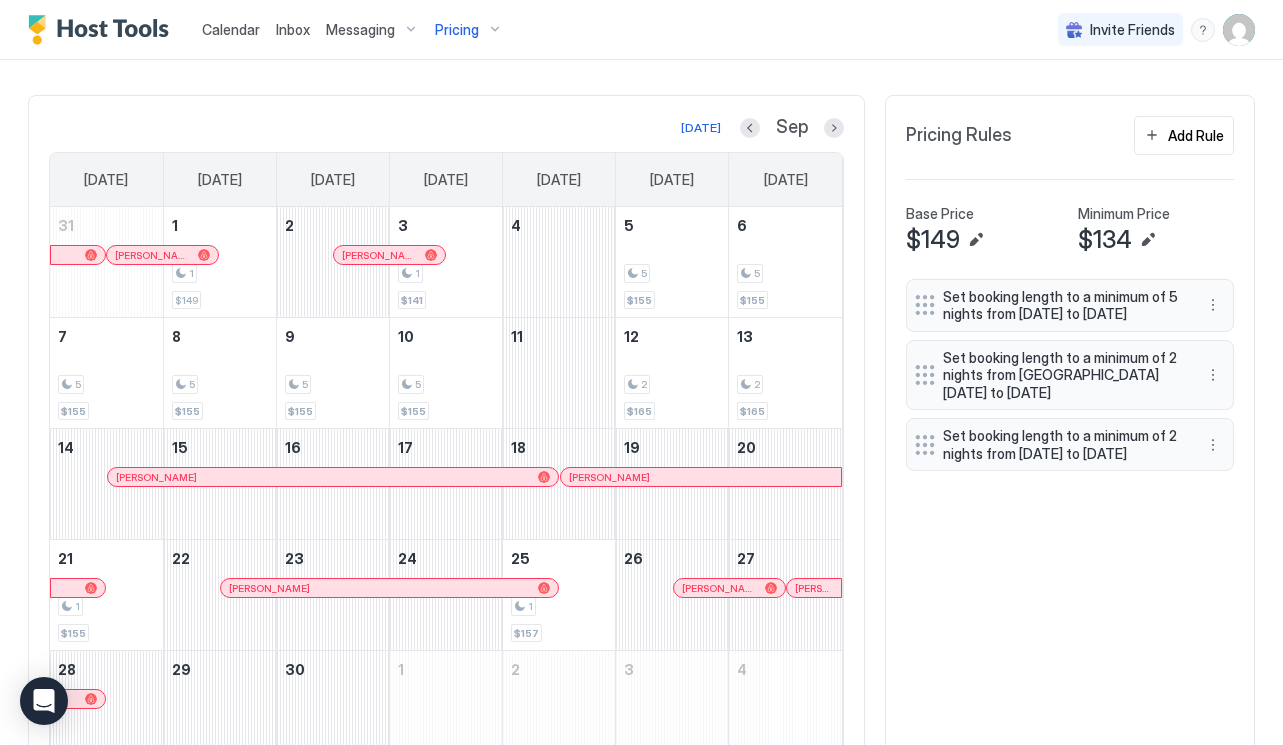 scroll, scrollTop: 618, scrollLeft: 0, axis: vertical 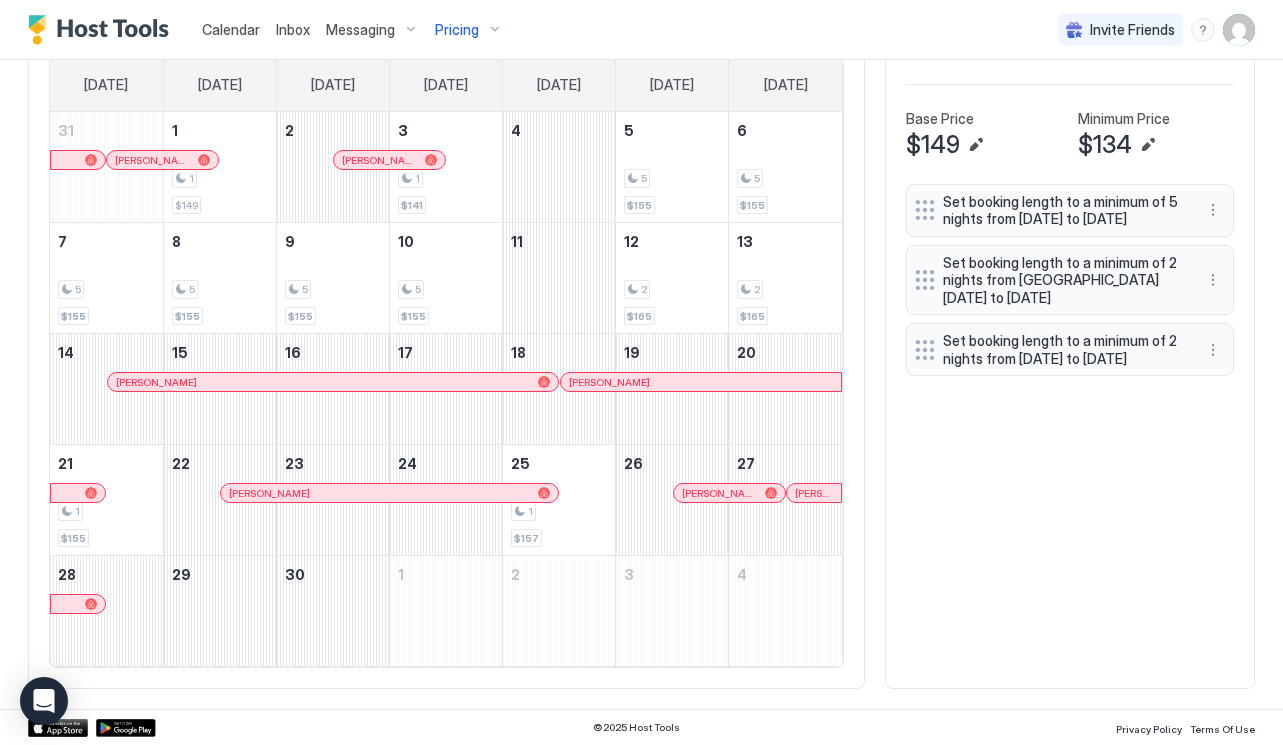 click on "[PERSON_NAME]" at bounding box center (729, 493) 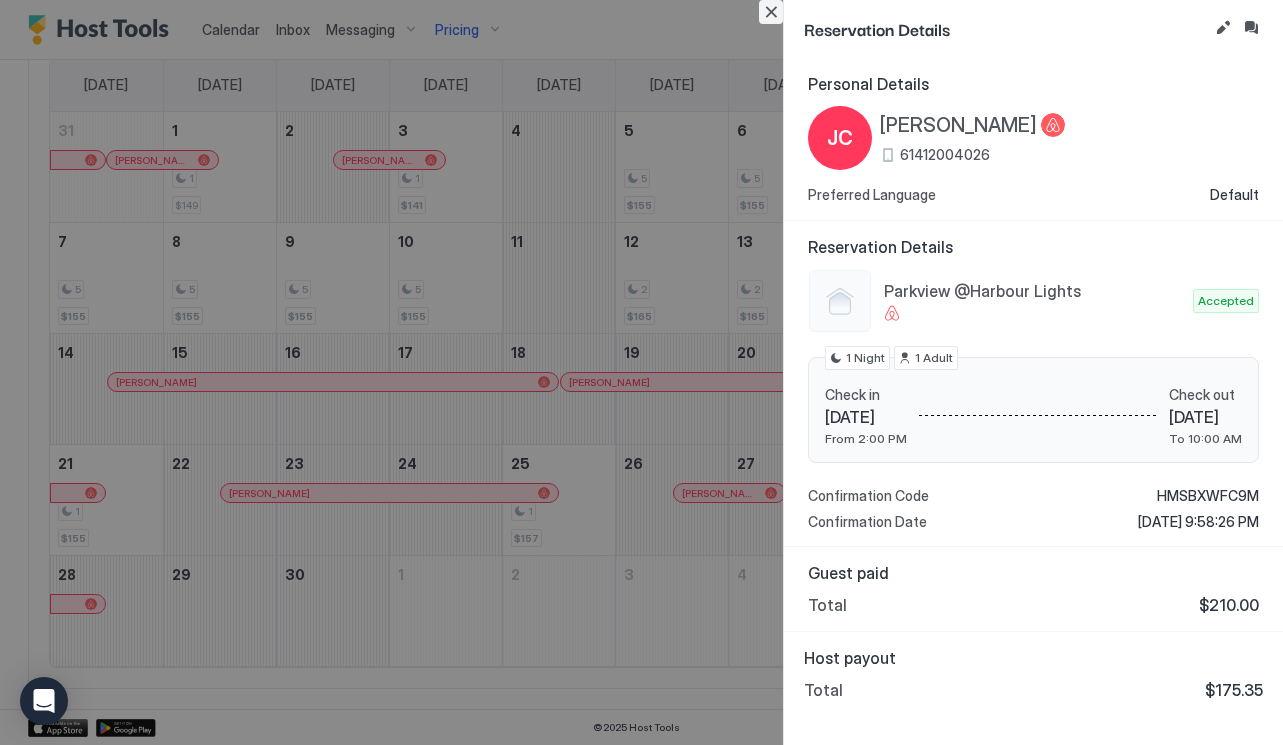 click at bounding box center (771, 12) 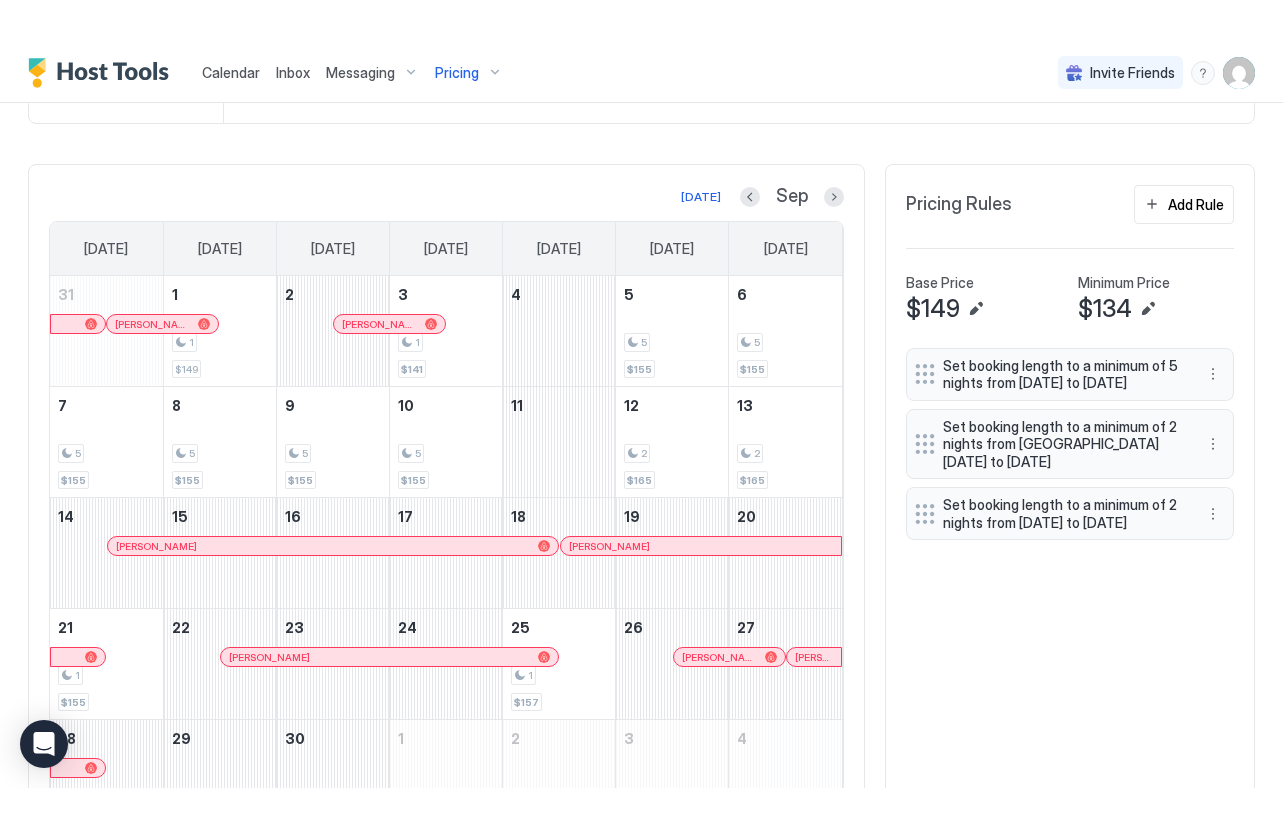 scroll, scrollTop: 495, scrollLeft: 0, axis: vertical 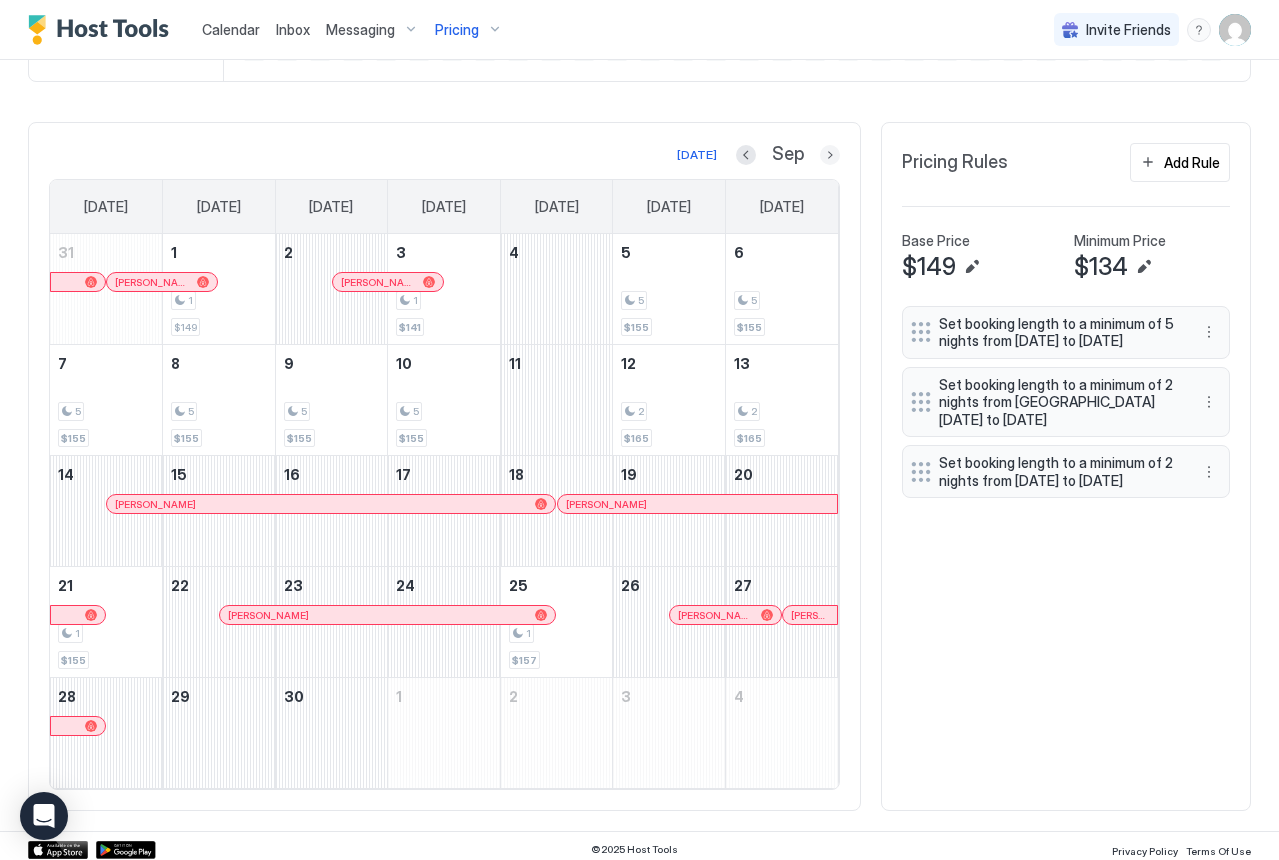 click at bounding box center [830, 155] 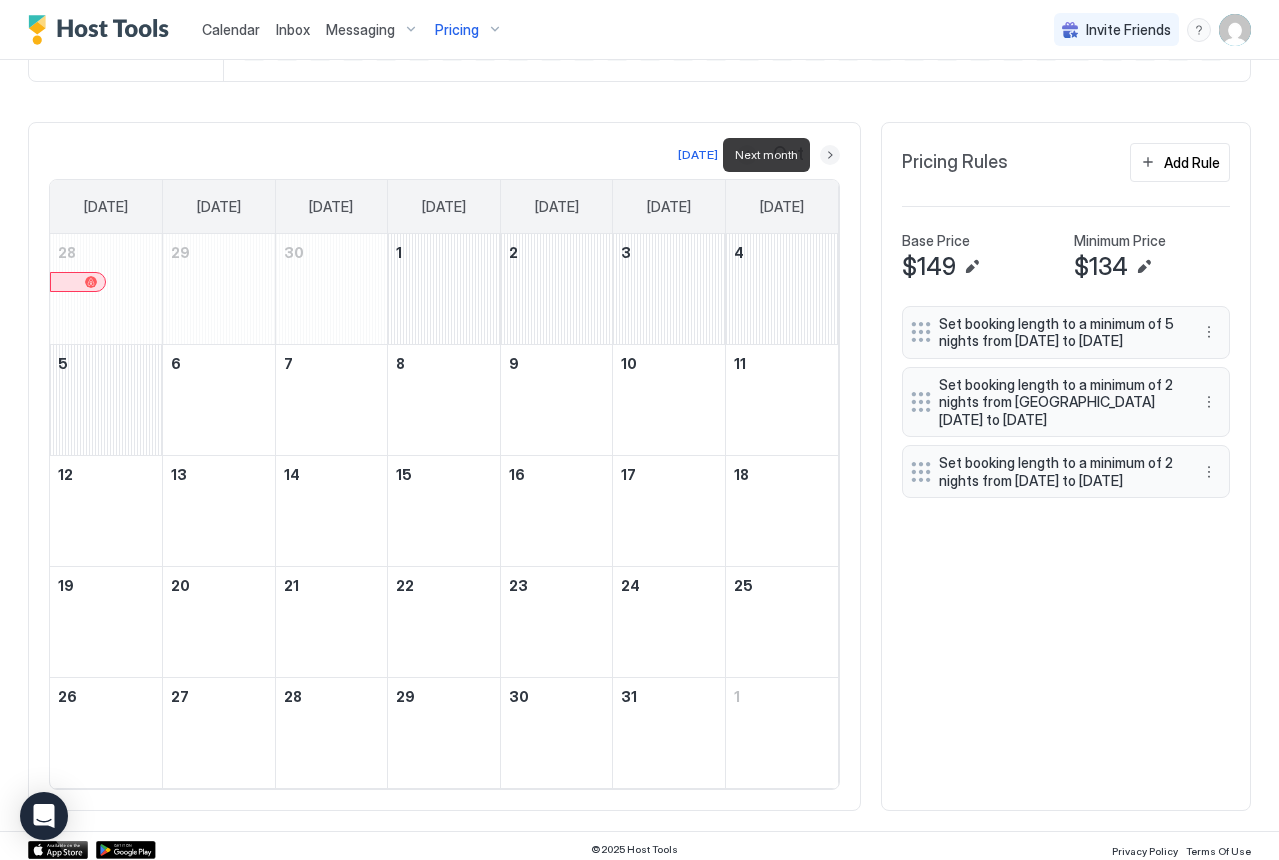 scroll, scrollTop: 382, scrollLeft: 0, axis: vertical 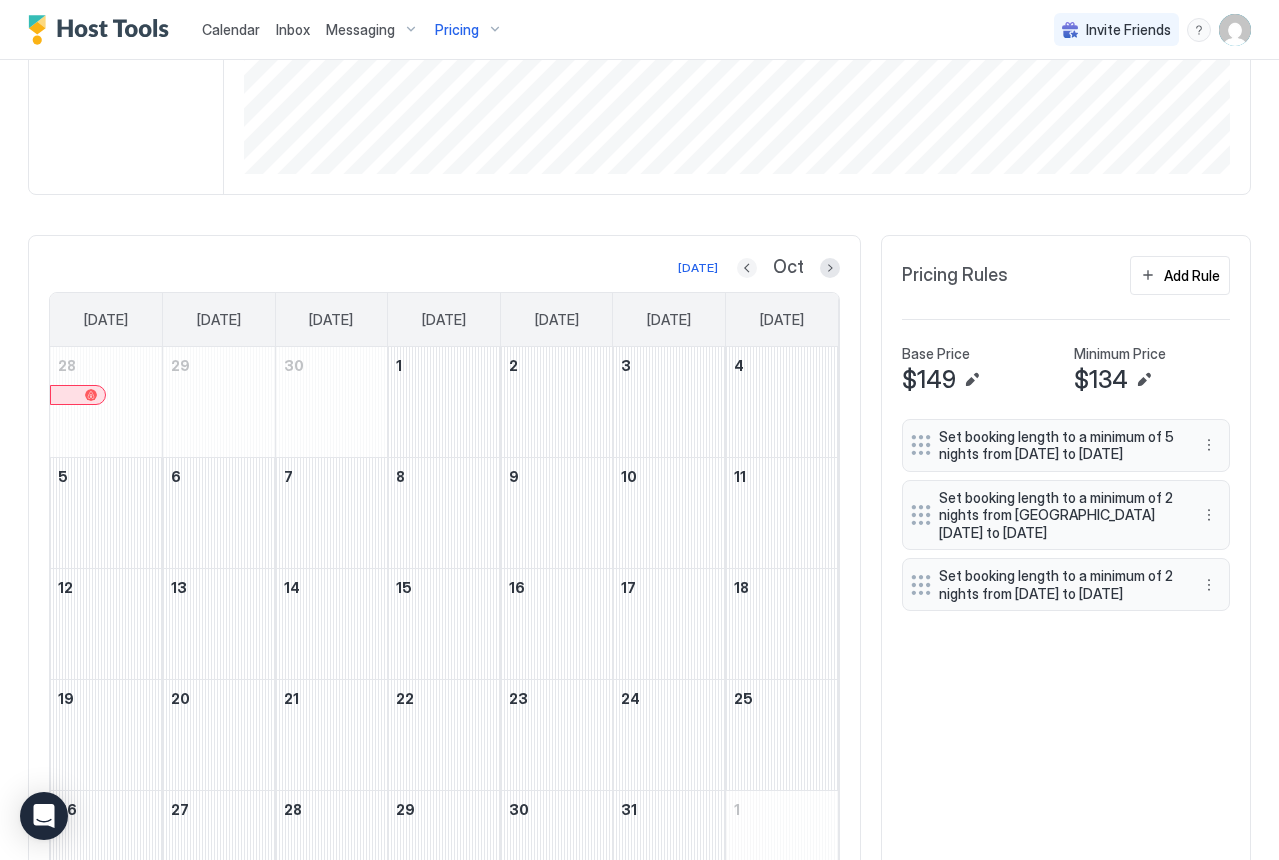 click at bounding box center (747, 268) 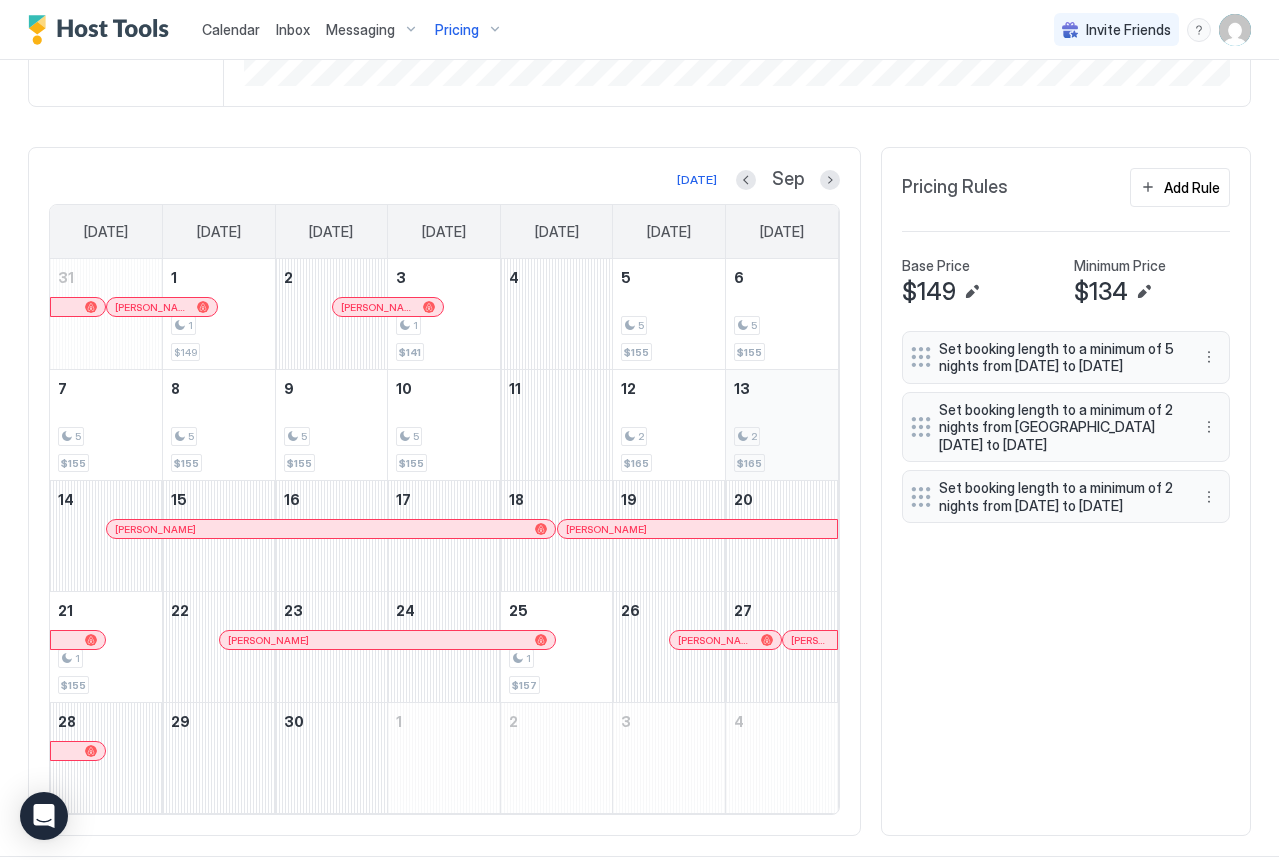 scroll, scrollTop: 488, scrollLeft: 0, axis: vertical 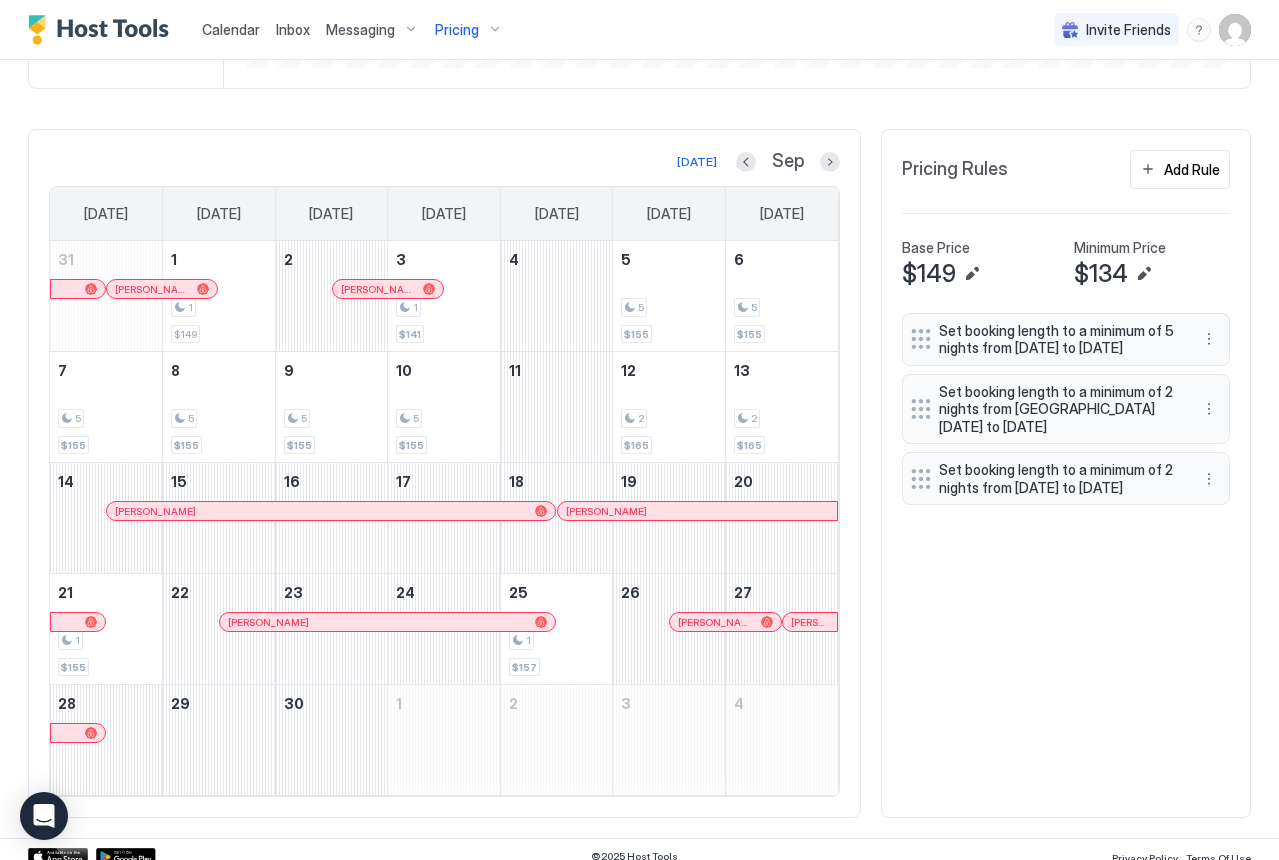 click at bounding box center (689, 622) 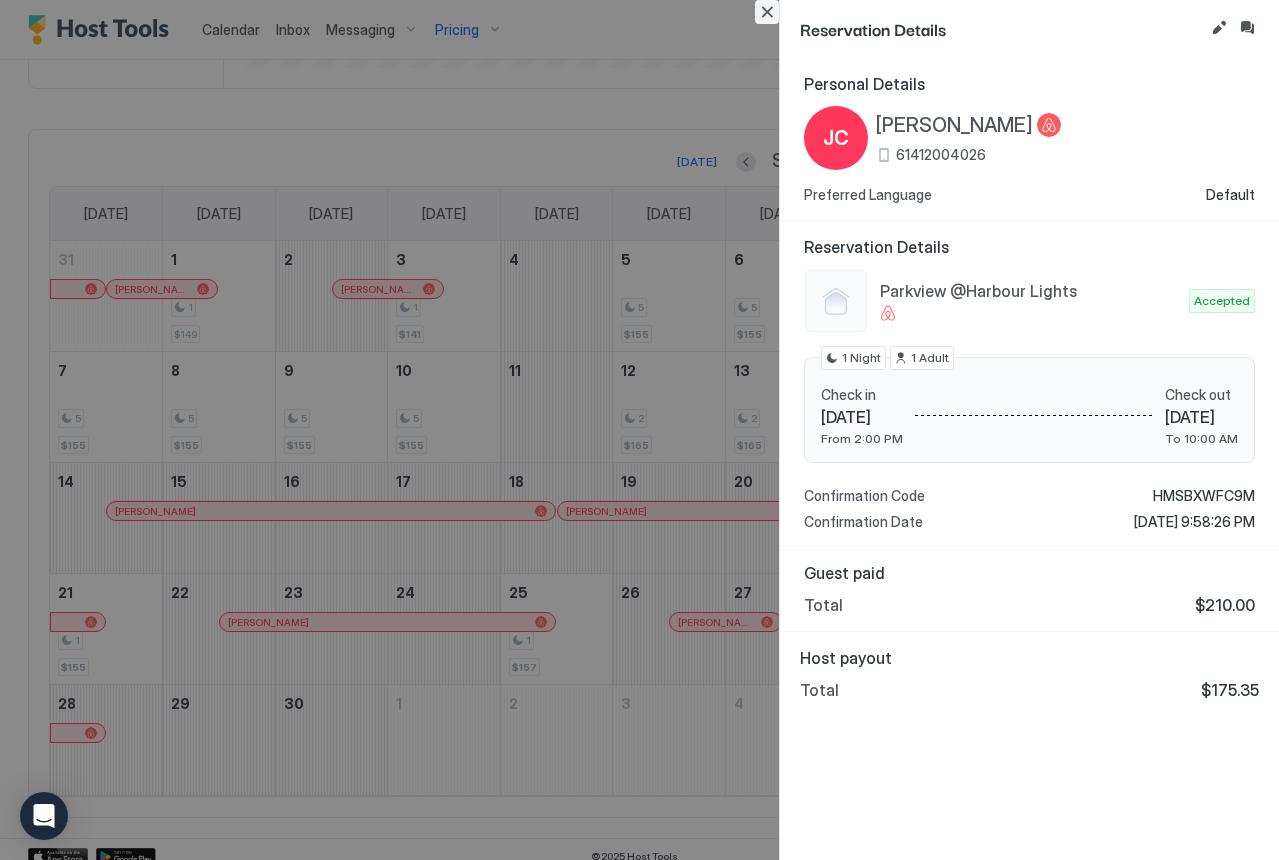click at bounding box center (767, 12) 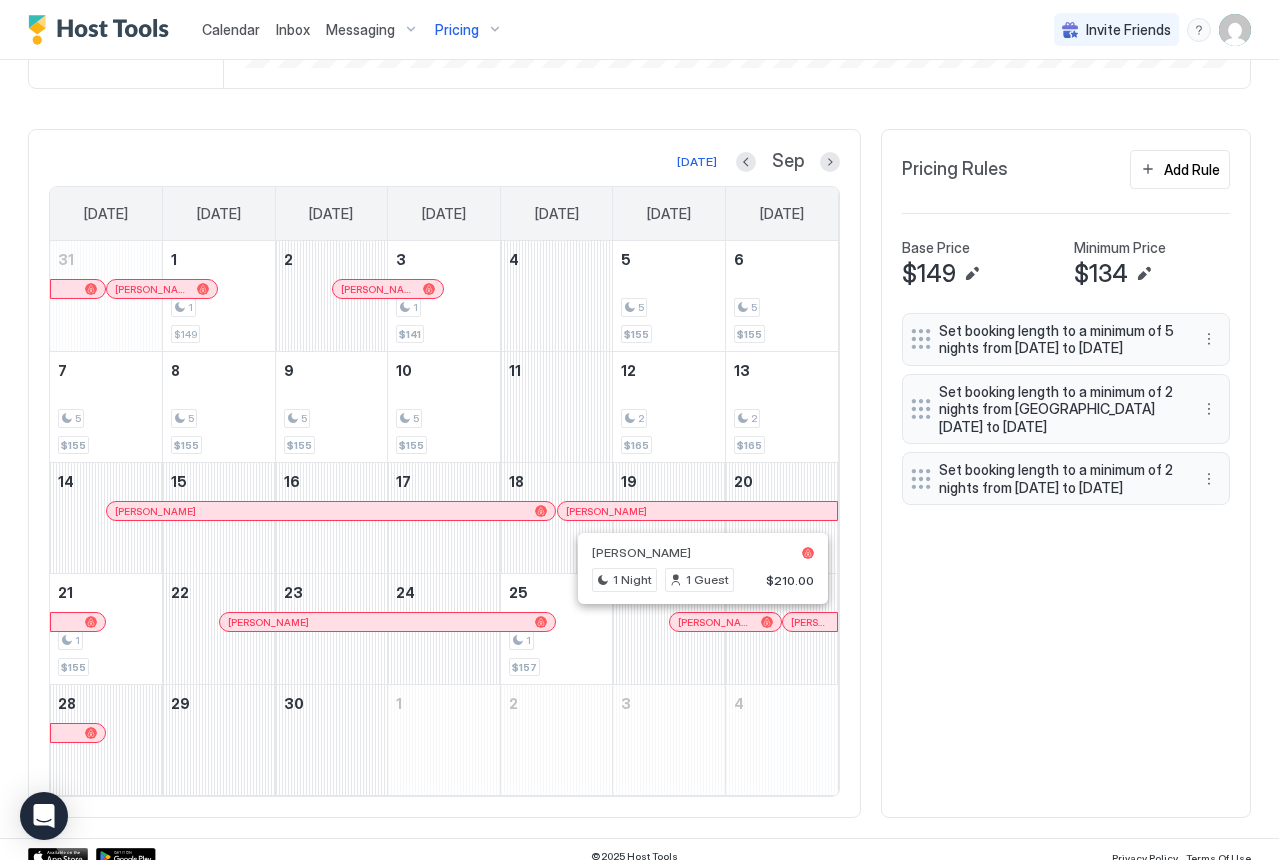 click on "[DATE] Sep [DATE] [DATE] [DATE] [DATE] [DATE] [DATE] [DATE] 31 [PERSON_NAME] M 1 1 $149 2 [PERSON_NAME] M 3 1 $141 4 5 5 $155 6 5 $155 7 5 $155 8 5 $155 9 5 $155 10 5 $155 11 12 2 $165 13 2 $165 14 [PERSON_NAME] 张 15 16 17 18 [PERSON_NAME] 19 20 21 1 $155 22 [PERSON_NAME] 23 24 25 1 $157 26 [PERSON_NAME] 27 [PERSON_NAME] 28 29 30 1 2 3 4 Pricing Rules Add Rule Base Price   $149 Minimum Price   $134 Set booking length to a minimum of 5 nights from [DATE] to [DATE]   Set booking length to a minimum of 2 nights from [GEOGRAPHIC_DATA][DATE] to [DATE]   Set booking length to a minimum of 2 nights from [DATE] to [DATE]" at bounding box center [639, 474] 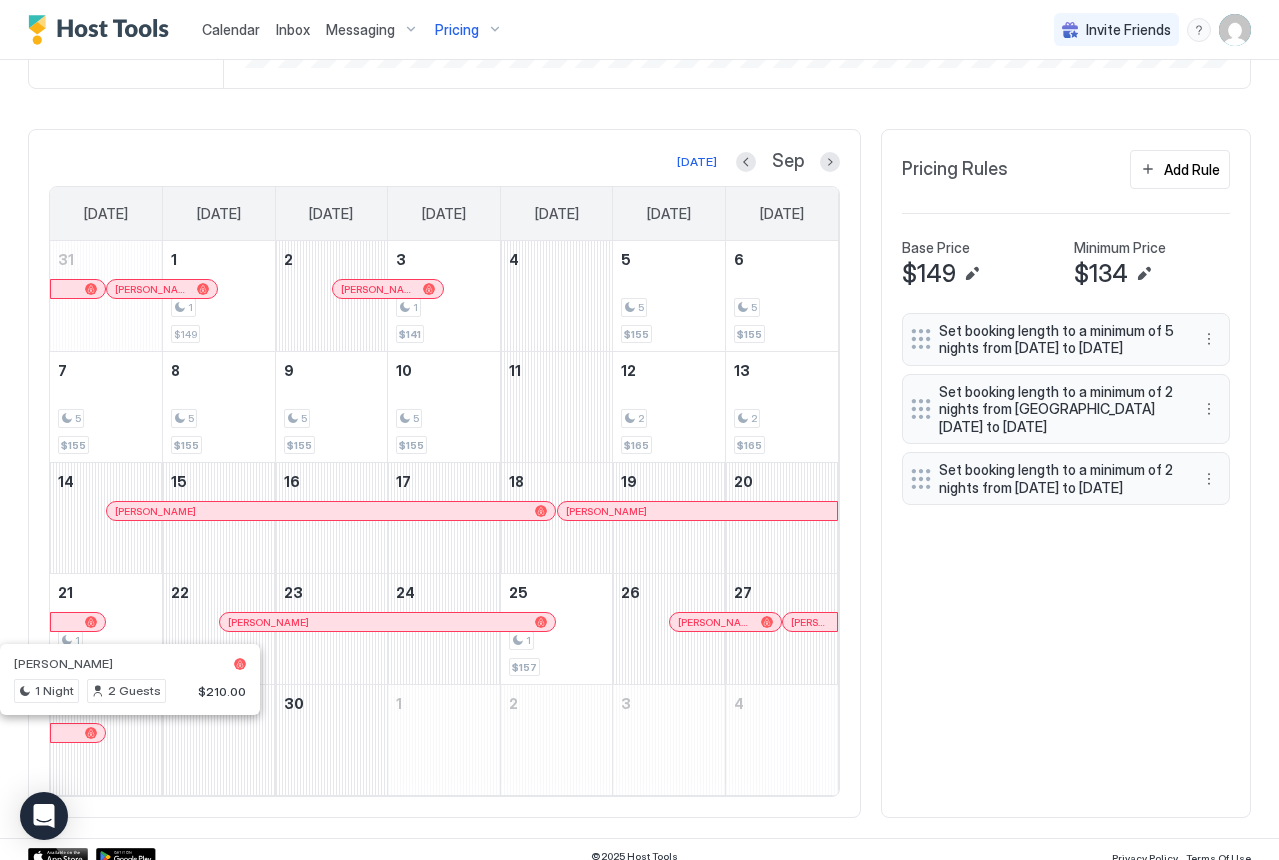 click at bounding box center [91, 733] 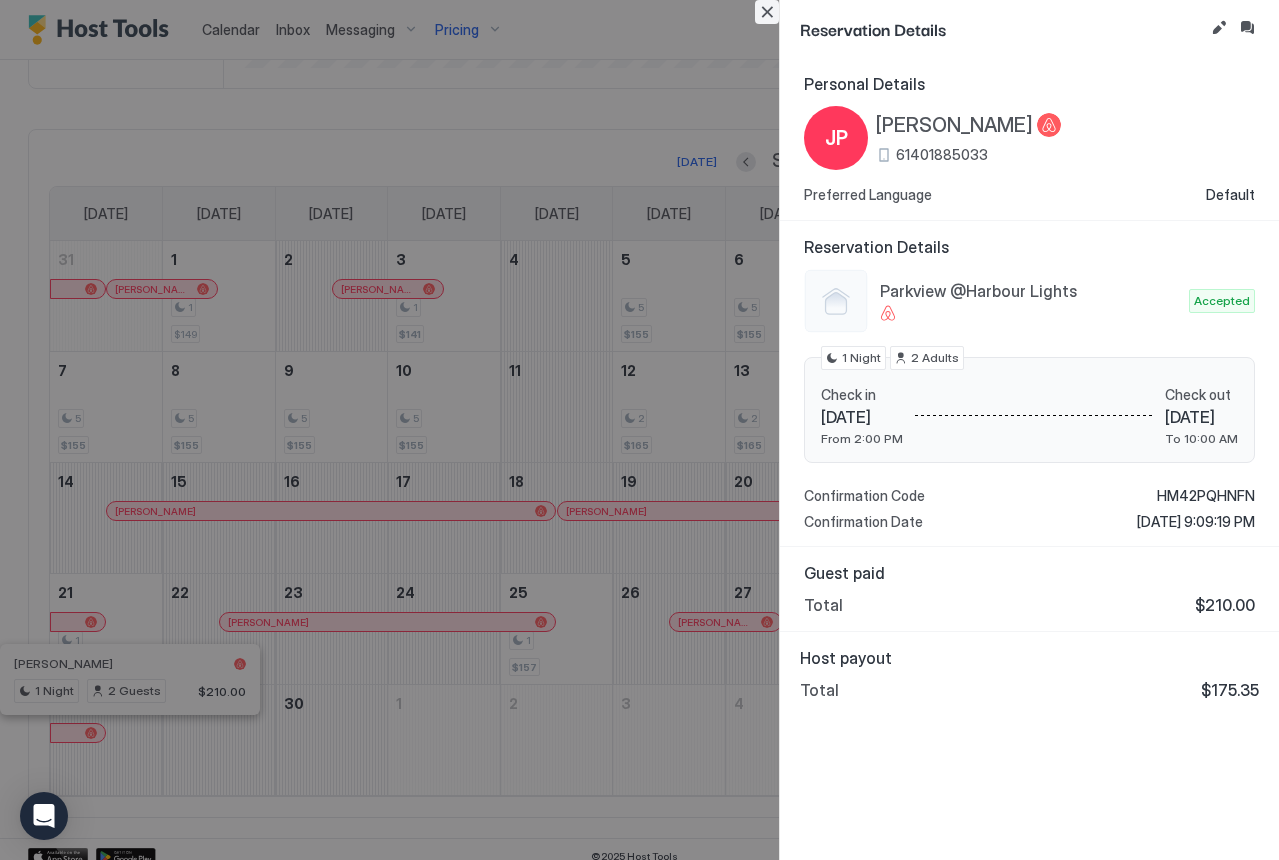click at bounding box center [767, 12] 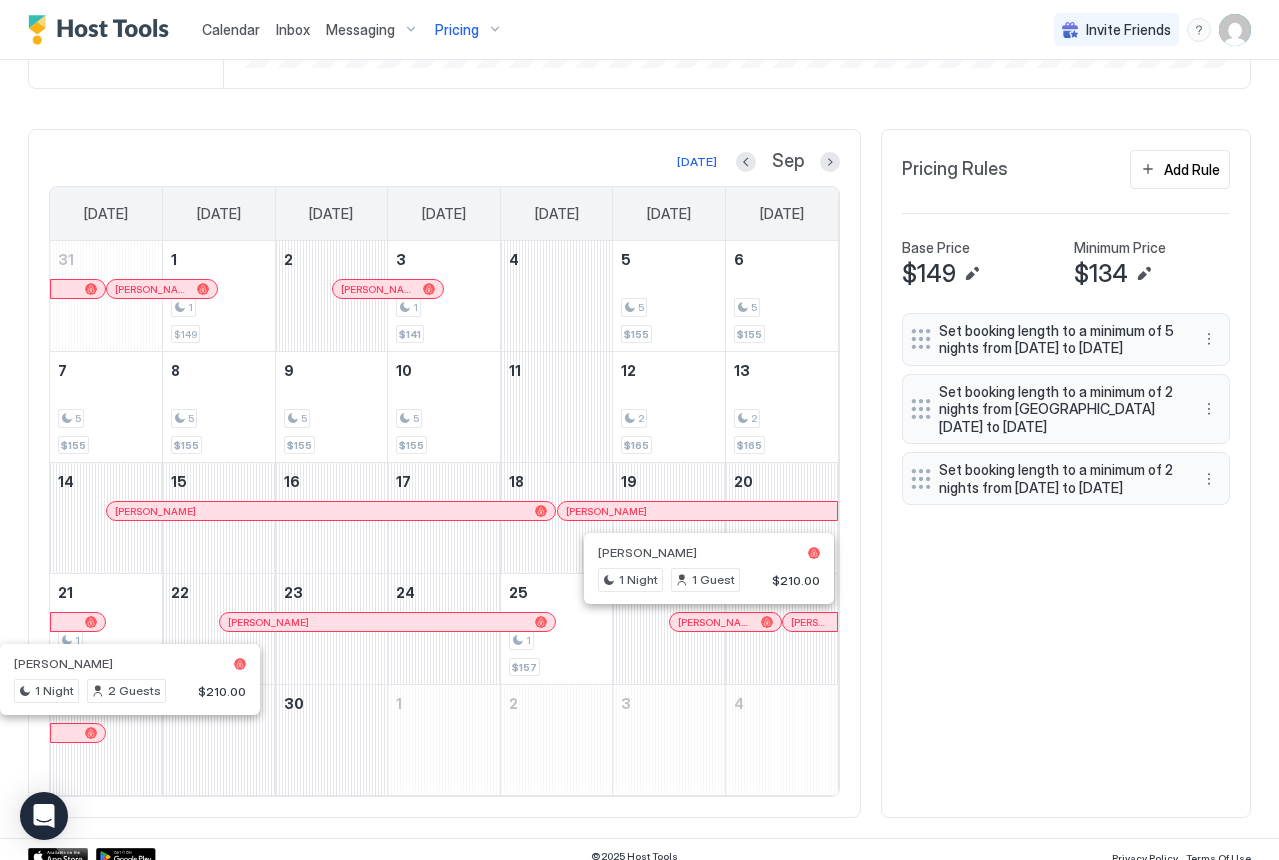 click at bounding box center [703, 622] 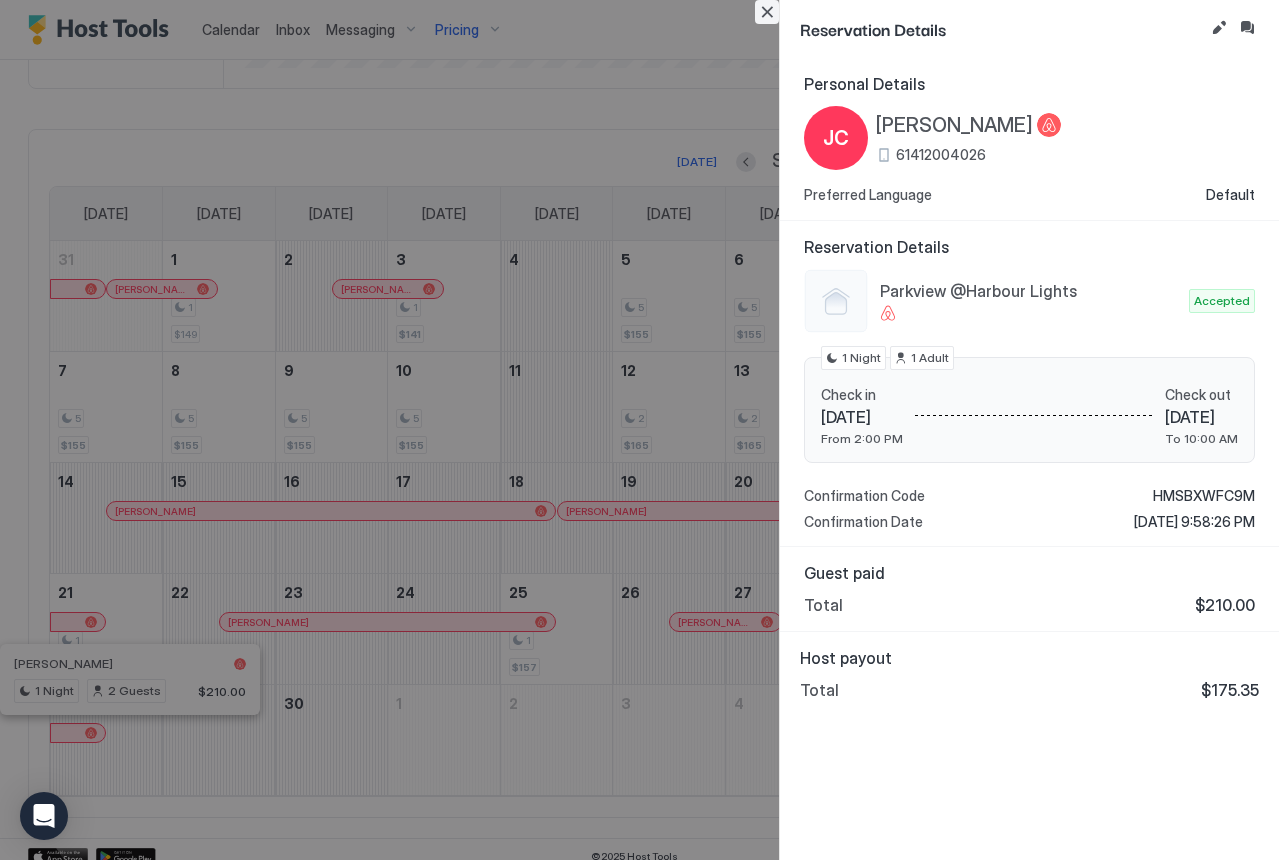 click at bounding box center [767, 12] 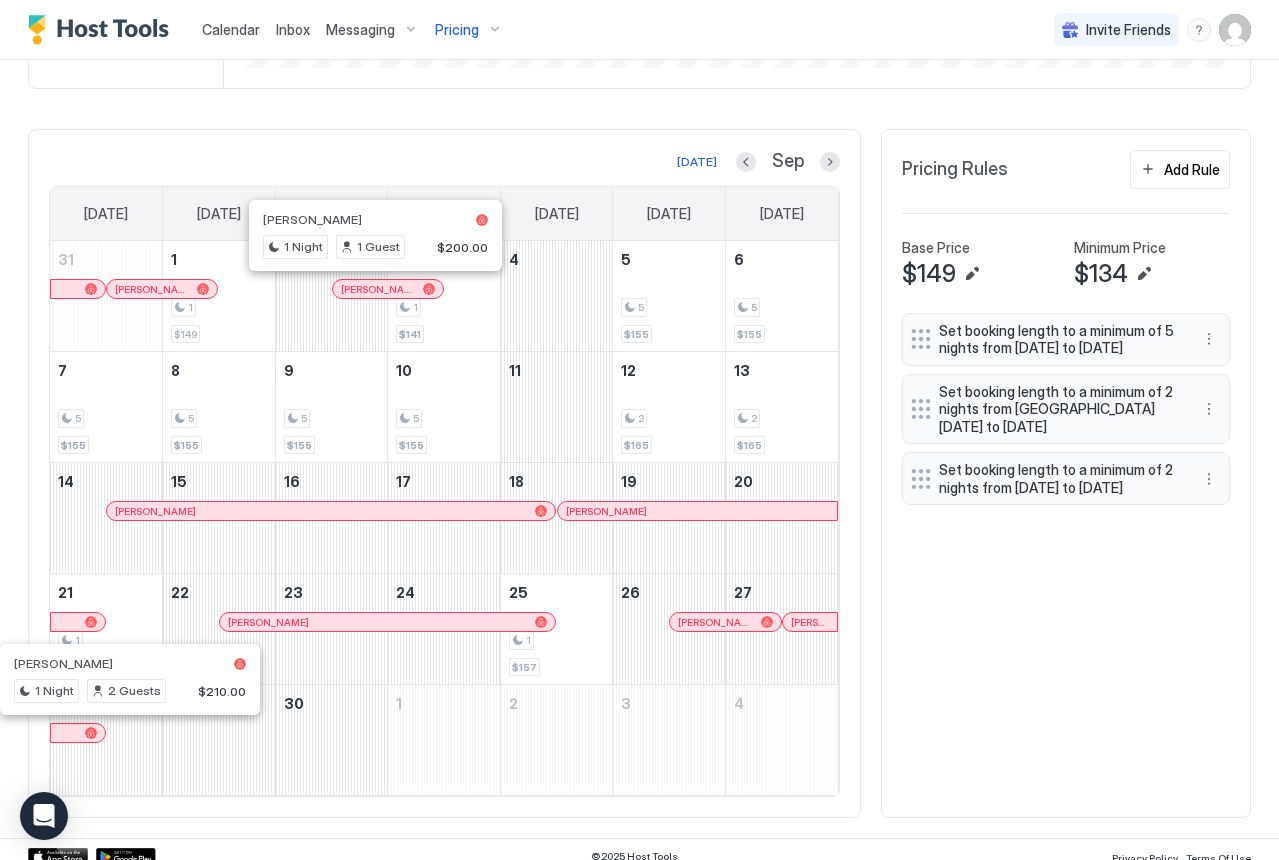 click at bounding box center [368, 289] 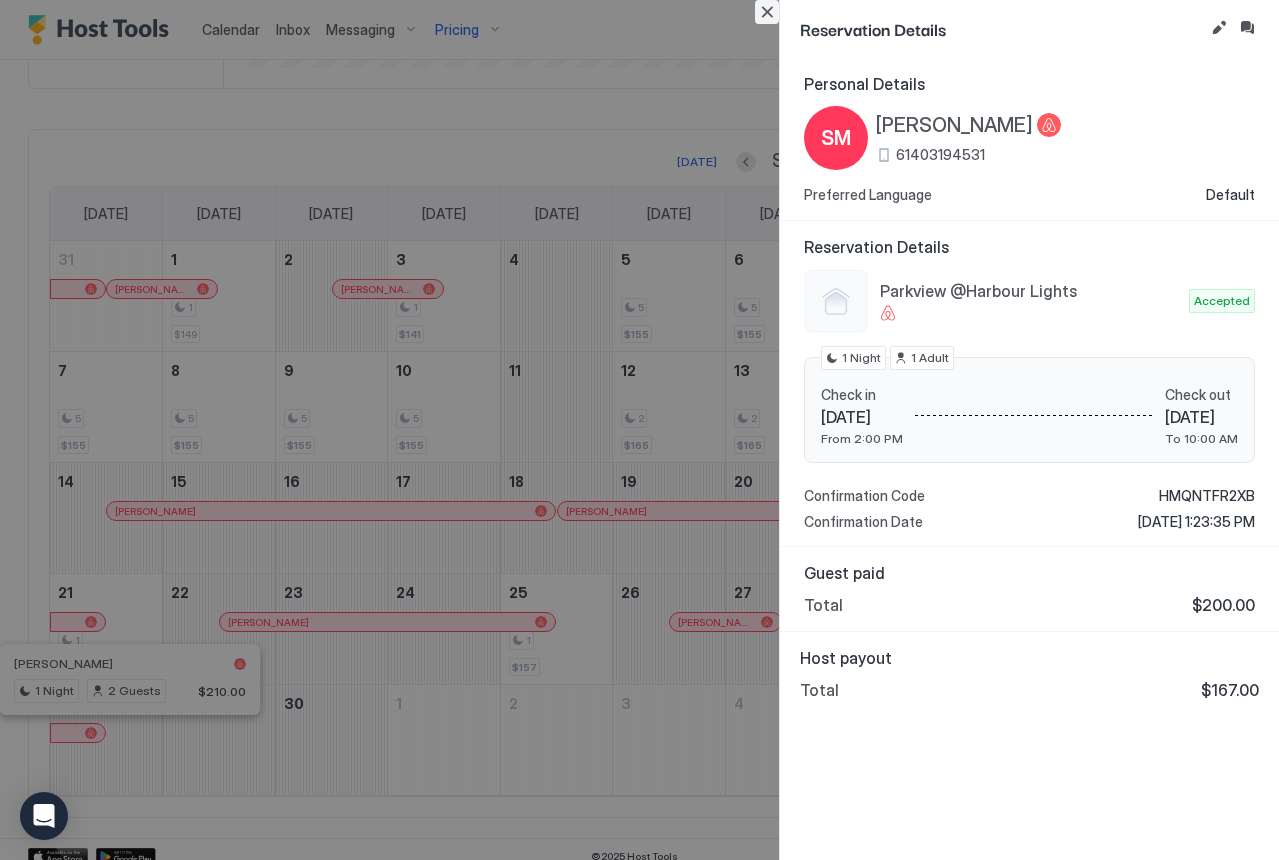 click at bounding box center (767, 12) 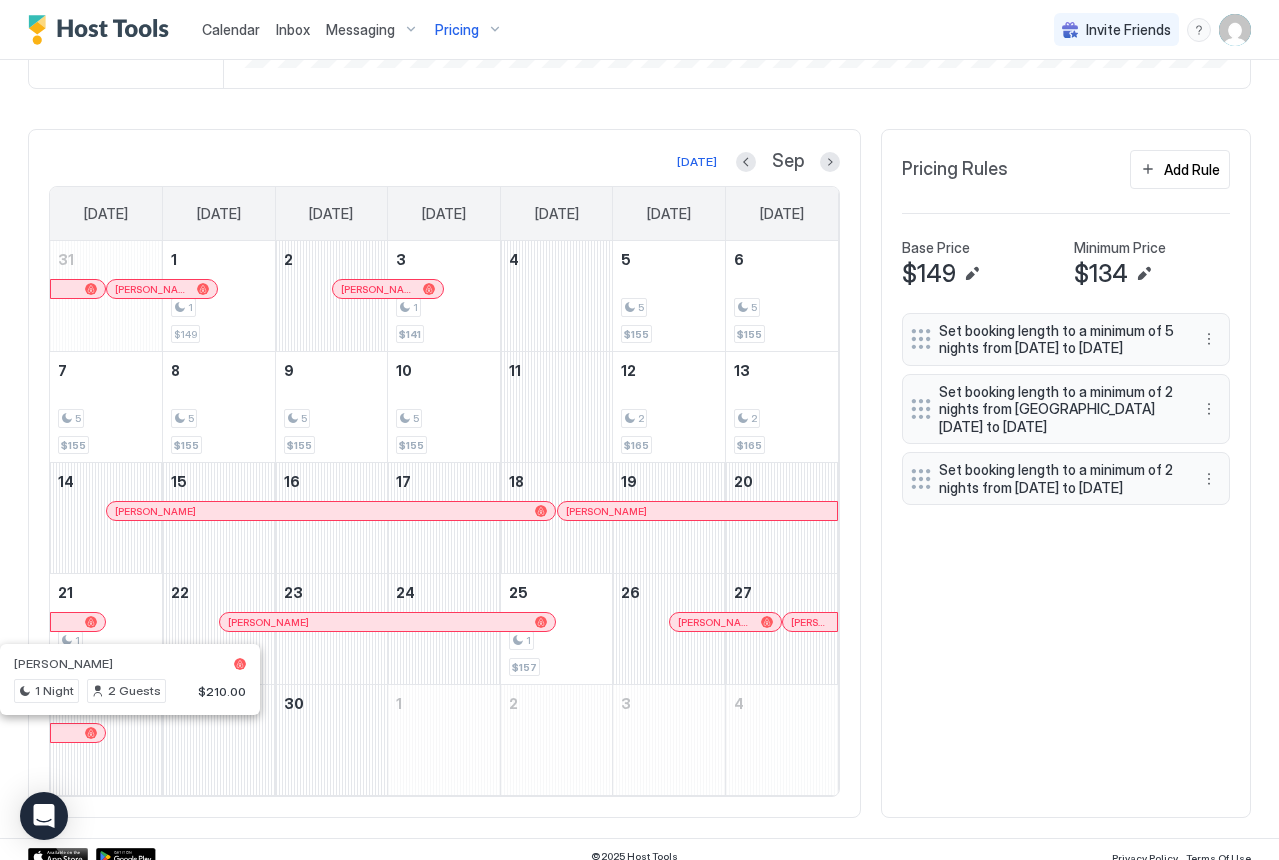 click at bounding box center (128, 289) 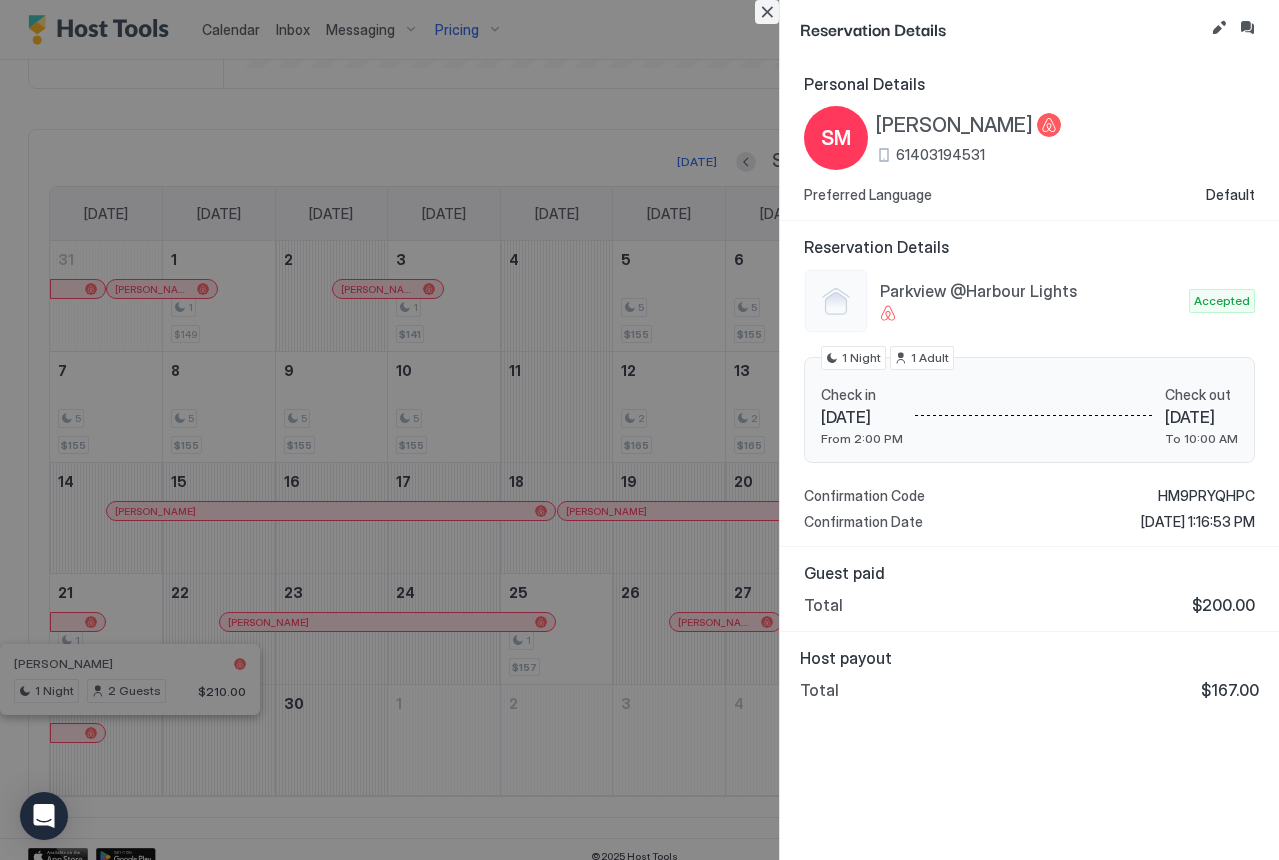click at bounding box center [767, 12] 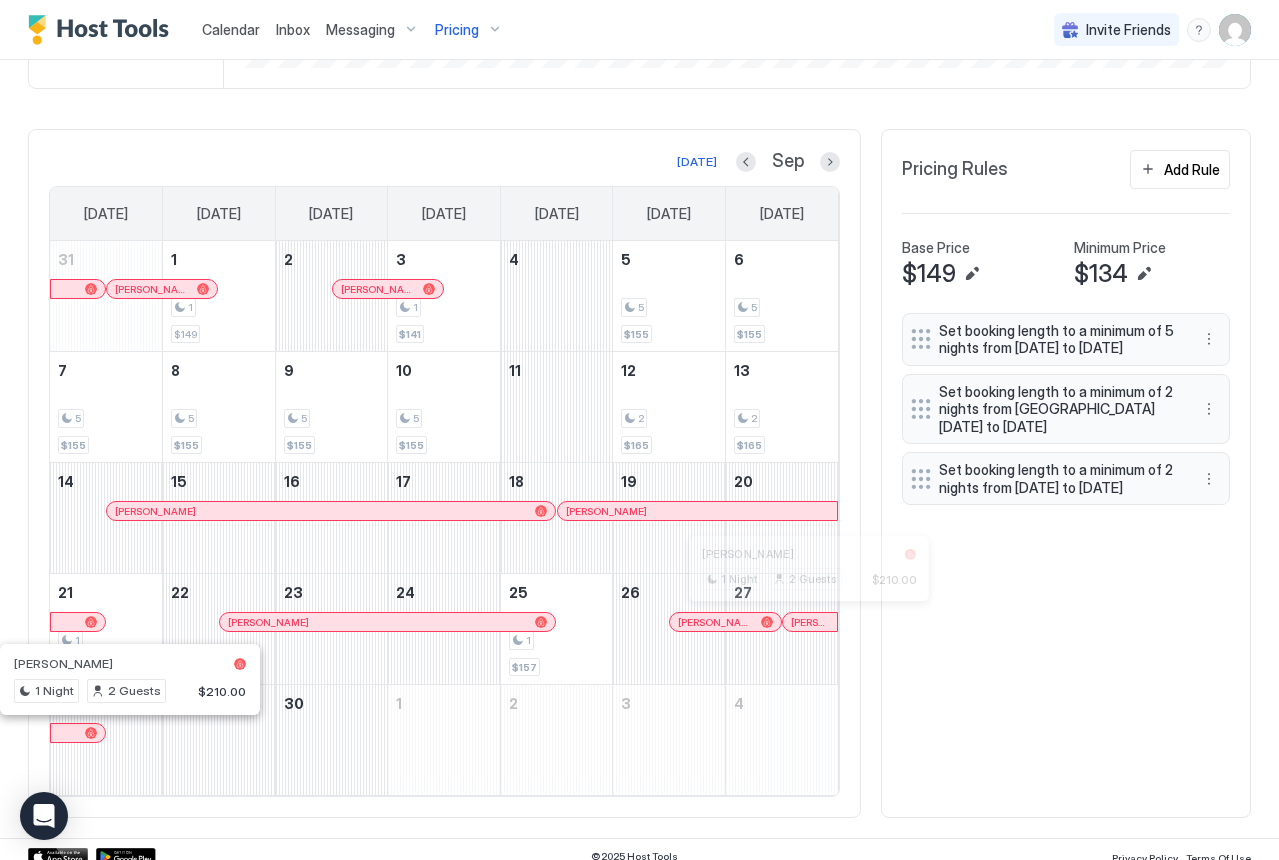 click at bounding box center [803, 622] 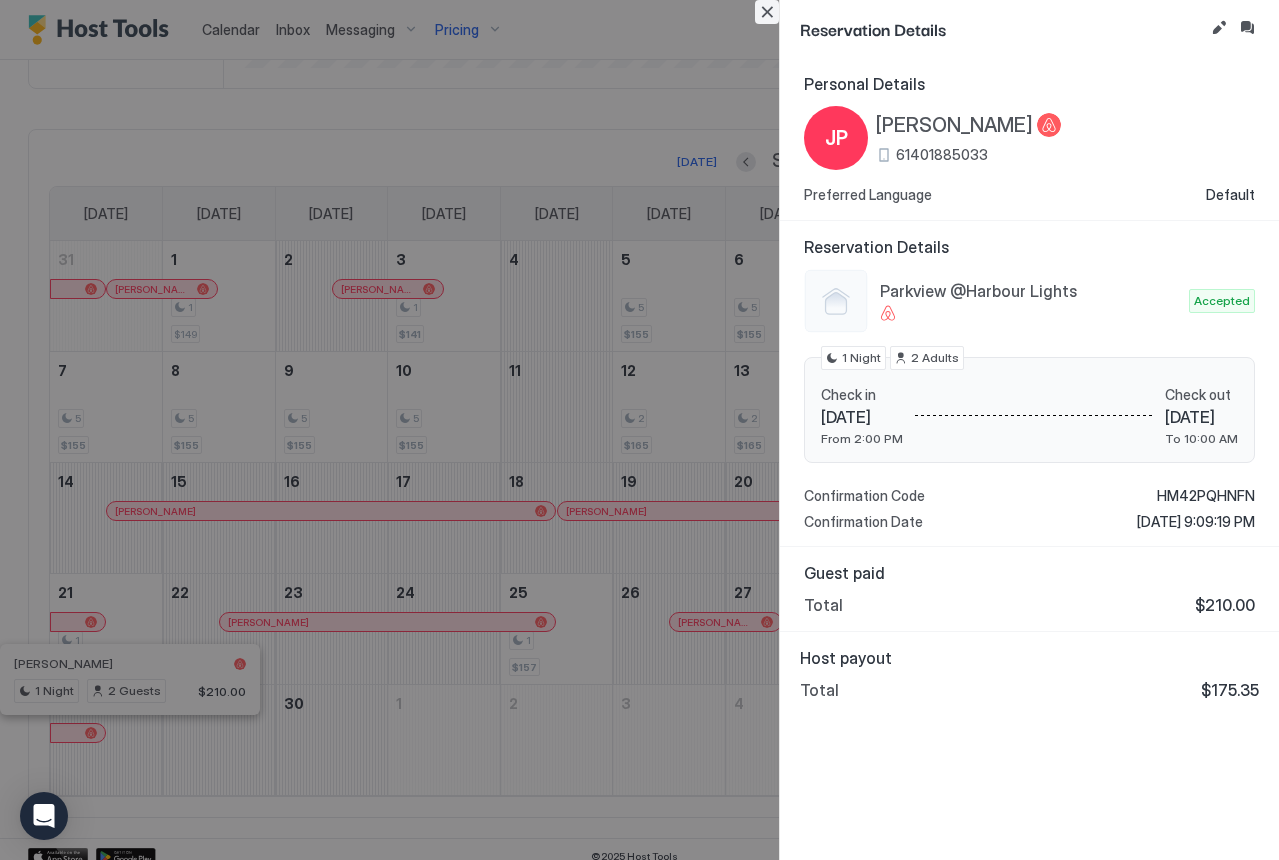 click at bounding box center [767, 12] 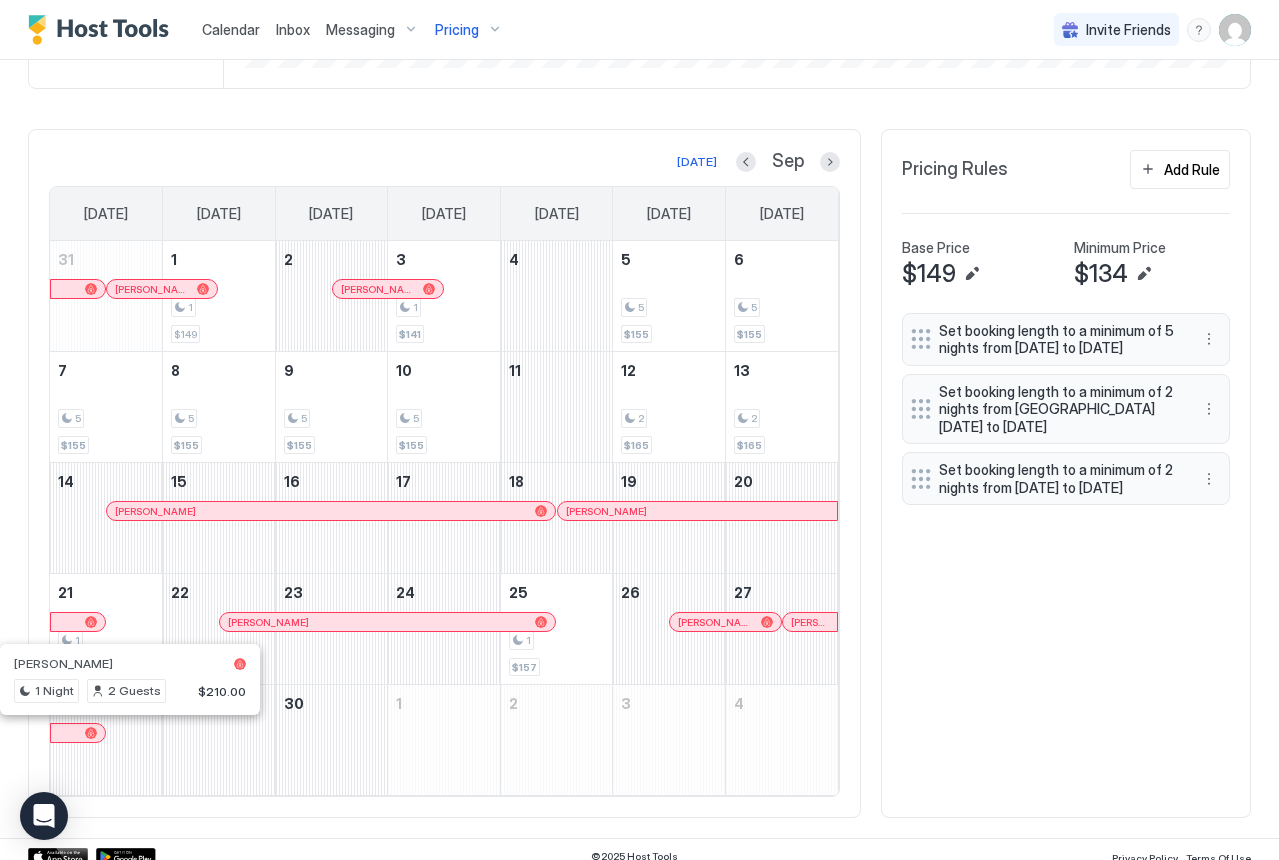 click on "[DATE] Sep [DATE] [DATE] [DATE] [DATE] [DATE] [DATE] [DATE] 31 [PERSON_NAME] M 1 1 $149 2 [PERSON_NAME] M 3 1 $141 4 5 5 $155 6 5 $155 7 5 $155 8 5 $155 9 5 $155 10 5 $155 11 12 2 $165 13 2 $165 14 [PERSON_NAME] 张 15 16 17 18 [PERSON_NAME] 19 20 21 1 $155 22 [PERSON_NAME] 23 24 25 1 $157 26 [PERSON_NAME] 27 [PERSON_NAME] 28 29 30 1 2 3 4 Pricing Rules Add Rule Base Price   $149 Minimum Price   $134 Set booking length to a minimum of 5 nights from [DATE] to [DATE]   Set booking length to a minimum of 2 nights from [GEOGRAPHIC_DATA][DATE] to [DATE]   Set booking length to a minimum of 2 nights from [DATE] to [DATE]" at bounding box center (639, 474) 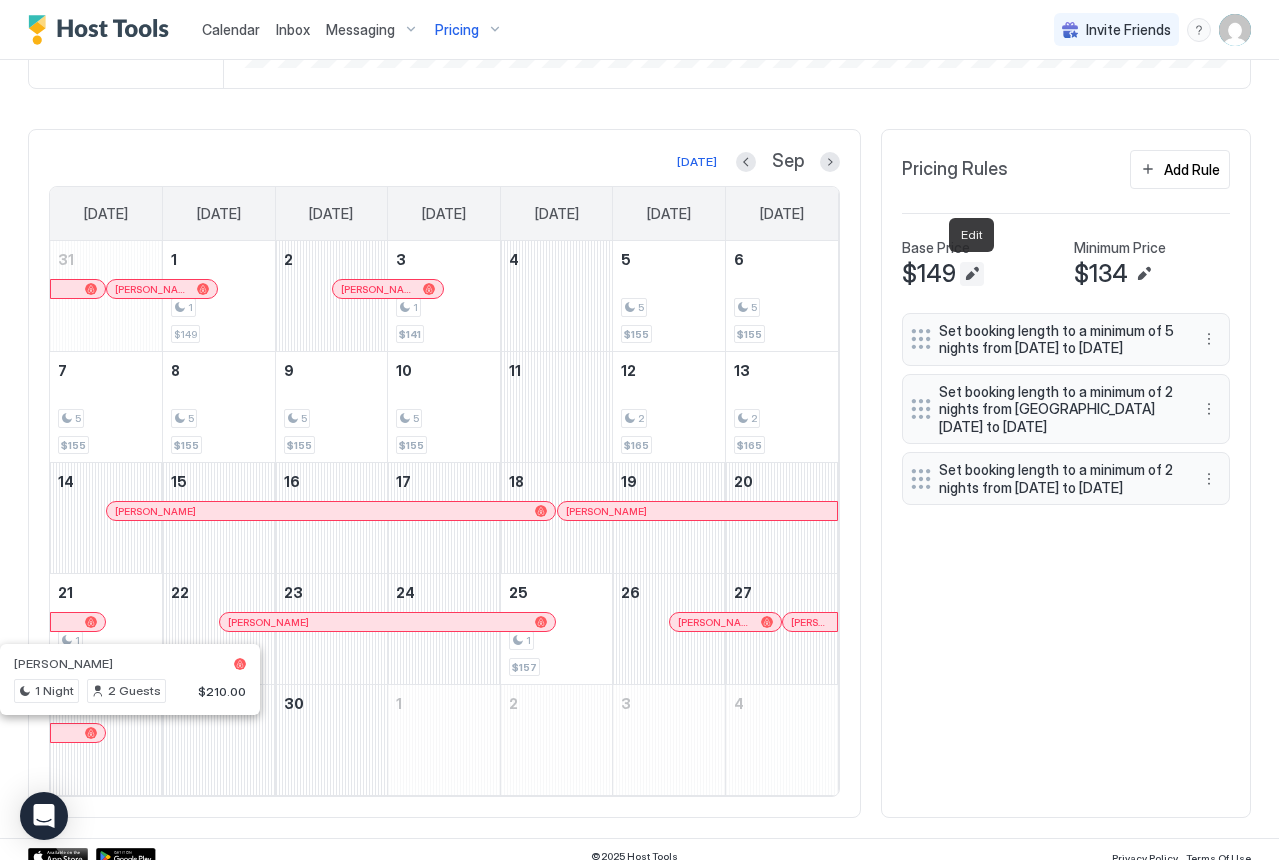 click at bounding box center [972, 274] 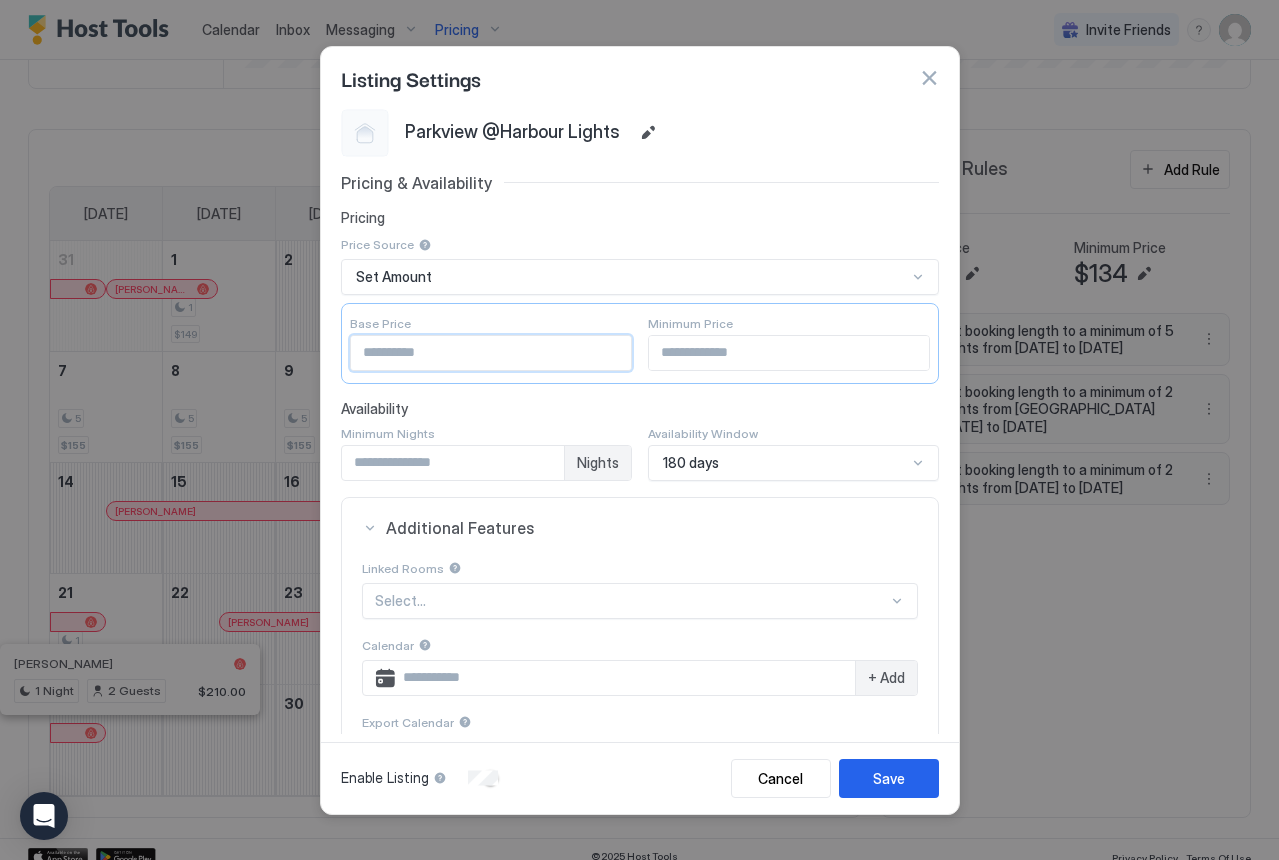 click on "***" at bounding box center [491, 353] 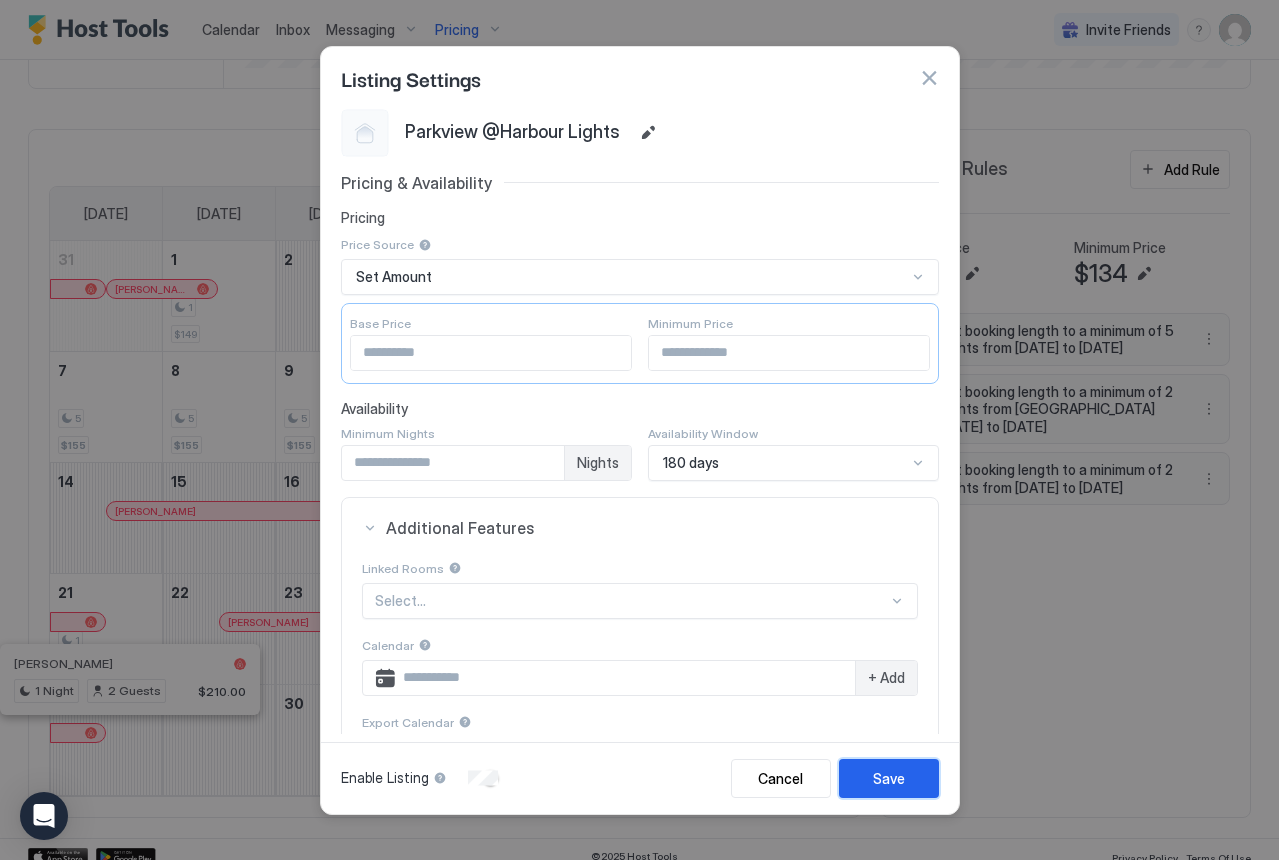 click on "Save" at bounding box center (889, 778) 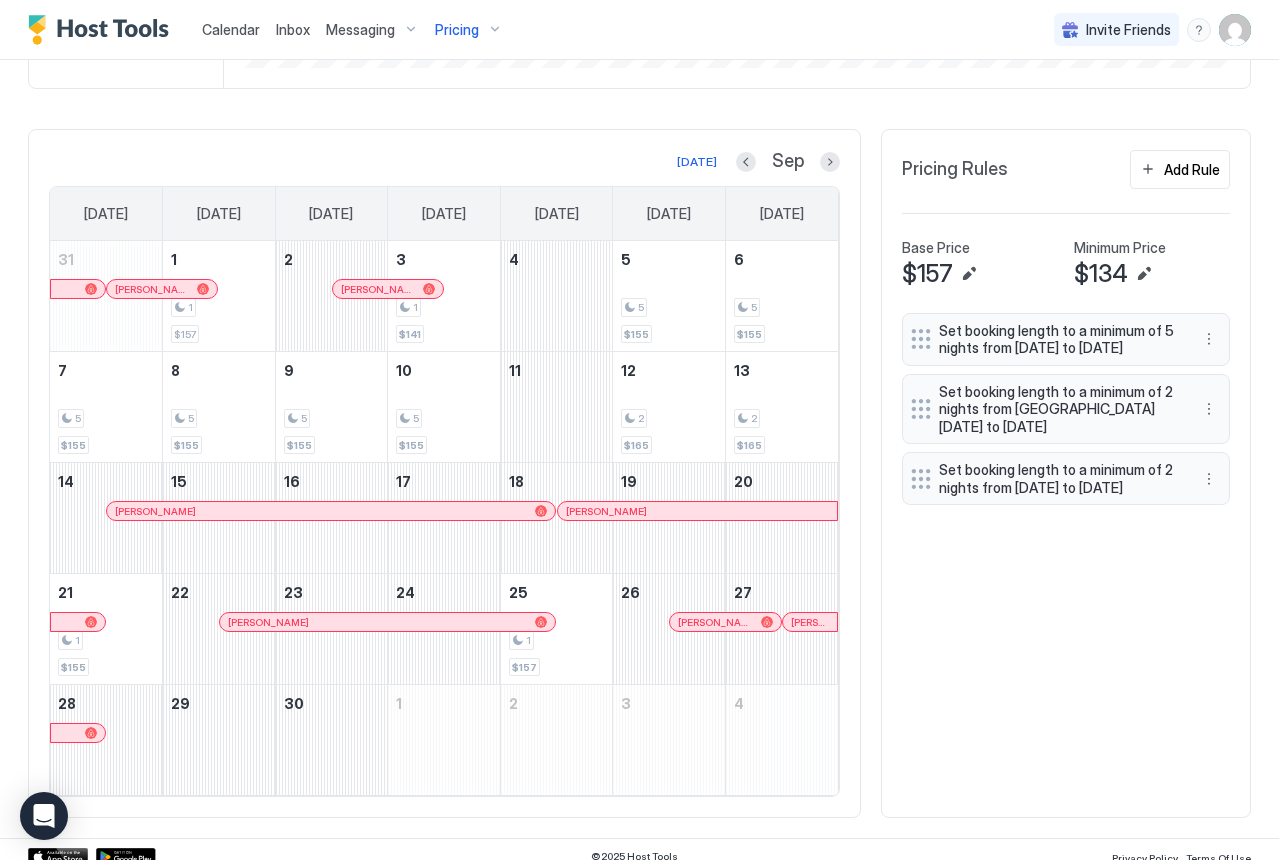 click on "[DATE] Sep [DATE] [DATE] [DATE] [DATE] [DATE] [DATE] [DATE] 31 [PERSON_NAME] M 1 1 $157 2 [PERSON_NAME] M 3 1 $141 4 5 5 $155 6 5 $155 7 5 $155 8 5 $155 9 5 $155 10 5 $155 11 12 2 $165 13 2 $165 14 [PERSON_NAME] 张 15 16 17 18 [PERSON_NAME] 19 20 21 1 $155 22 [PERSON_NAME] 23 24 25 1 $157 26 [PERSON_NAME] 27 [PERSON_NAME] 28 29 30 1 2 3 4 Pricing Rules Add Rule Base Price   $157 Minimum Price   $134 Set booking length to a minimum of 5 nights from [DATE] to [DATE]   Set booking length to a minimum of 2 nights from [GEOGRAPHIC_DATA][DATE] to [DATE]   Set booking length to a minimum of 2 nights from [DATE] to [DATE]" at bounding box center (639, 474) 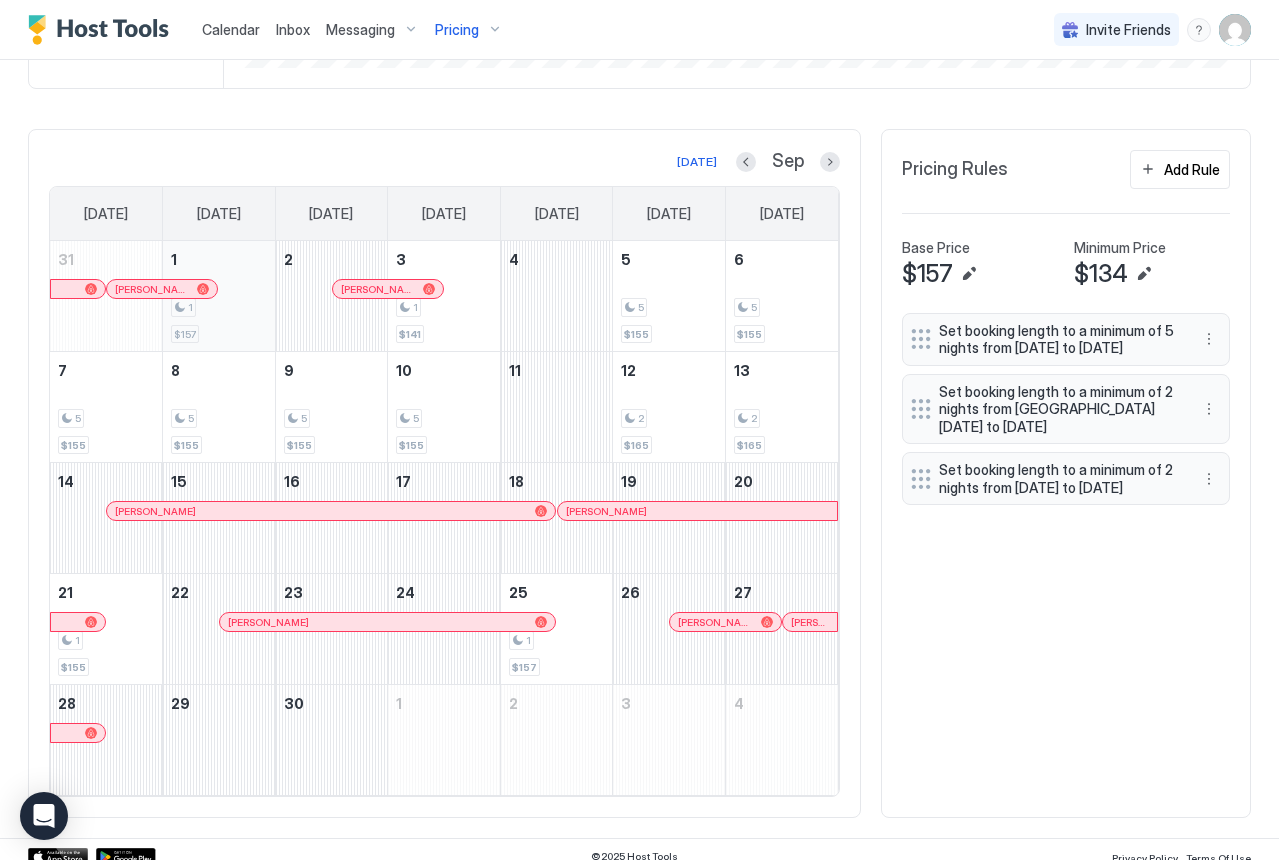 click on "1 $157" at bounding box center (219, 296) 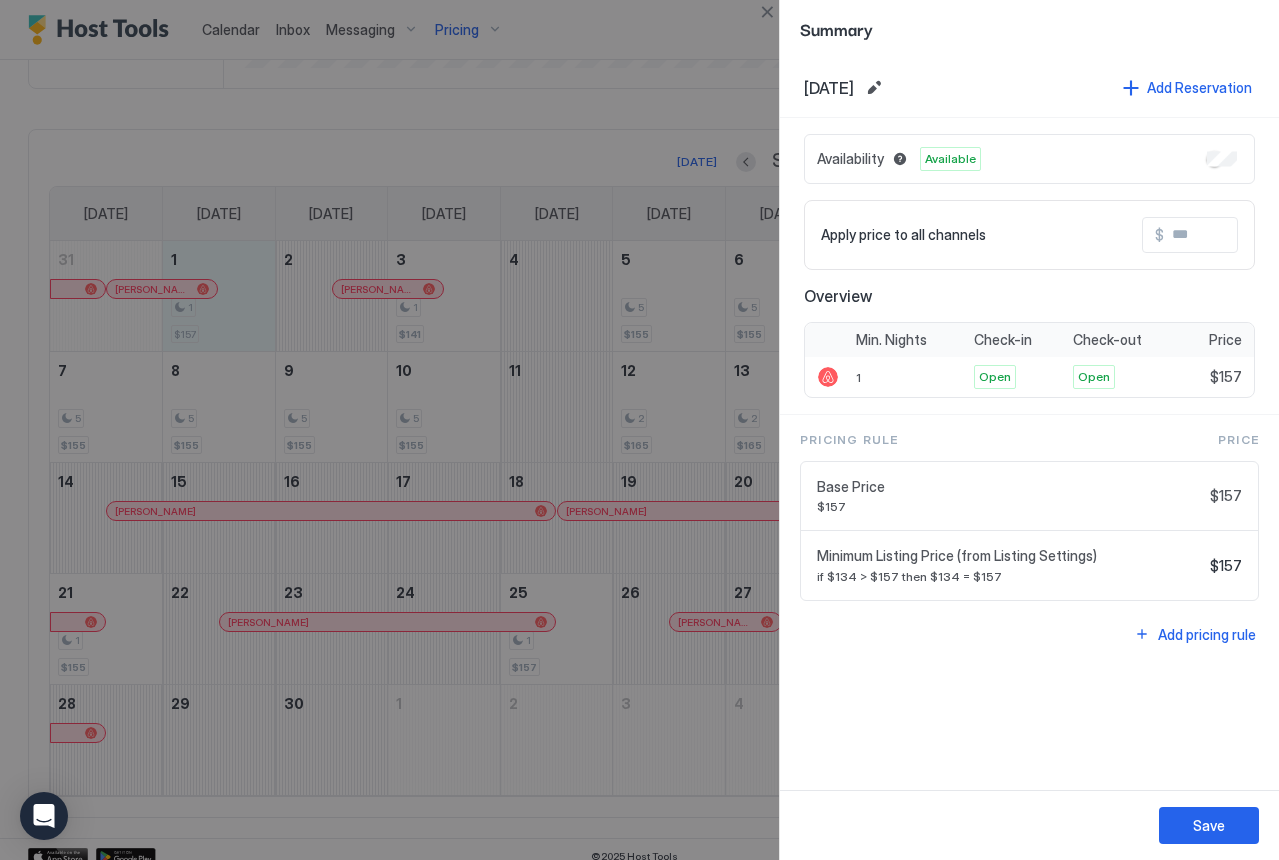 click at bounding box center [1244, 235] 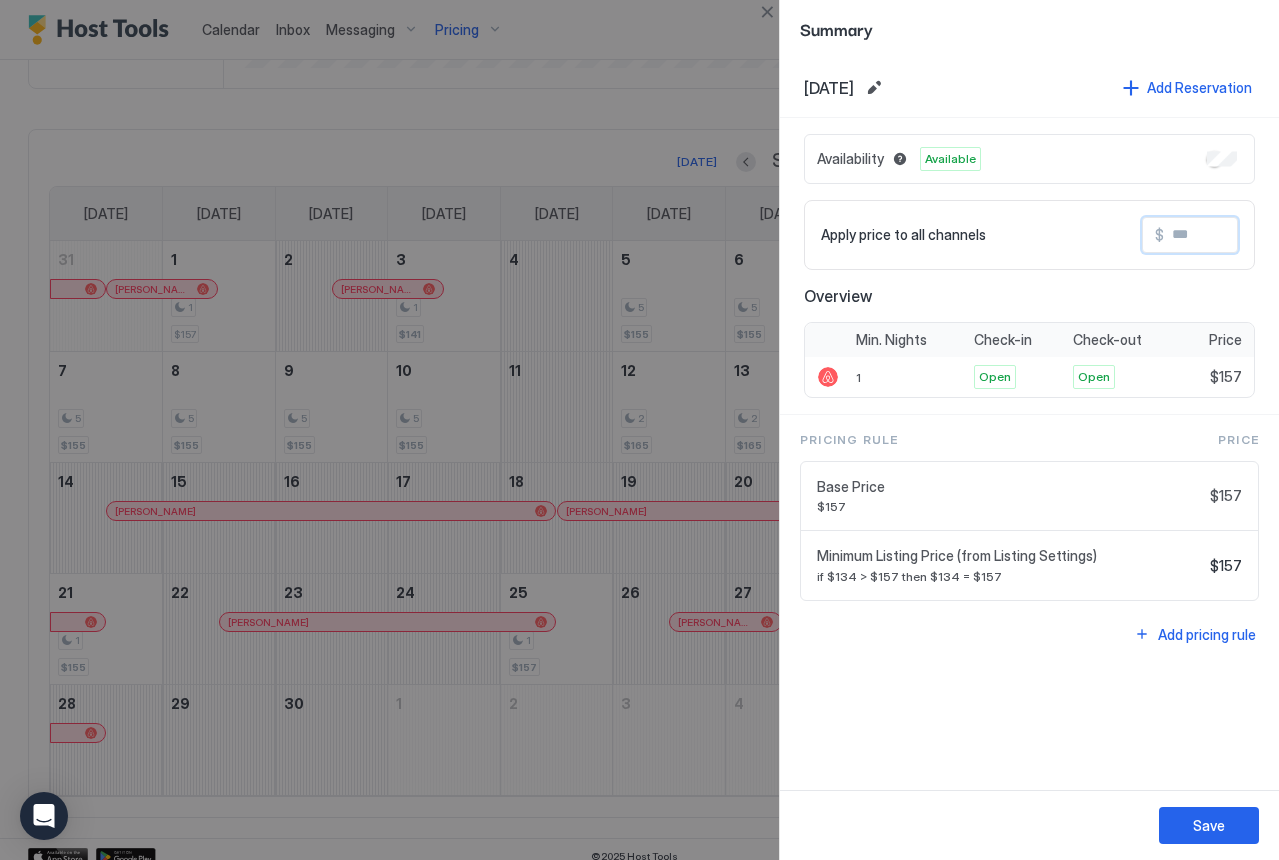 click at bounding box center (1244, 235) 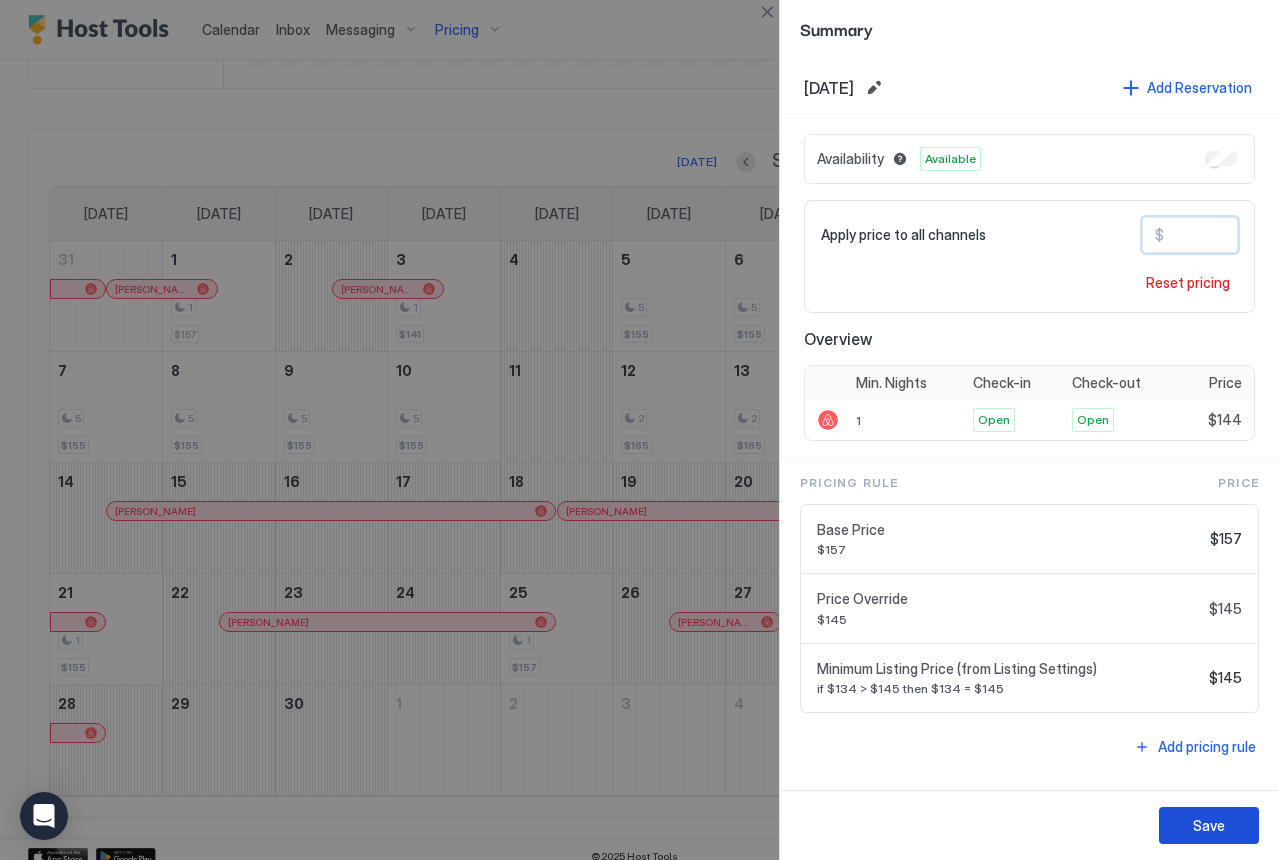 type on "***" 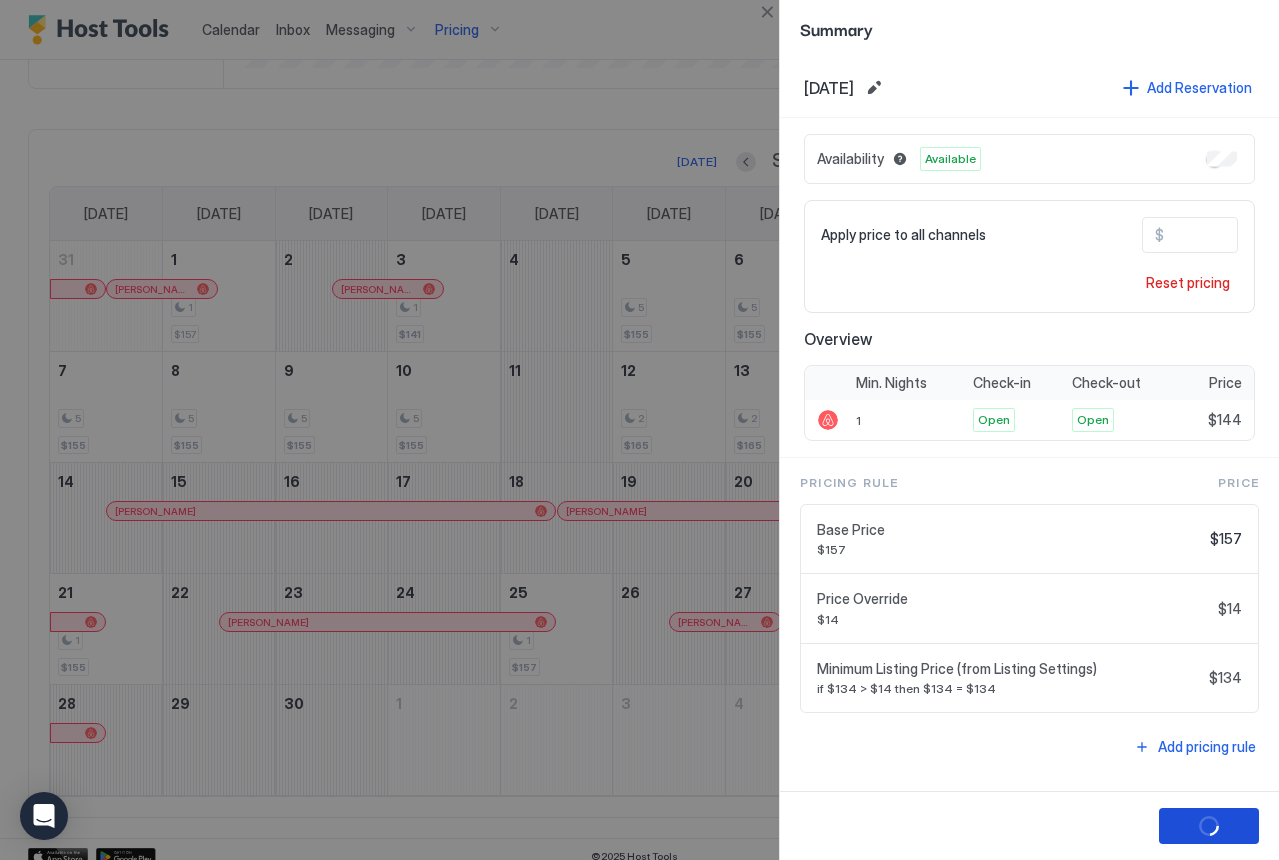 click 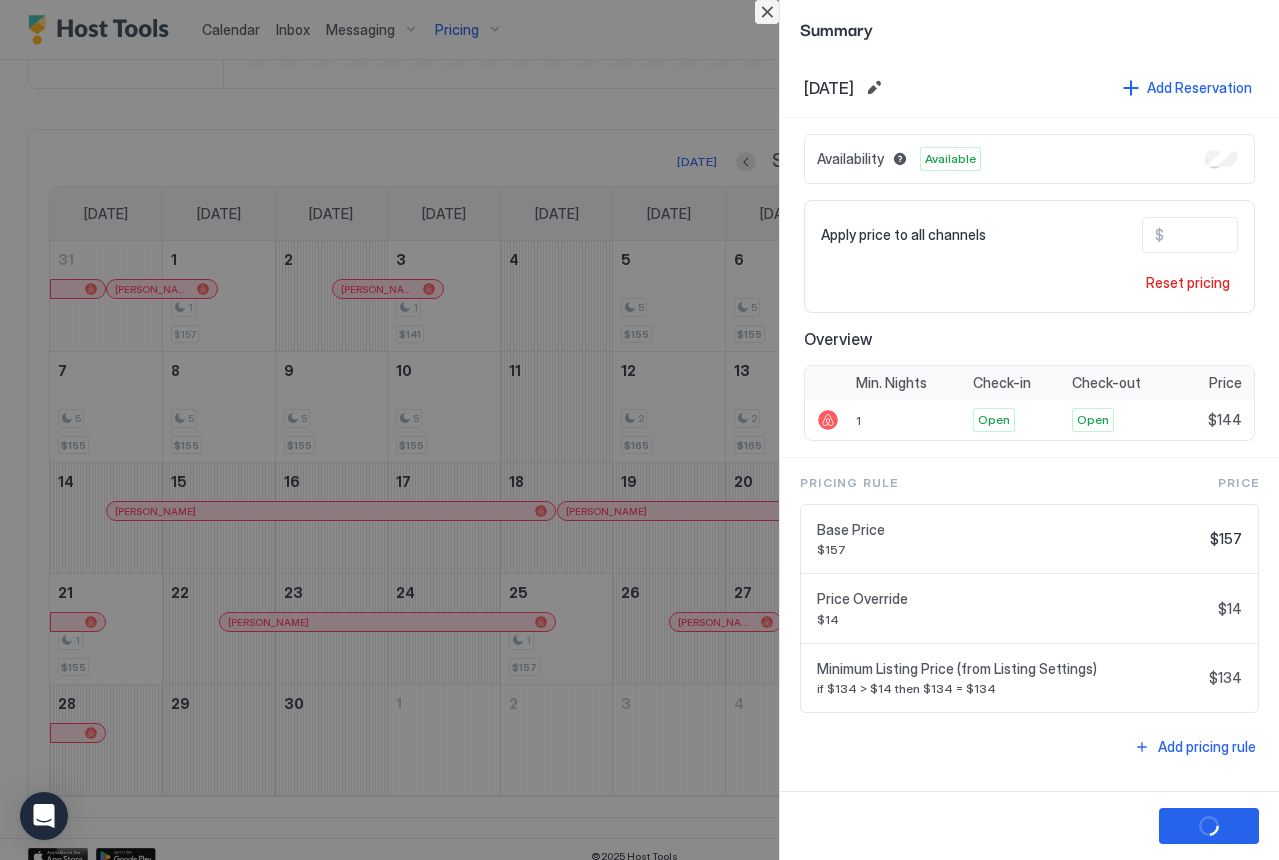 click at bounding box center (767, 12) 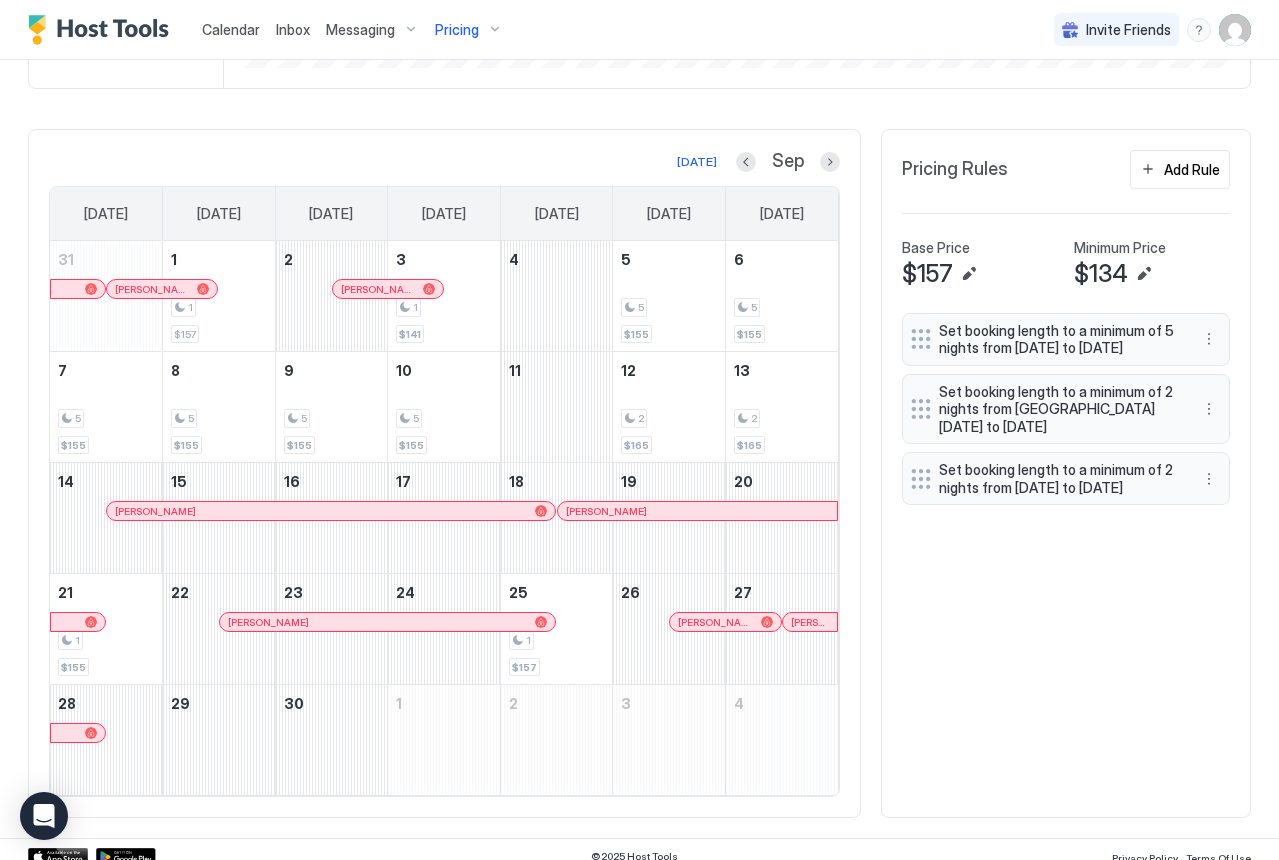 click on "Pricing chart Month Year" at bounding box center (737, -120) 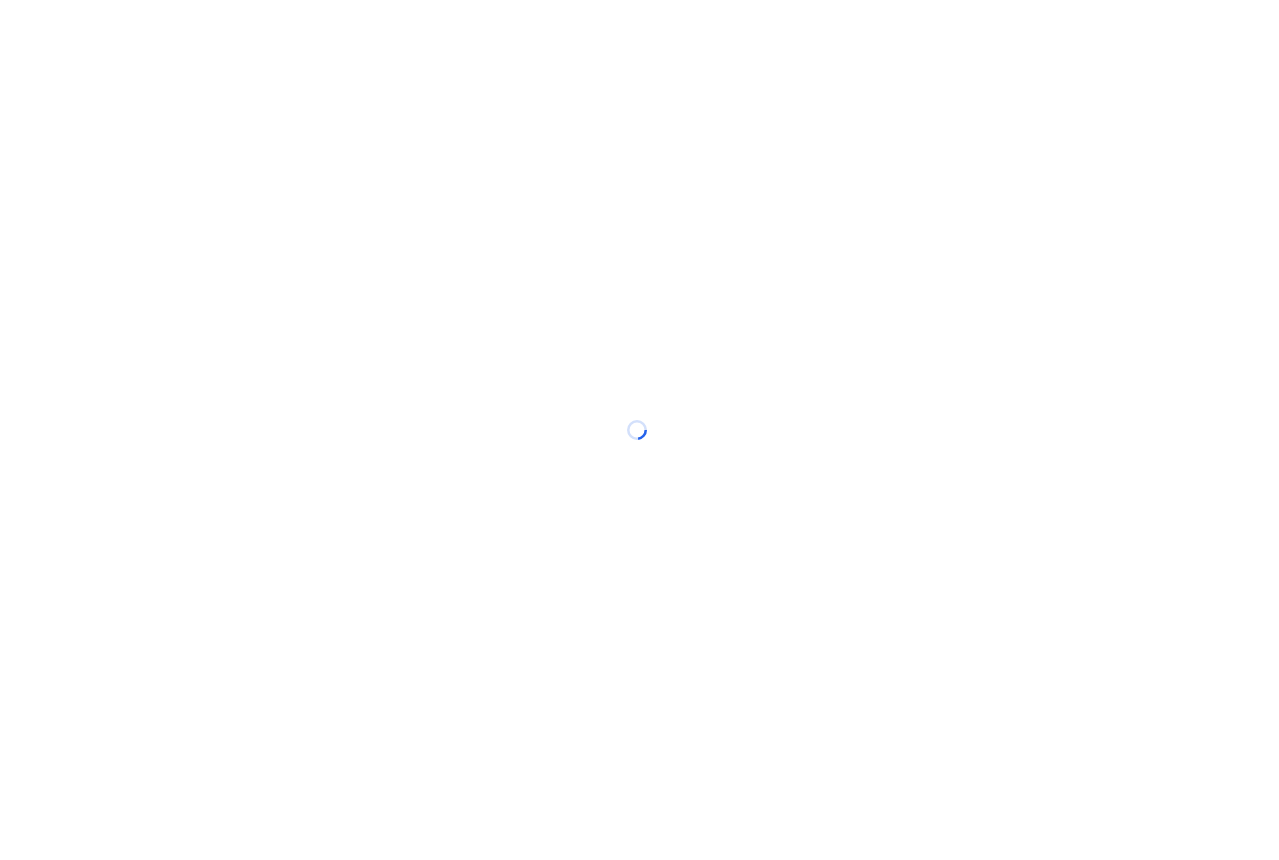 scroll, scrollTop: 0, scrollLeft: 0, axis: both 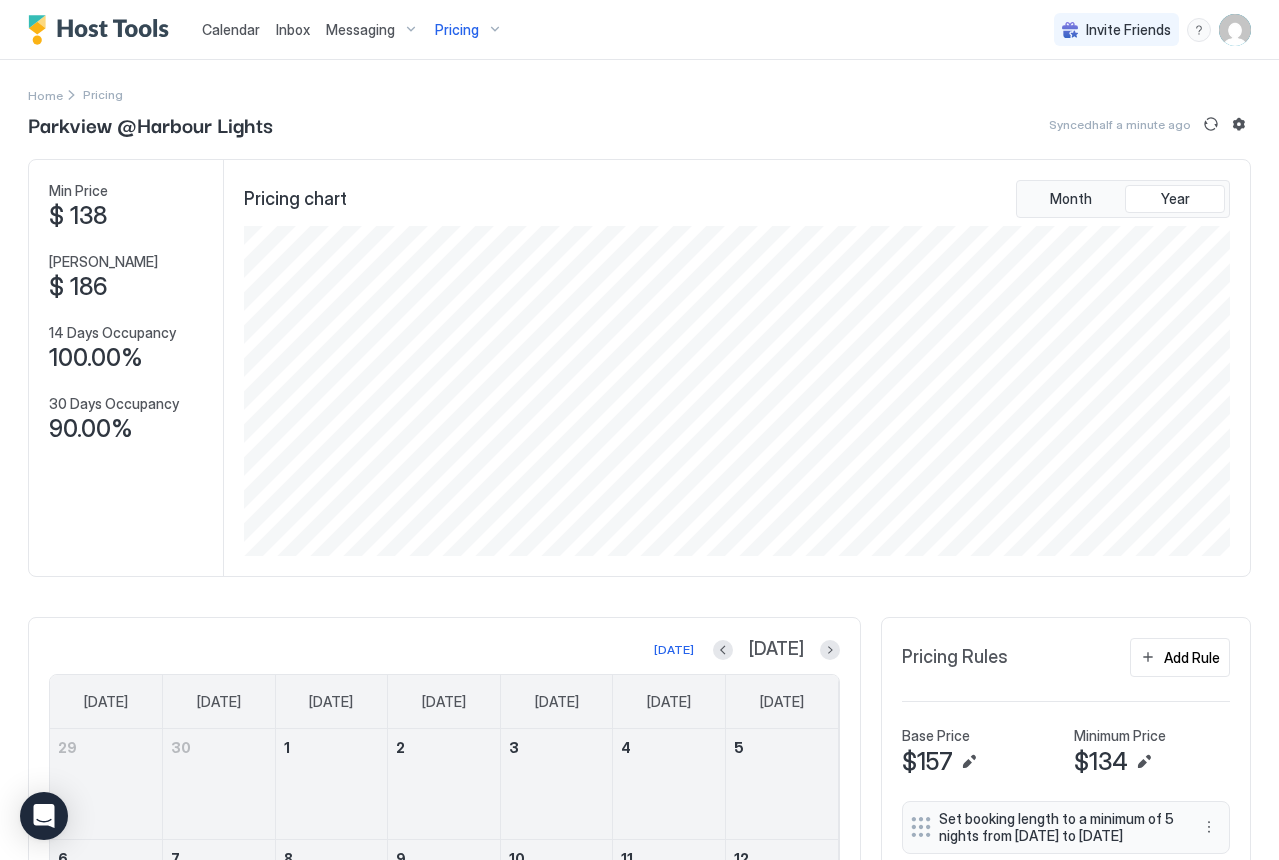 click on "Pricing" at bounding box center (457, 30) 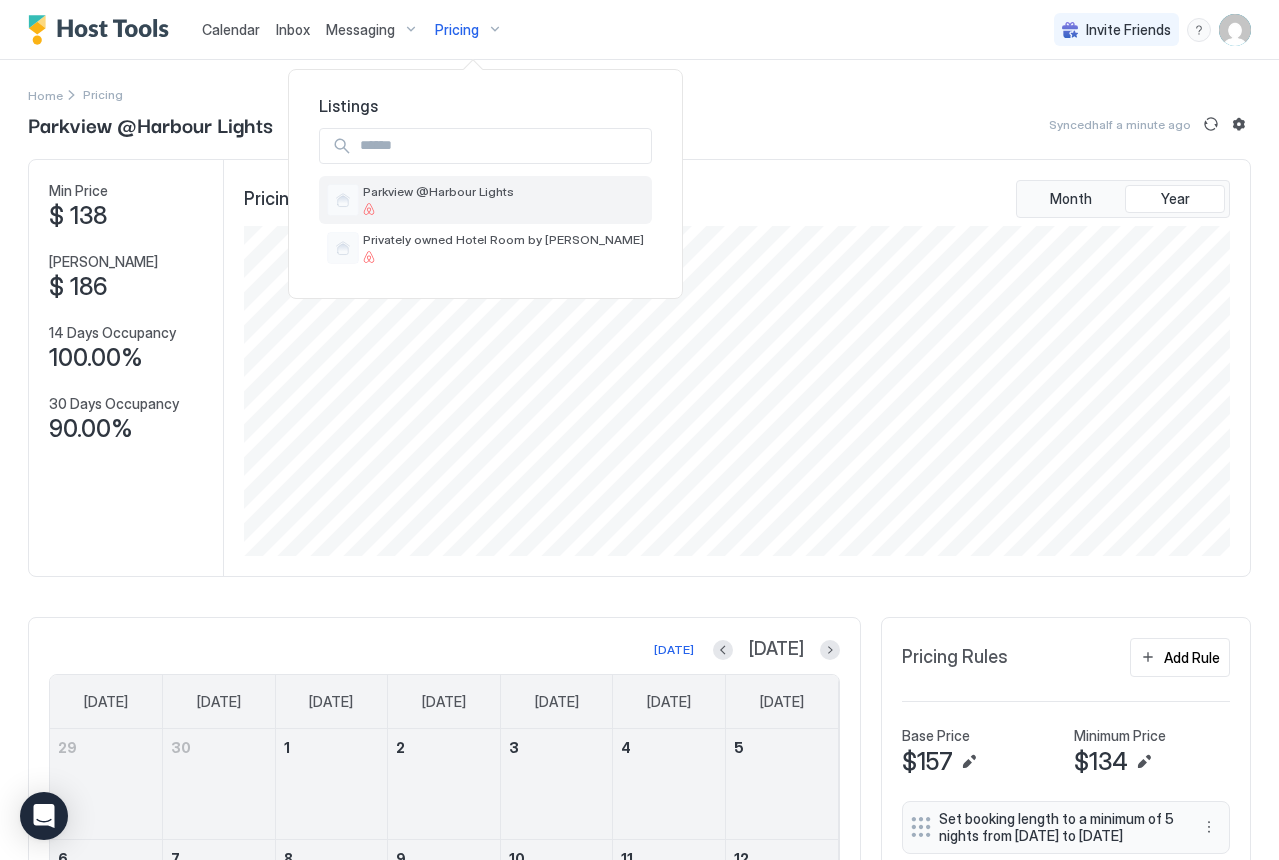 click on "Parkview @Harbour Lights" at bounding box center (438, 191) 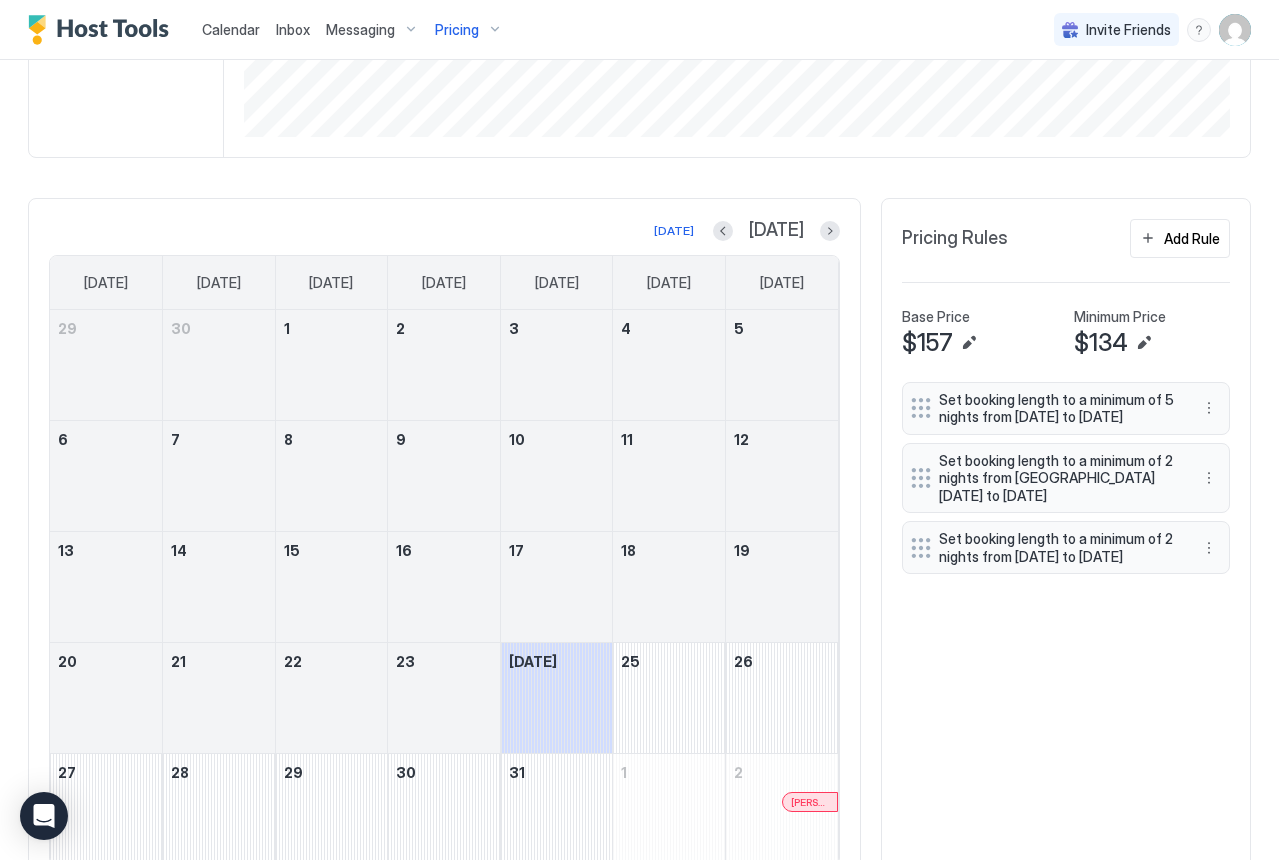 scroll, scrollTop: 502, scrollLeft: 0, axis: vertical 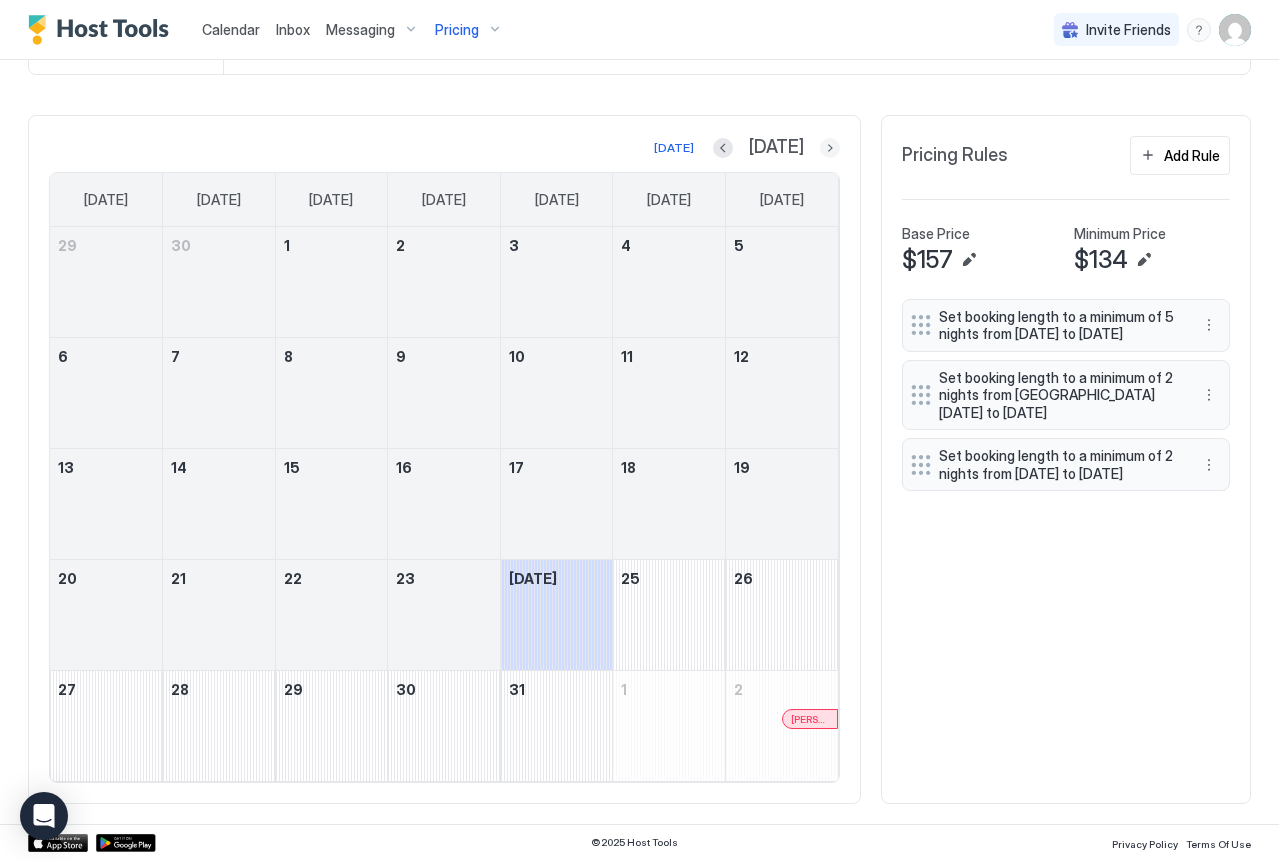 click at bounding box center (830, 148) 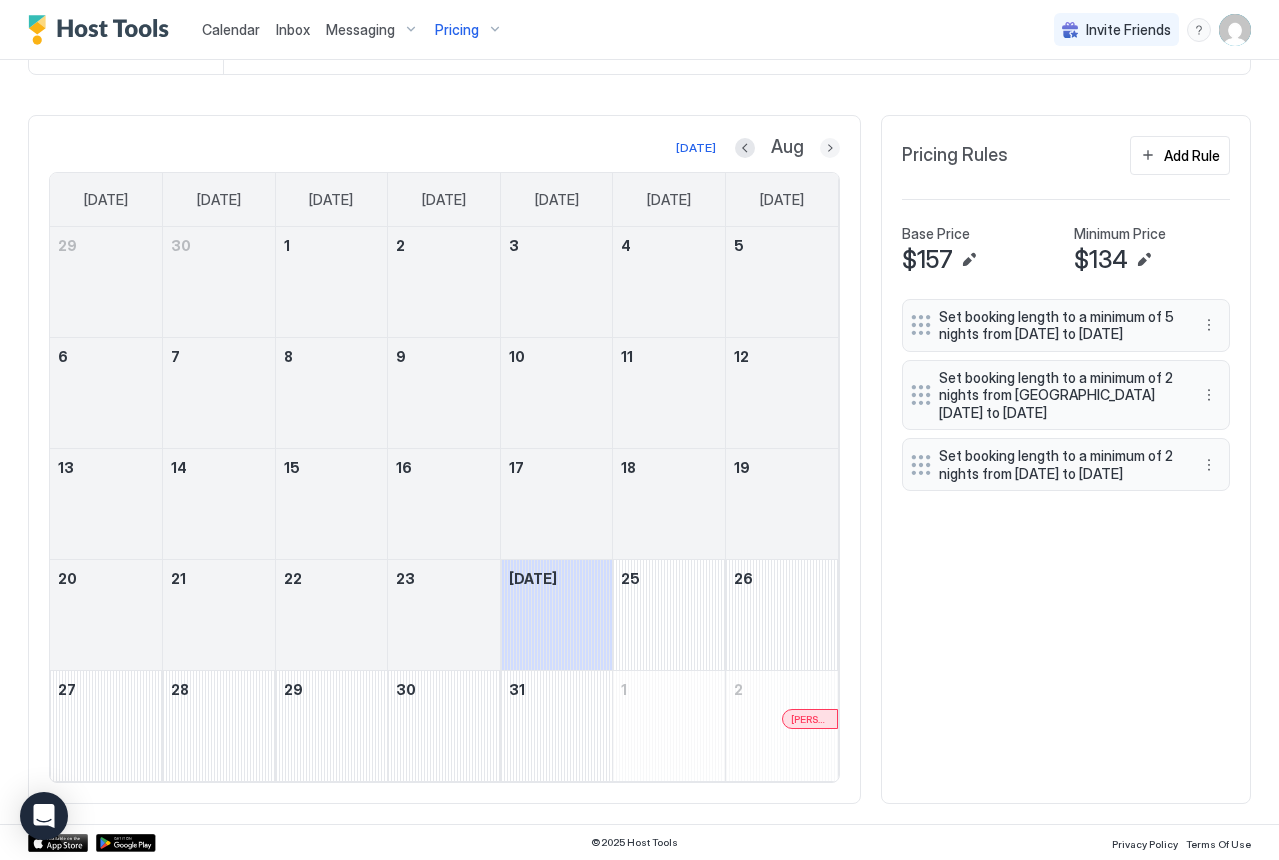 scroll, scrollTop: 463, scrollLeft: 0, axis: vertical 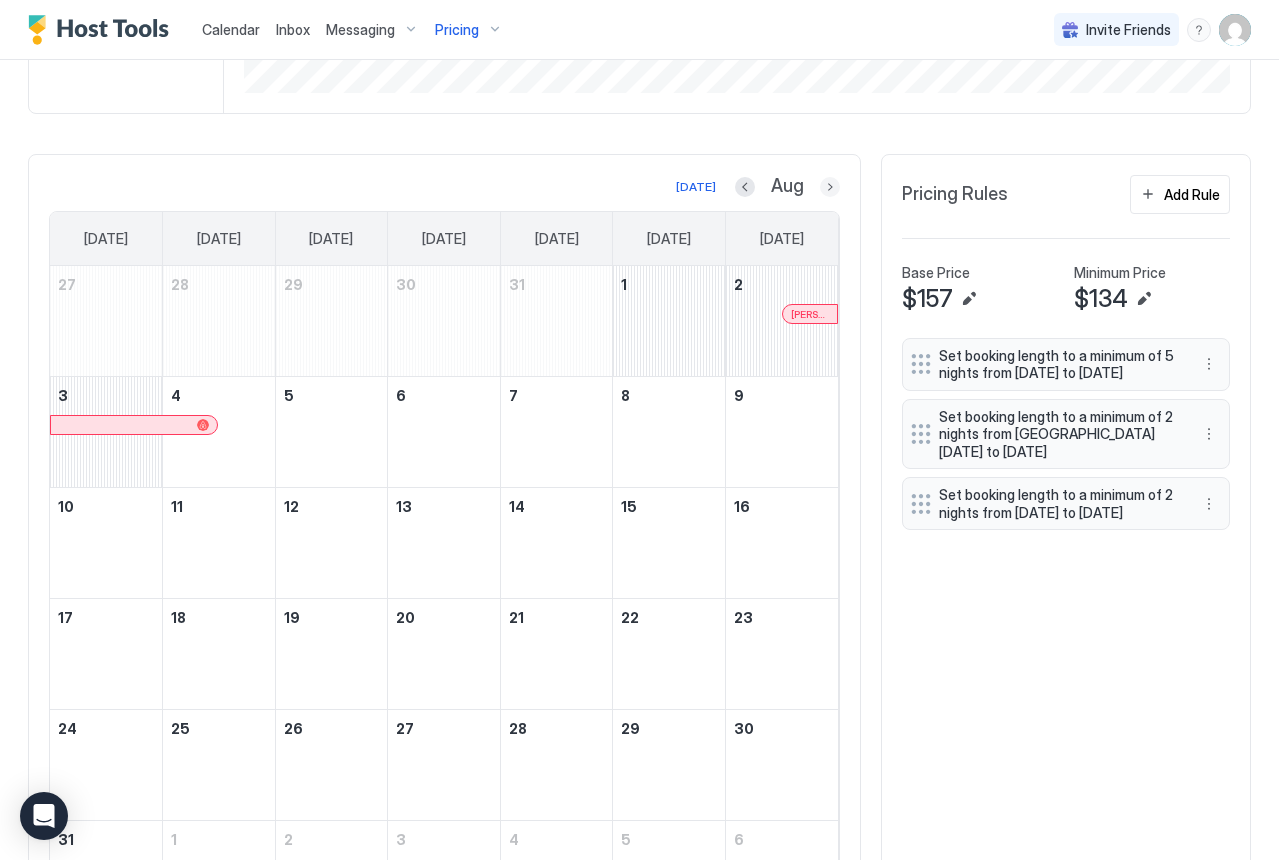 click at bounding box center [830, 187] 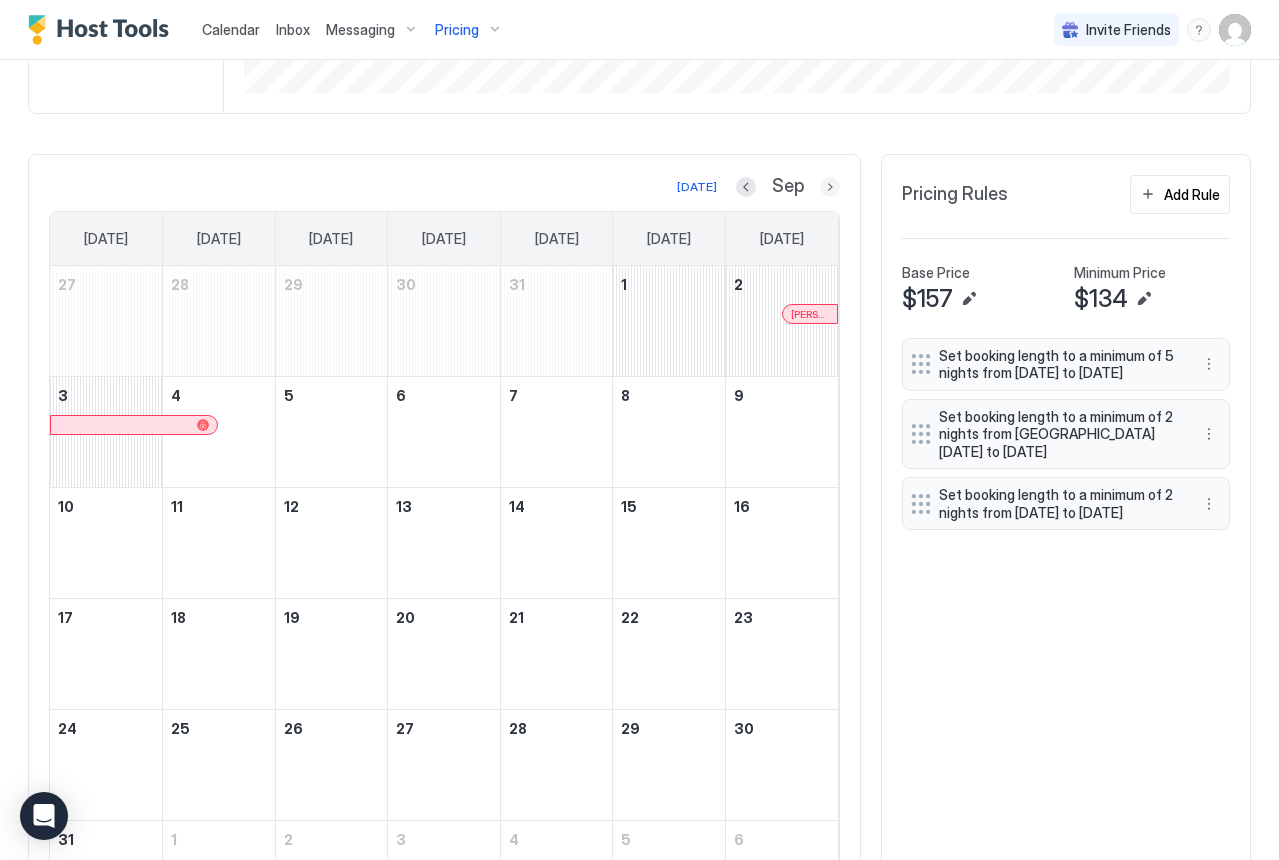 scroll, scrollTop: 382, scrollLeft: 0, axis: vertical 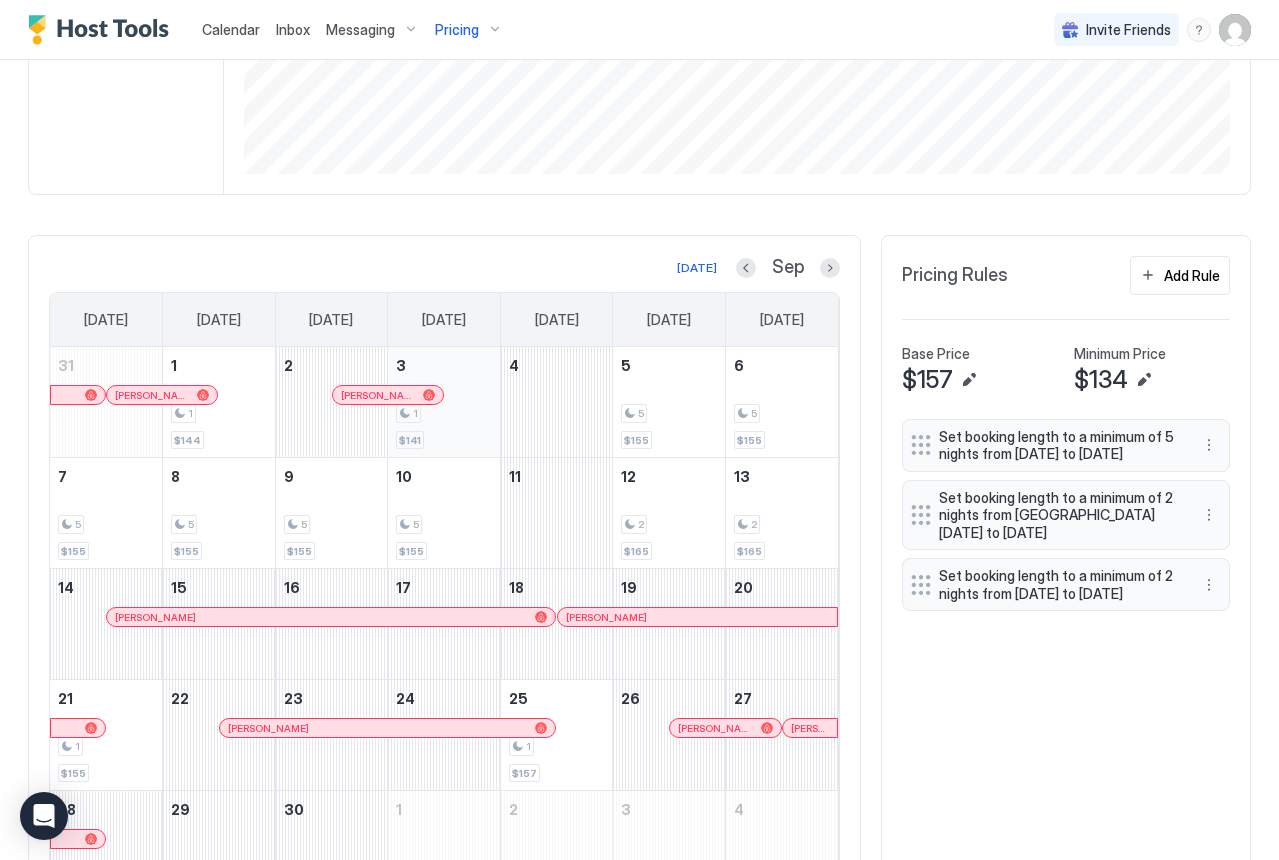click on "1" at bounding box center (444, 413) 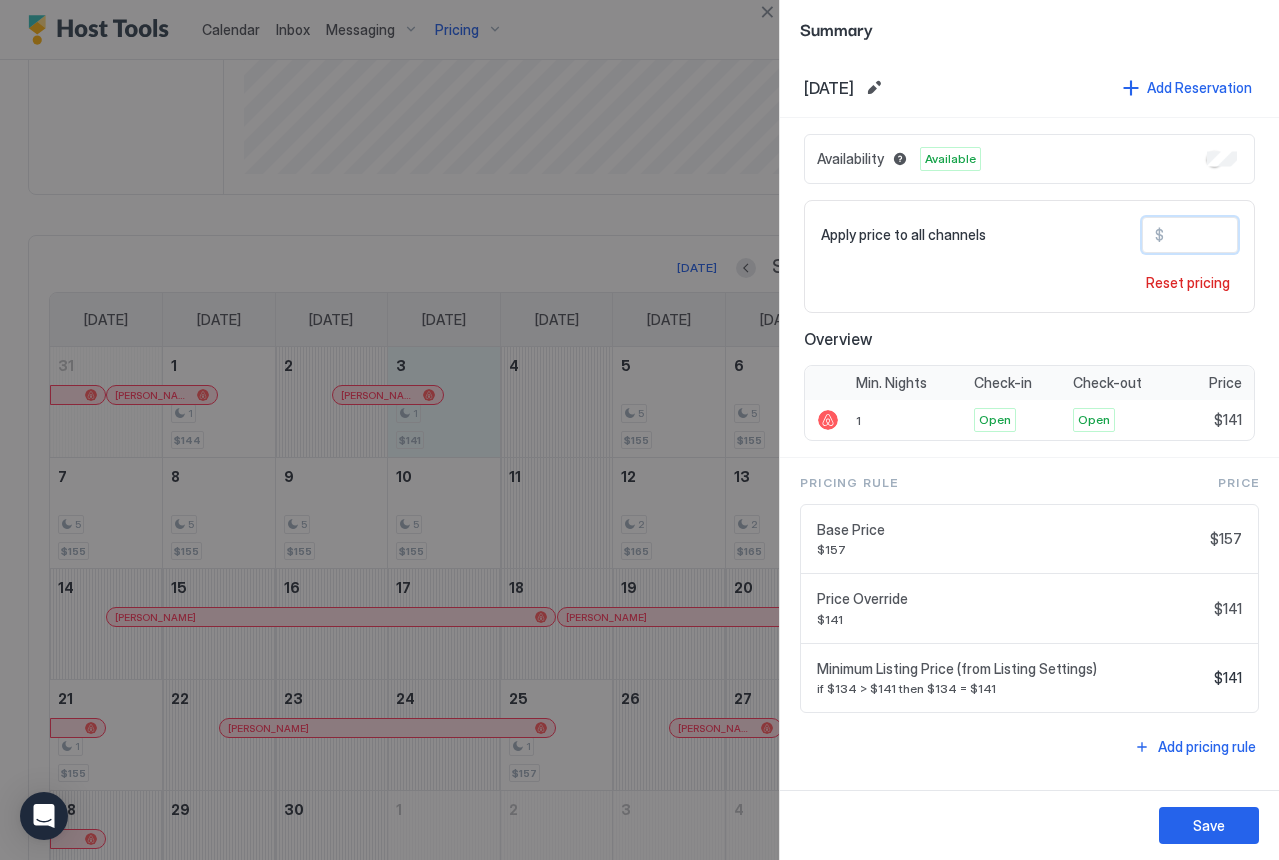drag, startPoint x: 1186, startPoint y: 236, endPoint x: 1208, endPoint y: 235, distance: 22.022715 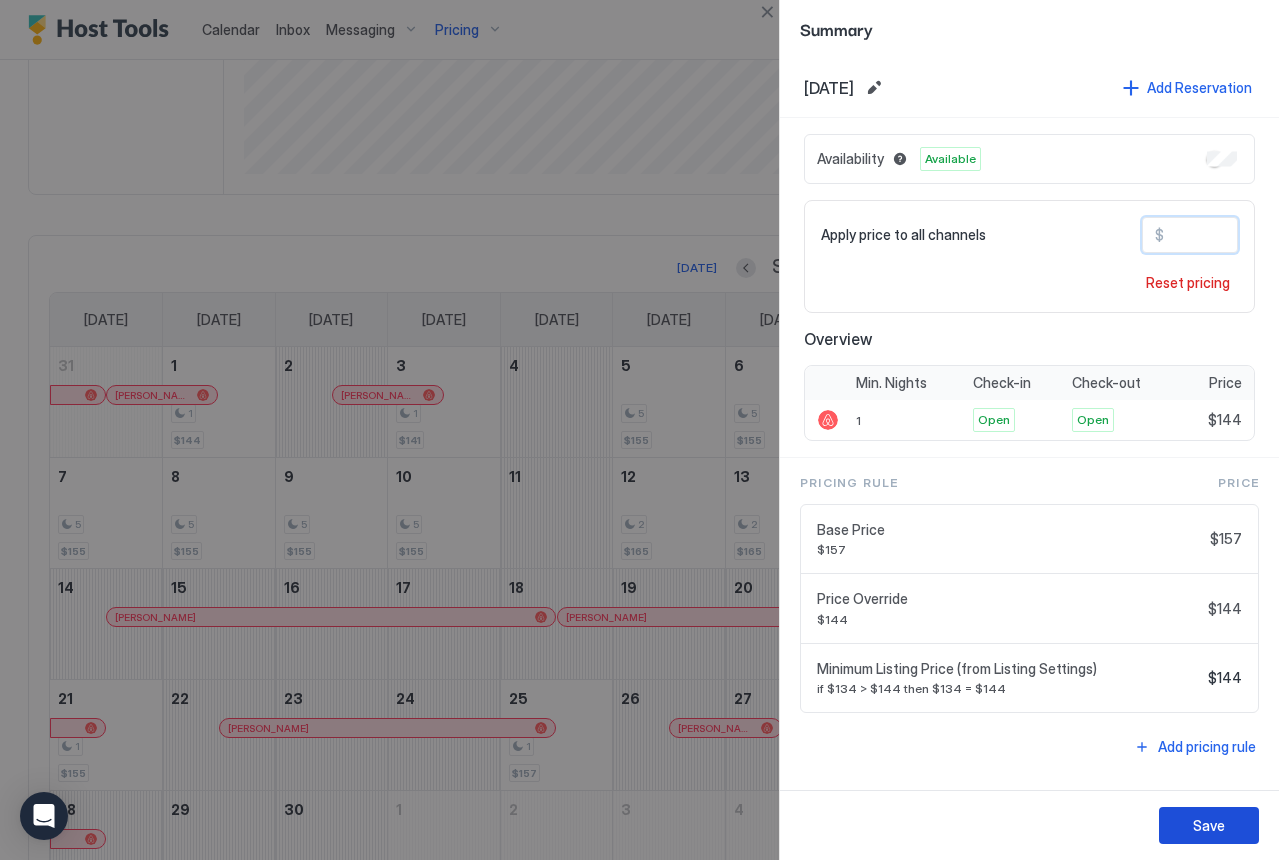 type on "***" 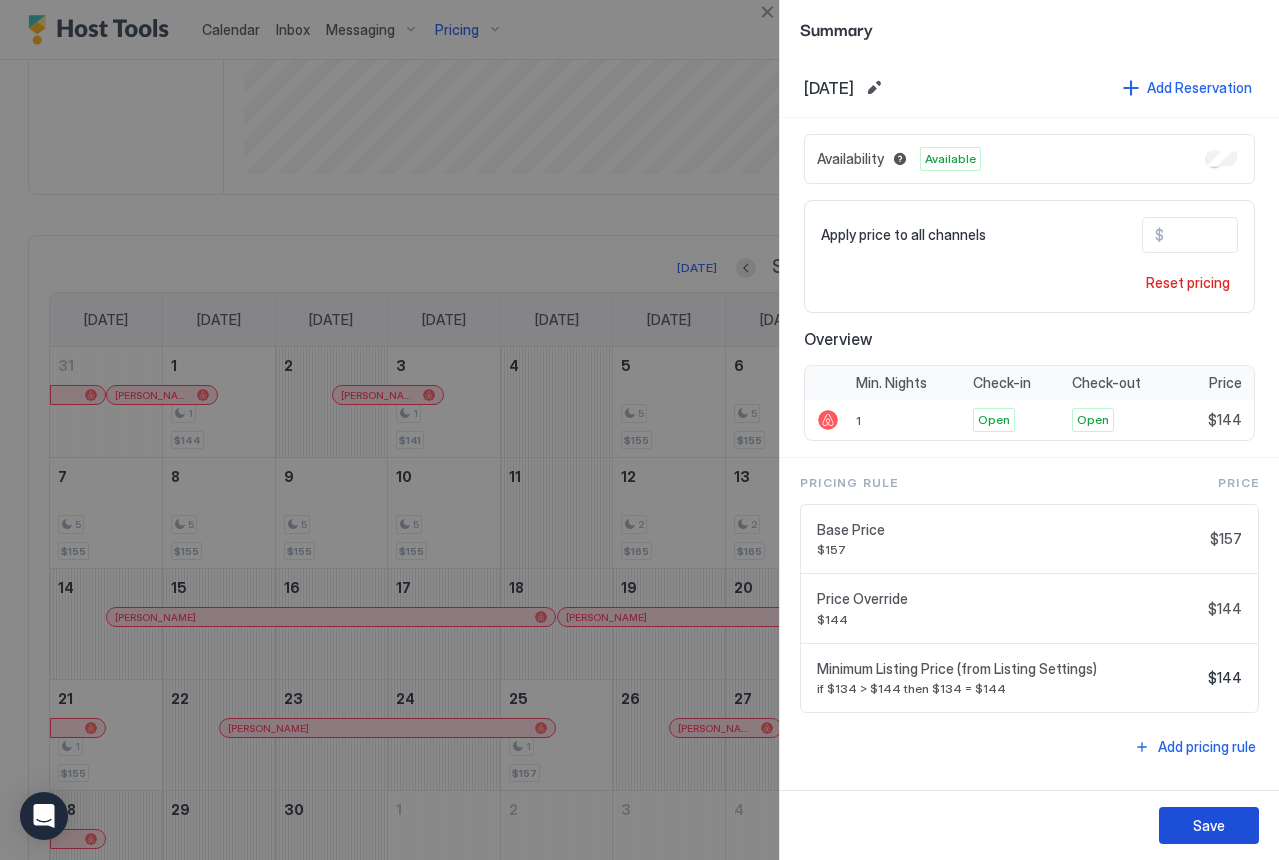 click on "Save" at bounding box center (1209, 825) 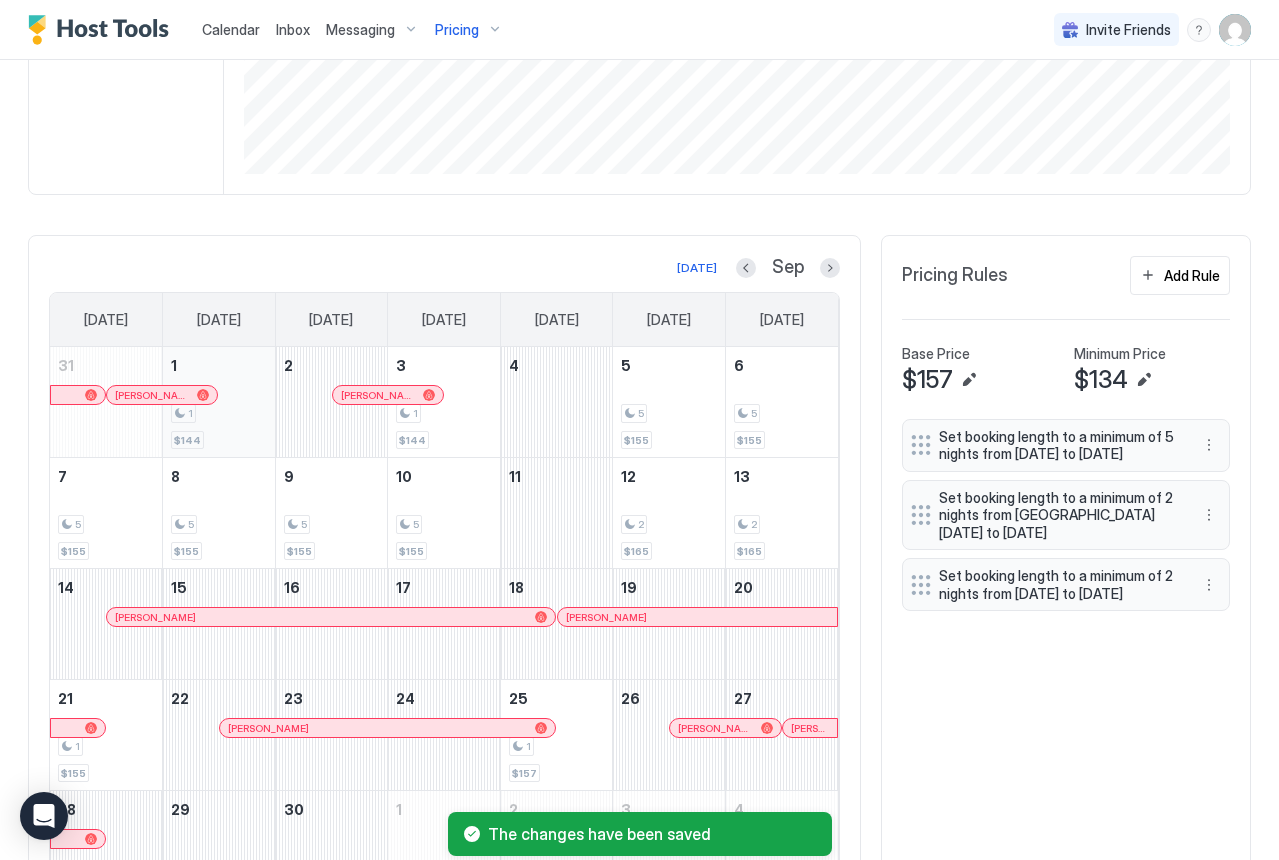 click on "1 $144" at bounding box center [219, 402] 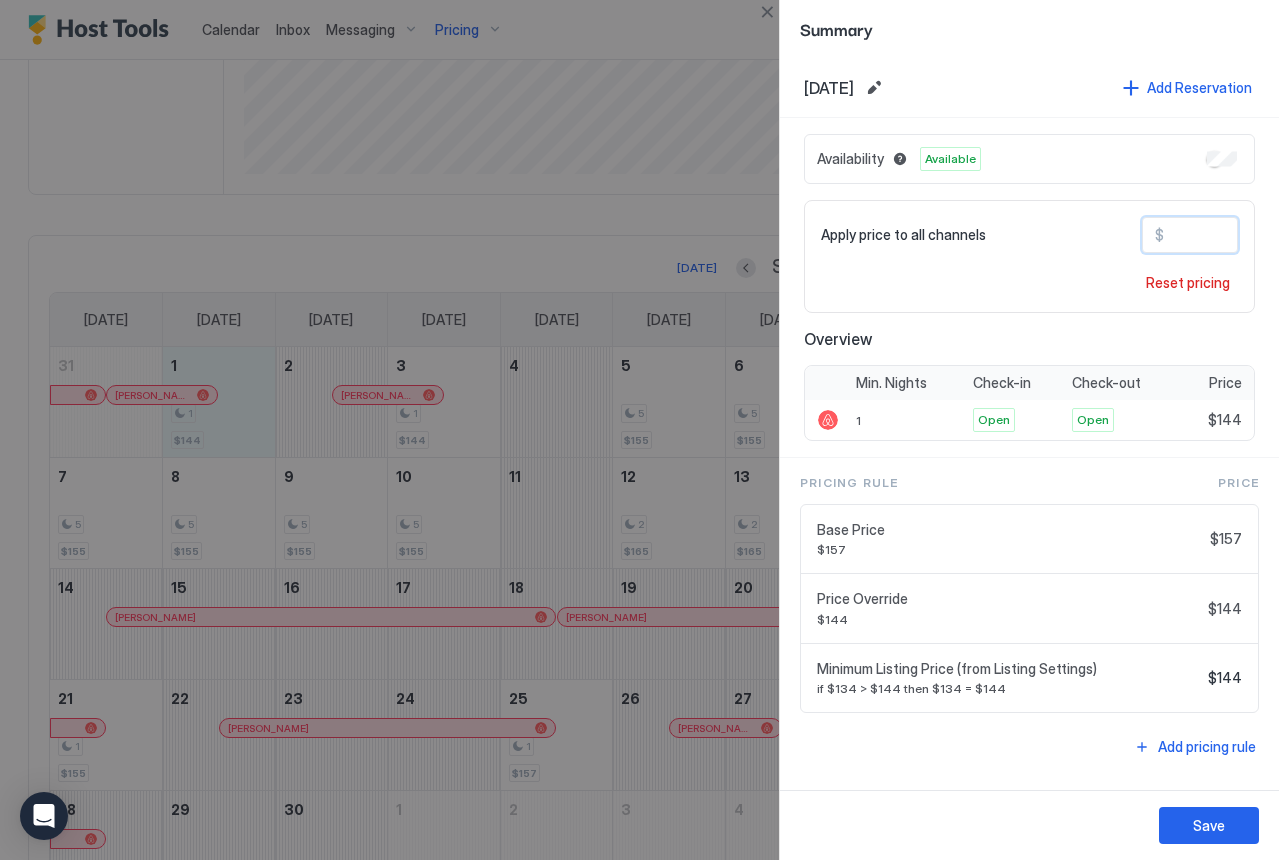 drag, startPoint x: 1184, startPoint y: 237, endPoint x: 1221, endPoint y: 235, distance: 37.054016 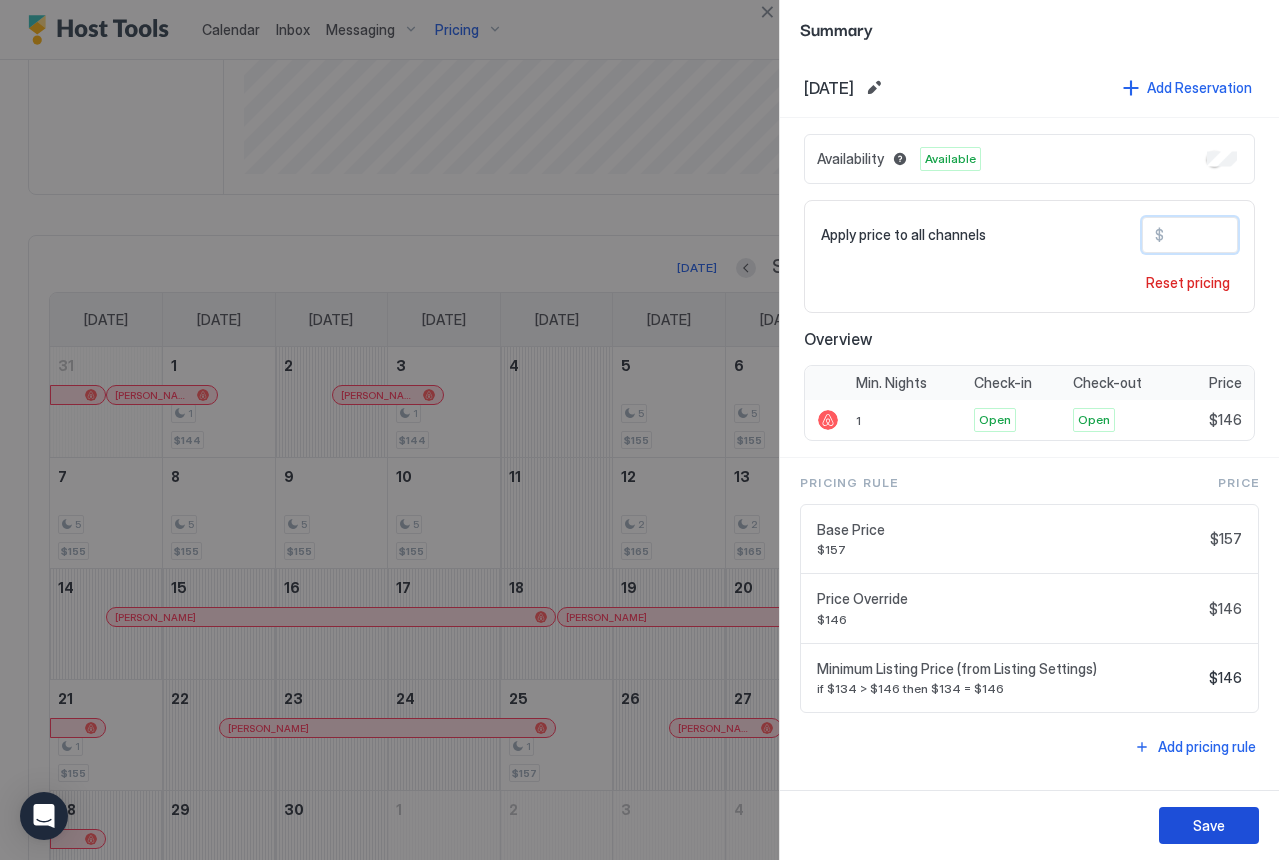 type on "***" 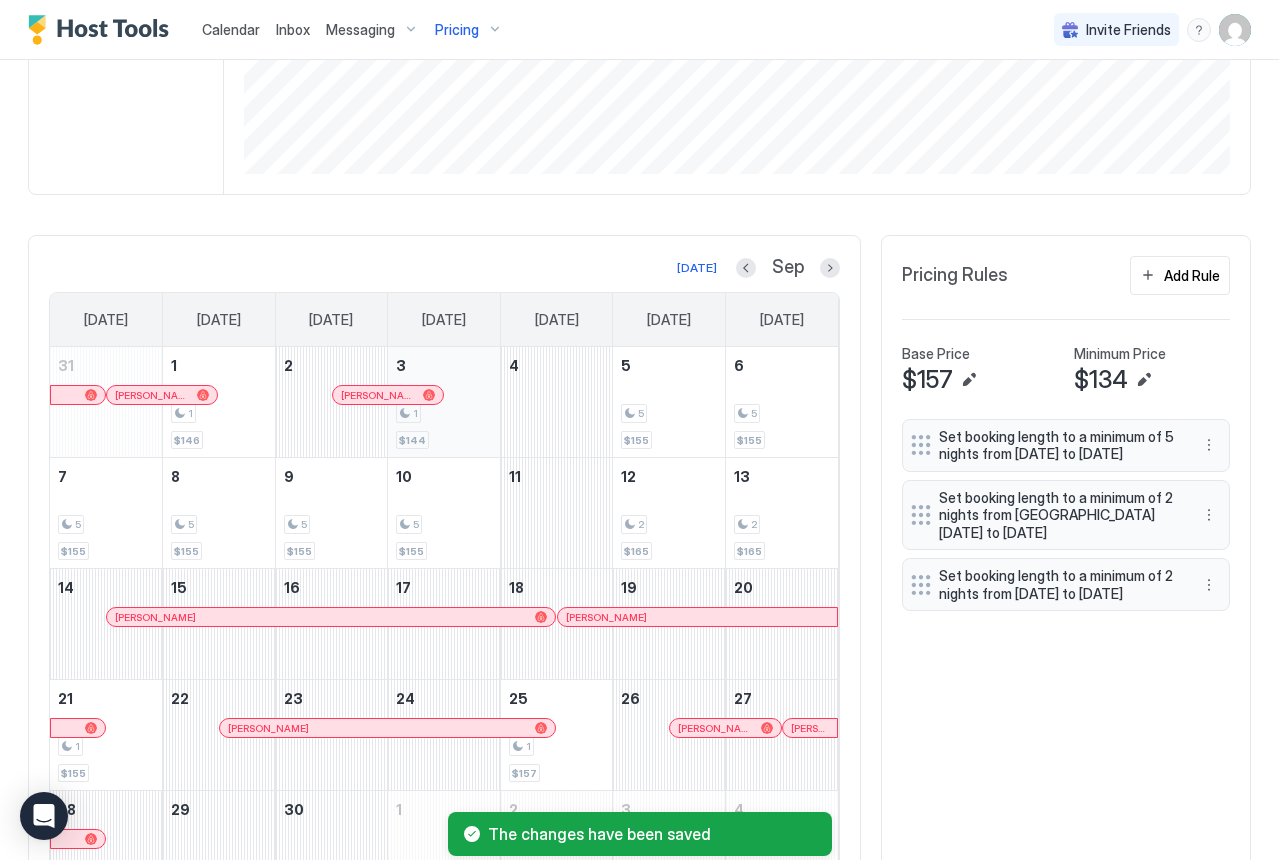 click on "1 $144" at bounding box center (444, 402) 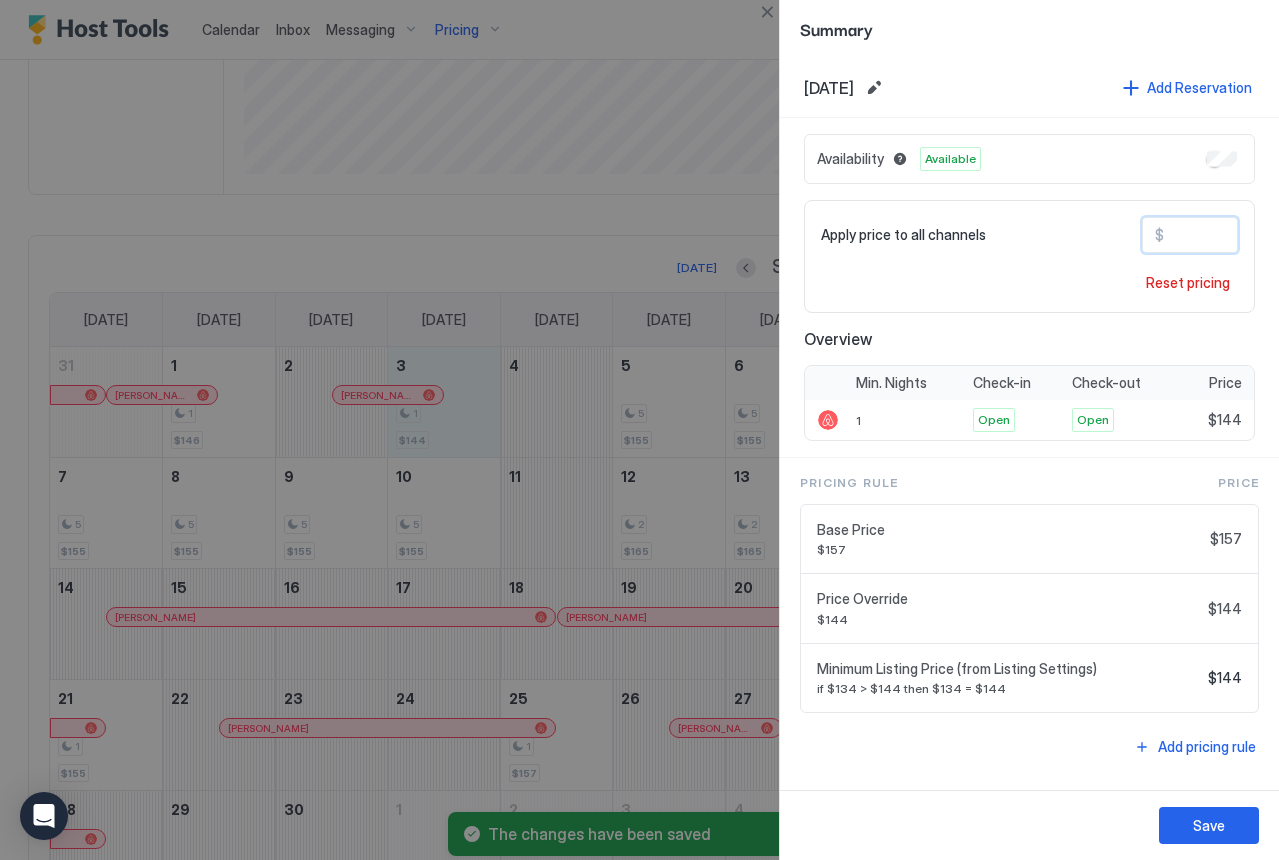 drag, startPoint x: 1186, startPoint y: 235, endPoint x: 1242, endPoint y: 235, distance: 56 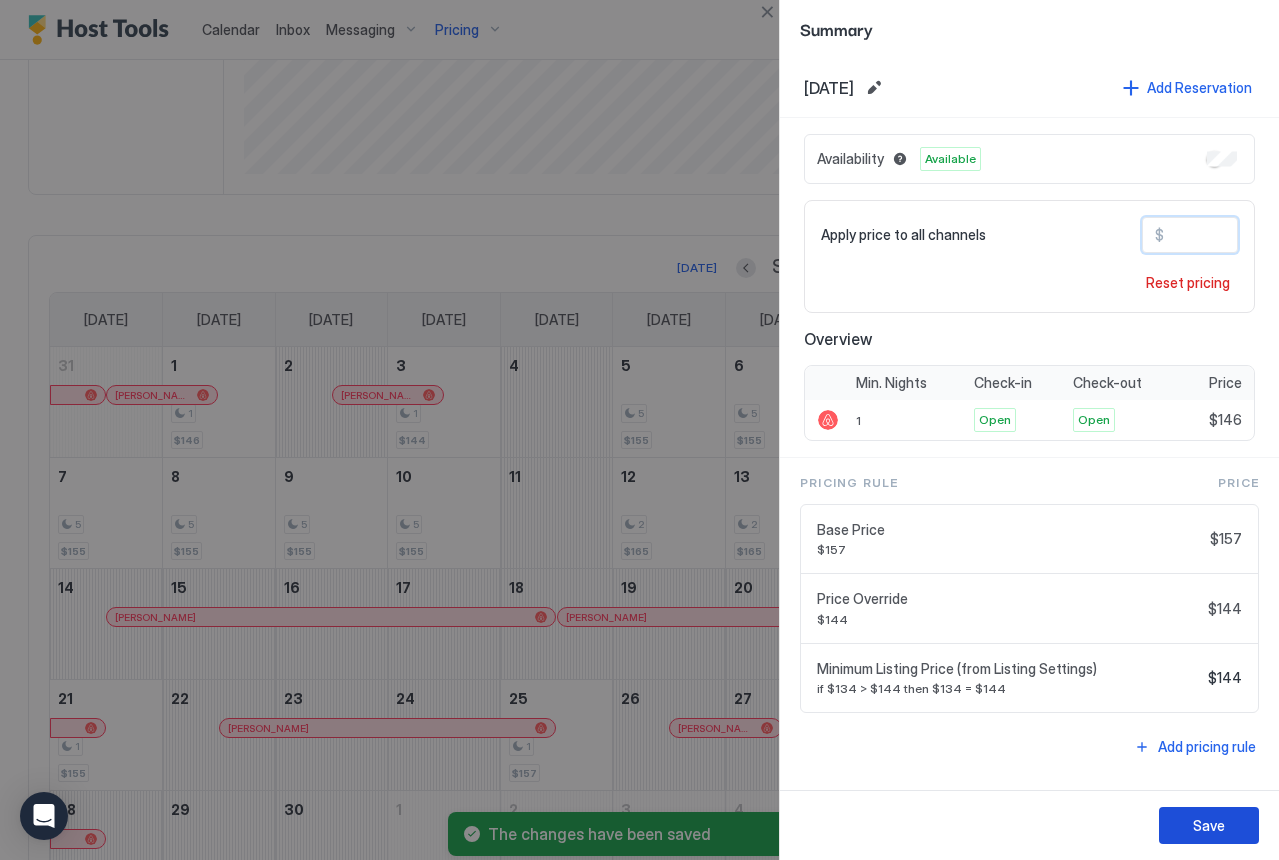 type on "***" 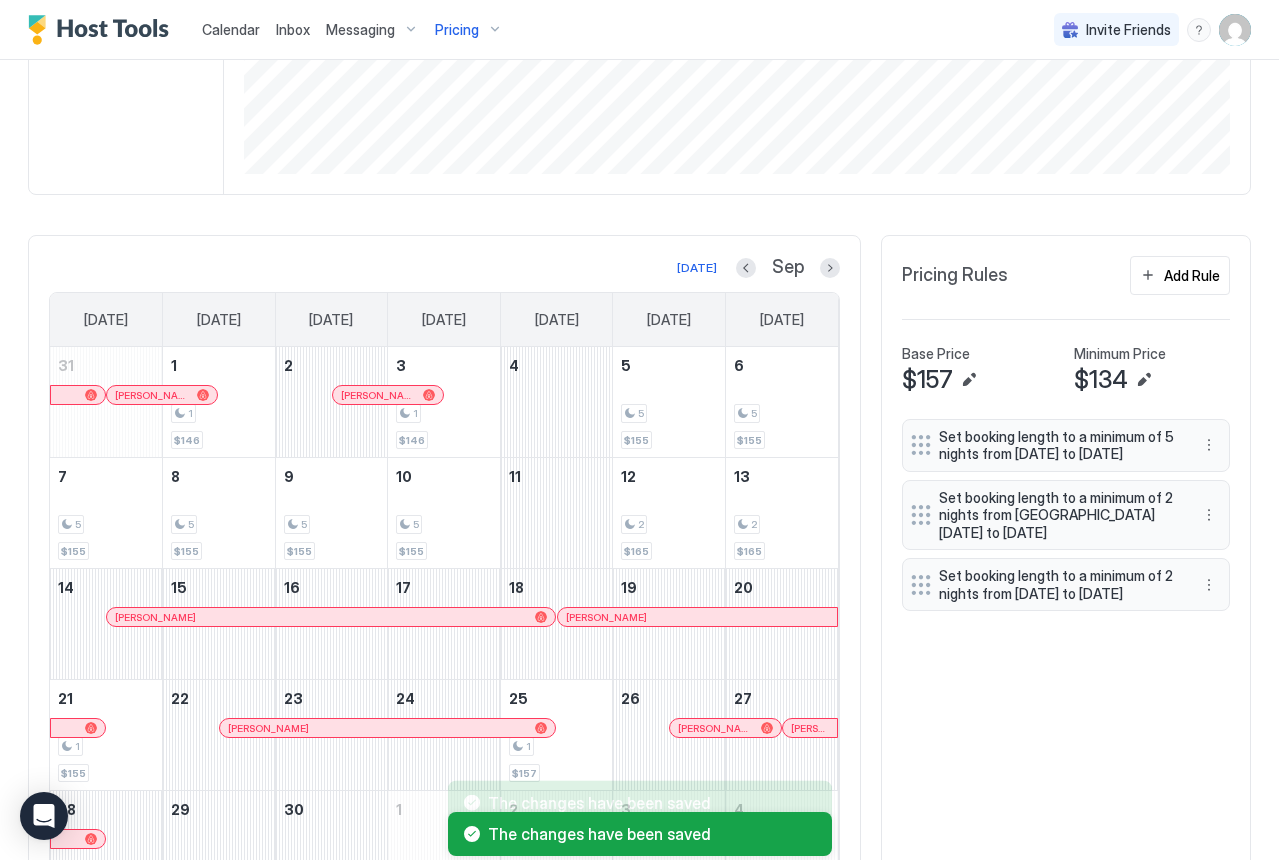 click on "Today Sep Sunday Monday Tuesday Wednesday Thursday Friday Saturday 31 Sam M 1 1 $146 2 Sam M 3 1 $146 4 5 5 $155 6 5 $155 7 5 $155 8 5 $155 9 5 $155 10 5 $155 11 12 2 $165 13 2 $165 14 凯 张 15 16 17 18 Jackie Collins 19 20 21 1 $155 22 Josh Dean 23 24 25 1 $157 26 Josh Covino 27 Jessica Pool 28 29 30 1 2 3 4 Pricing Rules Add Rule Base Price   $157 Minimum Price   $134 Set booking length to a minimum of 5 nights from Fri, Sep 5th 2025 to Thu, Sep 11th 2025   Set booking length to a minimum of 2 nights from Mon, Aug 18th 2025 to Wed, Aug 20th 2025   Set booking length to a minimum of 2 nights from Fri, Sep 12th 2025 to Sun, Sep 14th 2025" at bounding box center [639, 580] 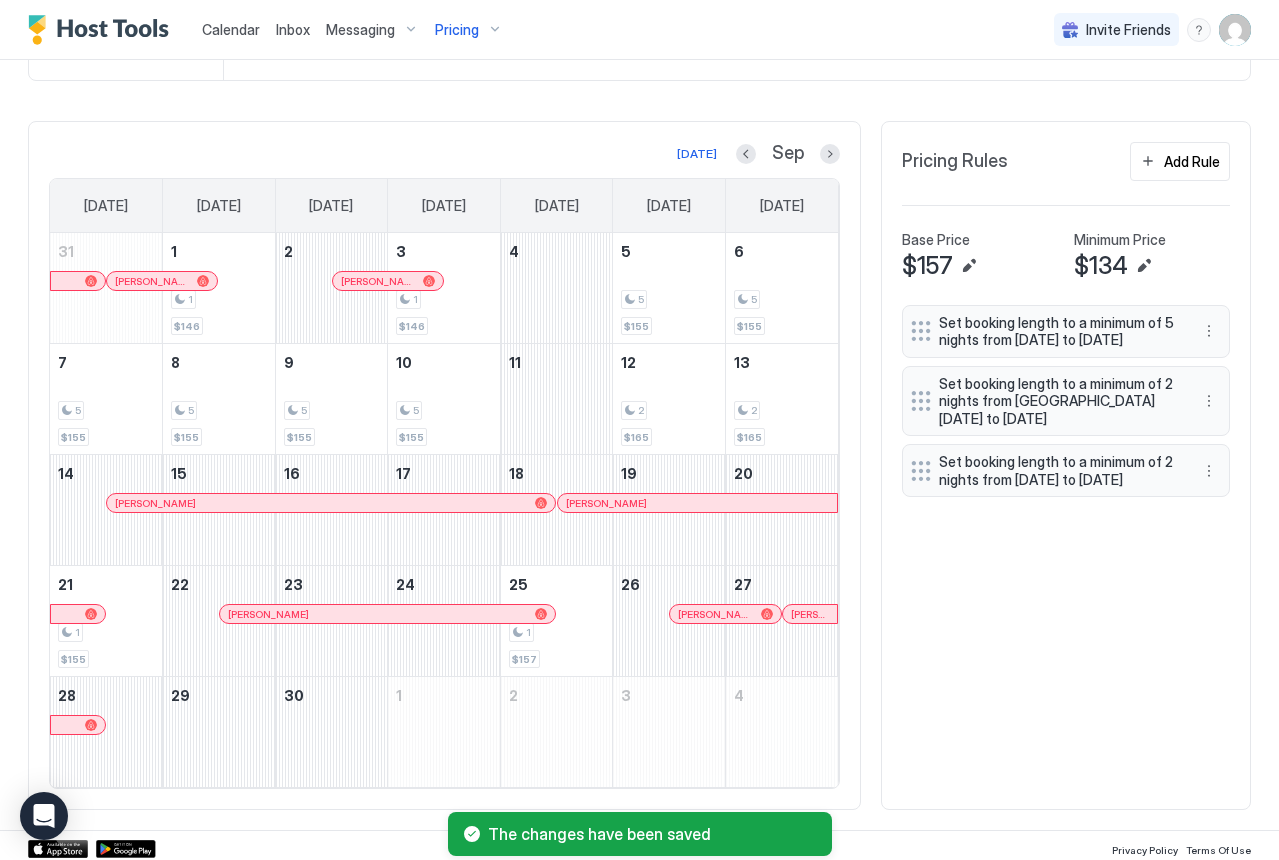scroll, scrollTop: 502, scrollLeft: 0, axis: vertical 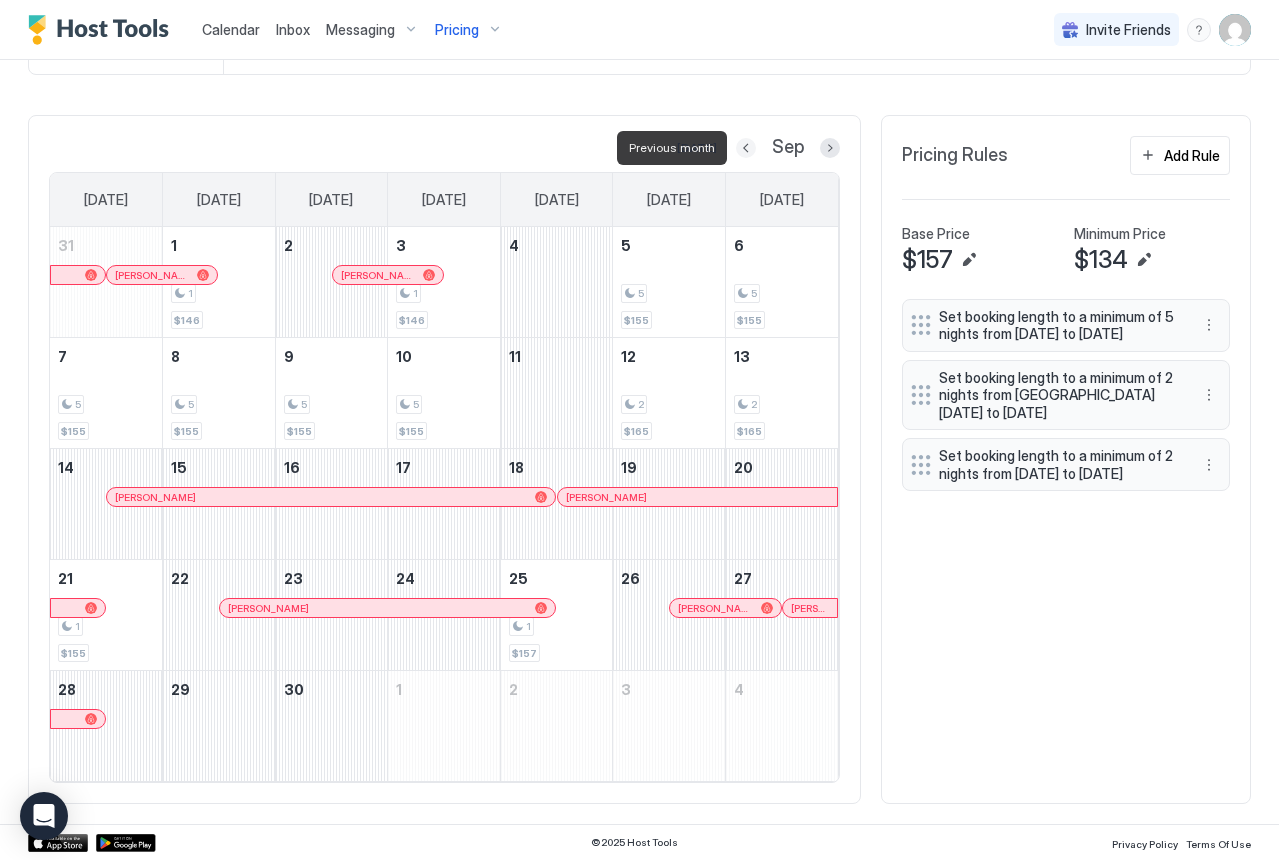 click at bounding box center (746, 148) 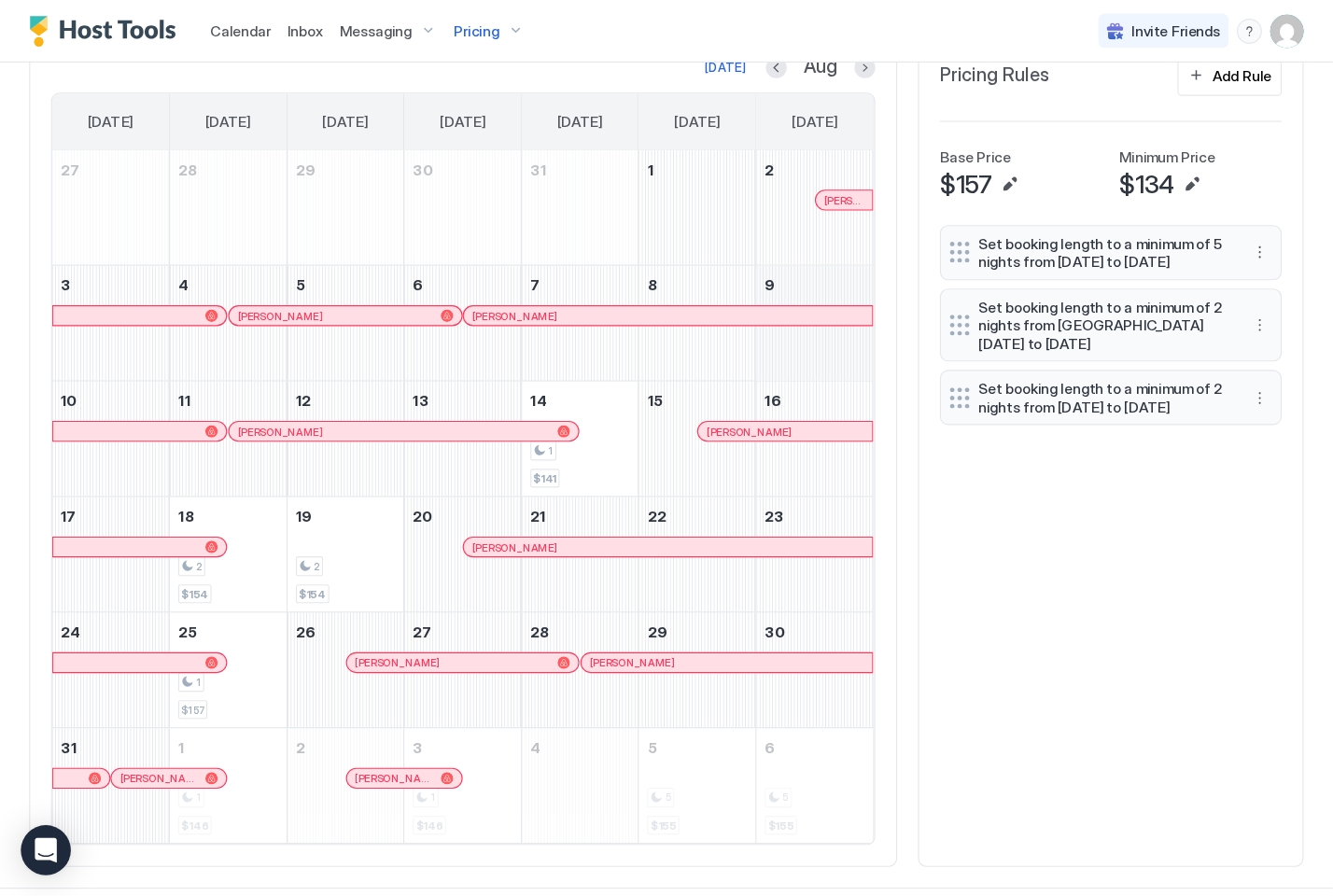 scroll, scrollTop: 548, scrollLeft: 0, axis: vertical 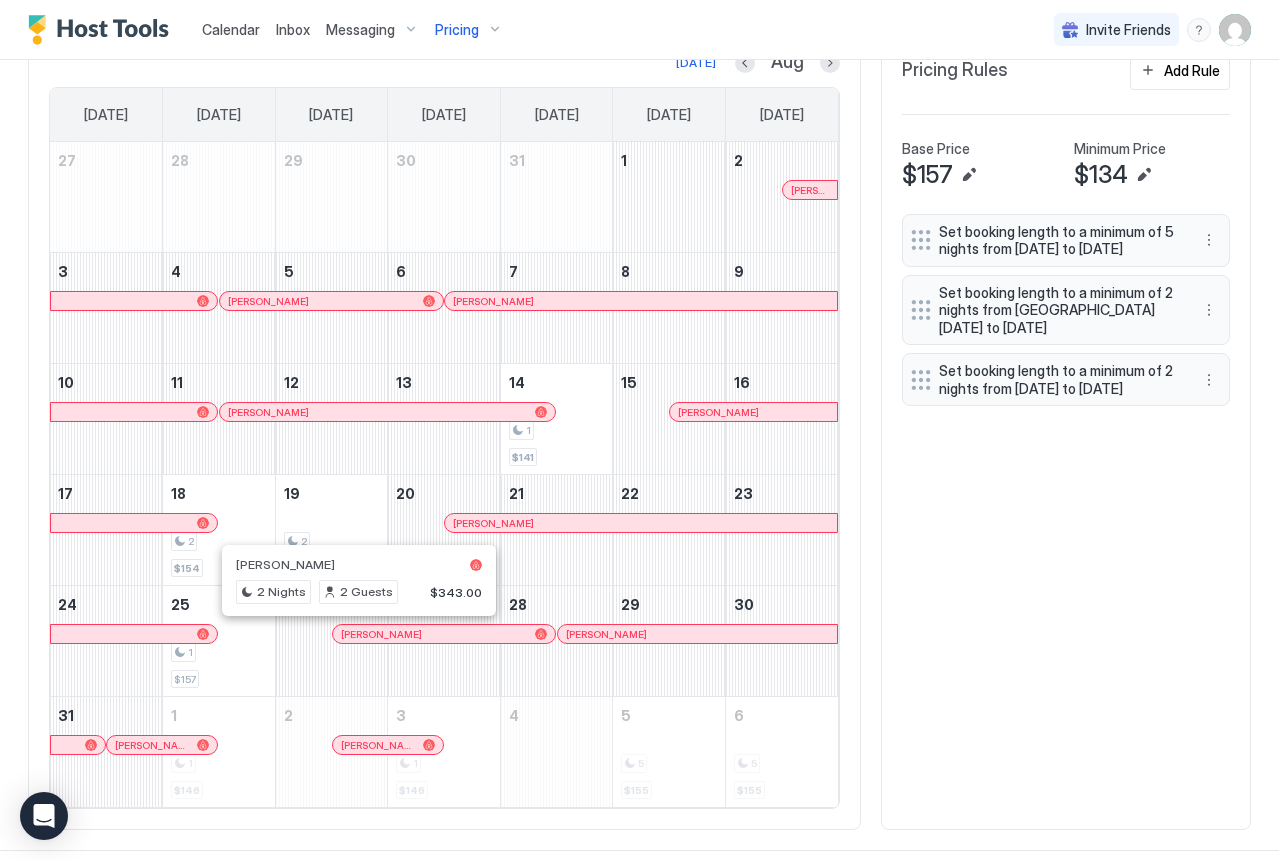 click at bounding box center [134, 523] 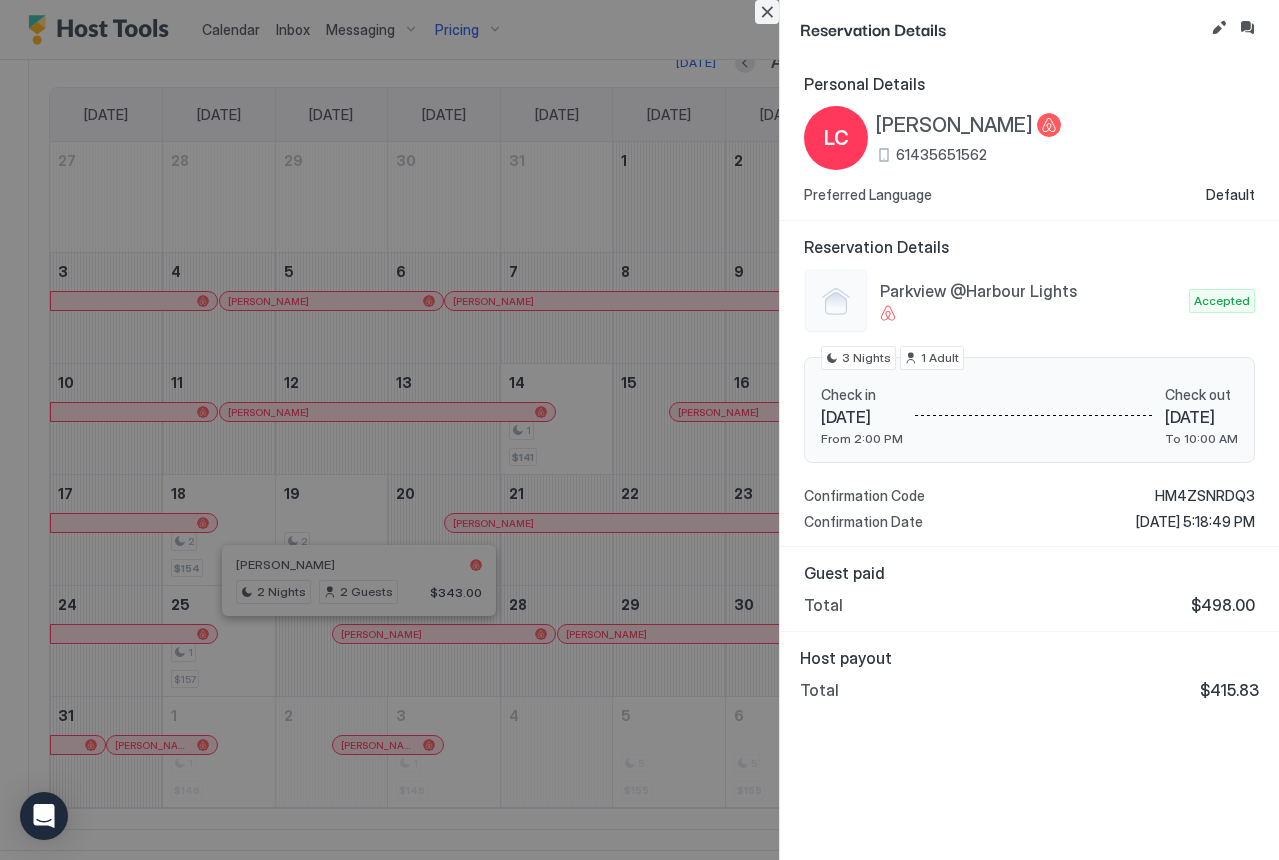 click at bounding box center [767, 12] 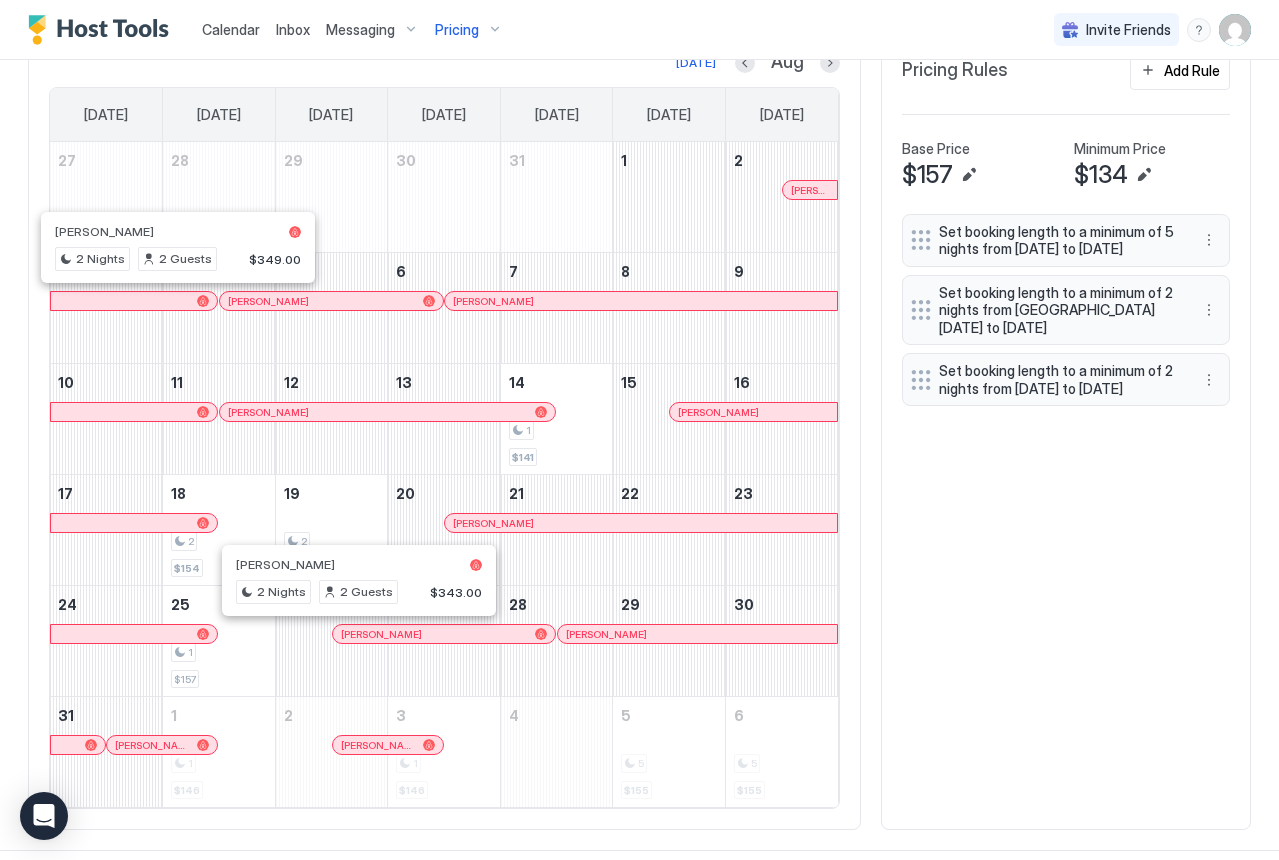 click at bounding box center [170, 301] 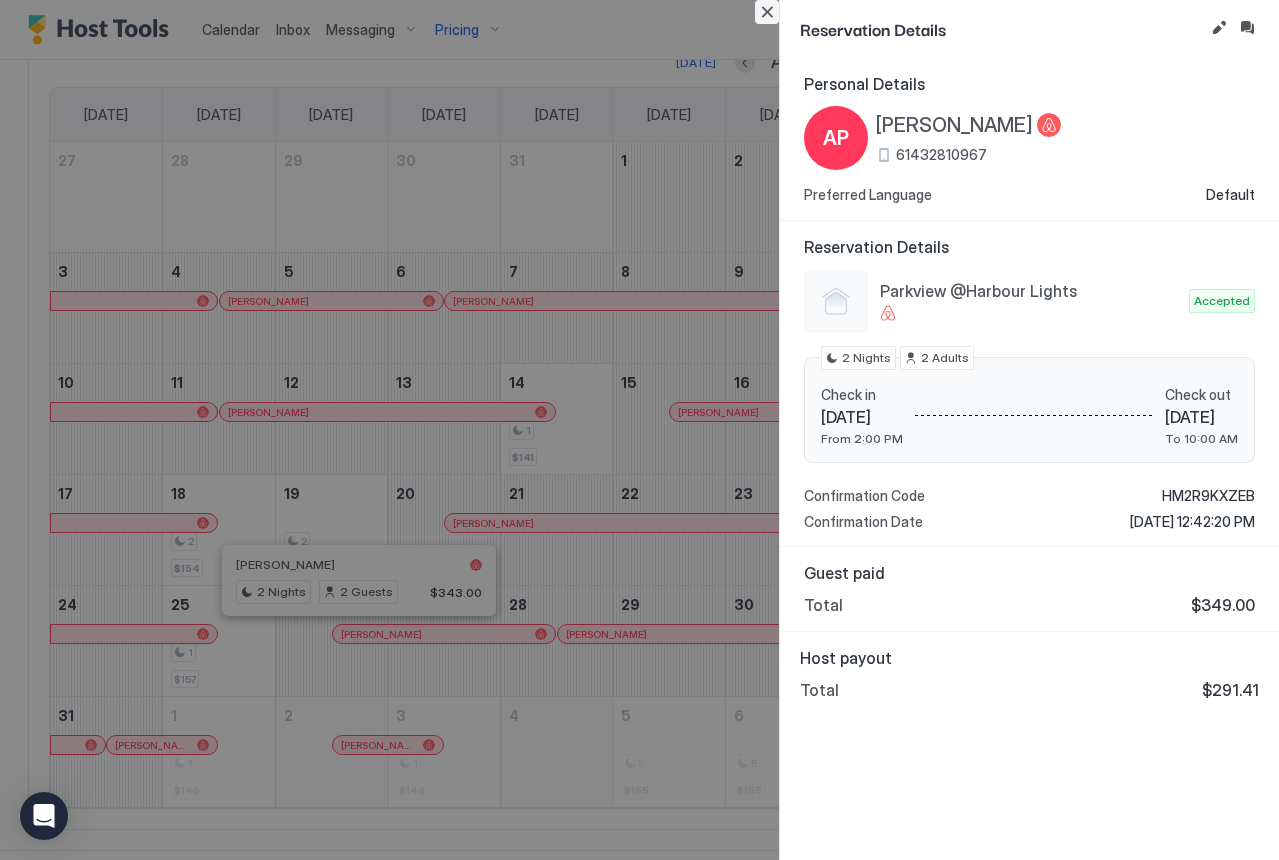 click at bounding box center [767, 12] 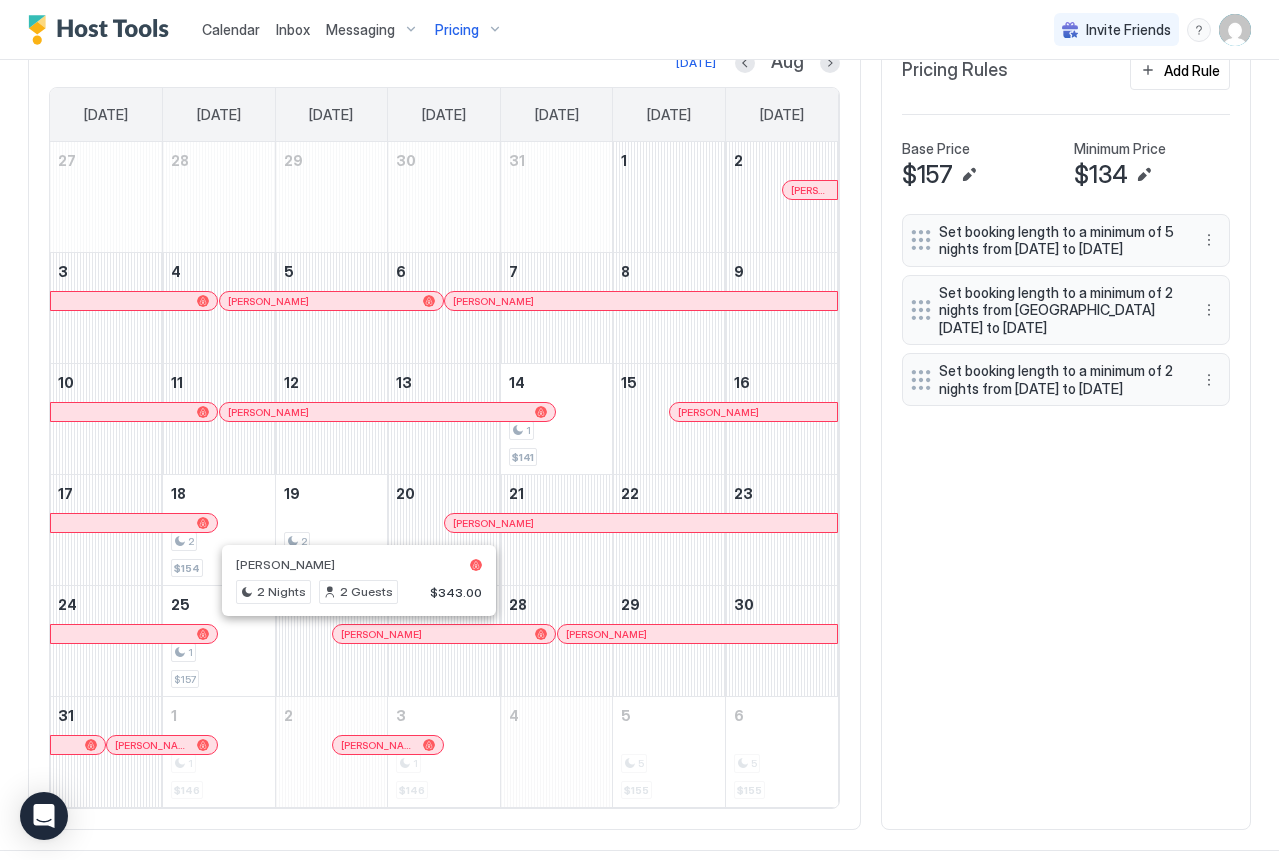click on "Today Aug Sunday Monday Tuesday Wednesday Thursday Friday Saturday 27 28 29 30 31 1 2 Abhishek Purty 3 4 Judy Shinnick 5 6 Jolie Henricks 7 8 9 10 11 Lucius Carlson 12 13 14 1 $141 15 LIsa Coombes 16 17 18 2 $154 19 2 $154 20 Bryan Sng 21 22 23 24 25 1 $157 26 Christy Fischer 27 28 Michiel Pratt 29 30 31 Sam M 1 1 $146 2 Sam M 3 1 $146 4 5 5 $155 6 5 $155 Pricing Rules Add Rule Base Price   $157 Minimum Price   $134 Set booking length to a minimum of 5 nights from Fri, Sep 5th 2025 to Thu, Sep 11th 2025   Set booking length to a minimum of 2 nights from Mon, Aug 18th 2025 to Wed, Aug 20th 2025   Set booking length to a minimum of 2 nights from Fri, Sep 12th 2025 to Sun, Sep 14th 2025" at bounding box center (639, 430) 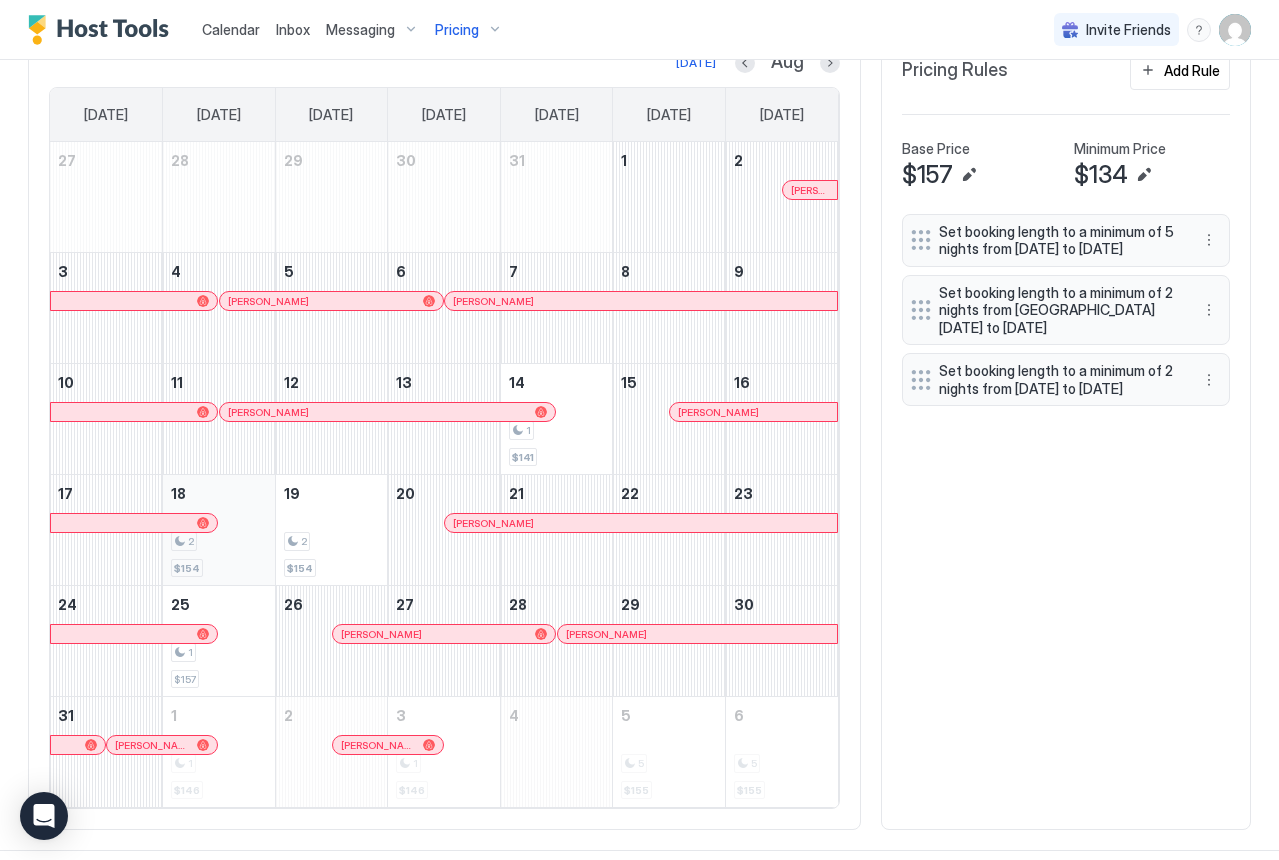 click on "2 $154" at bounding box center [219, 530] 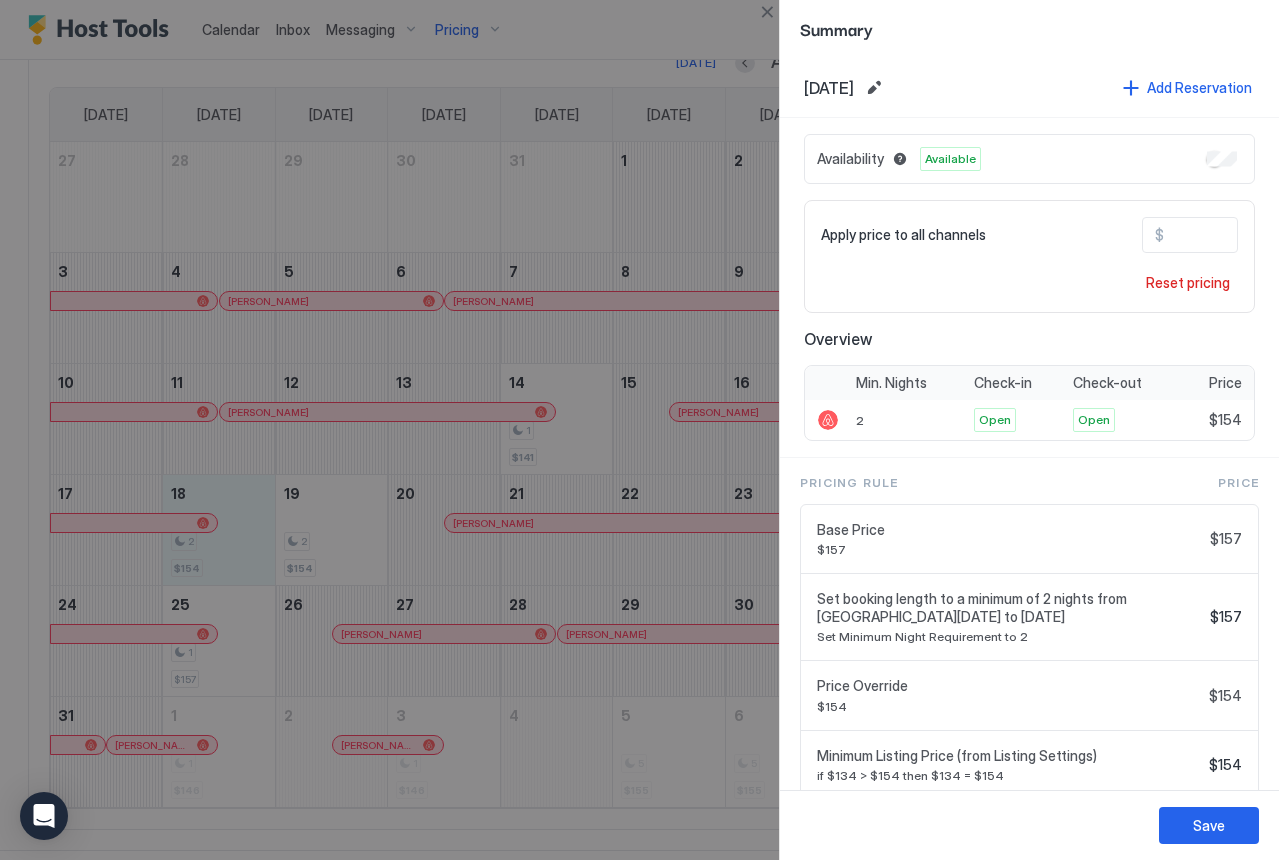 click at bounding box center (639, 430) 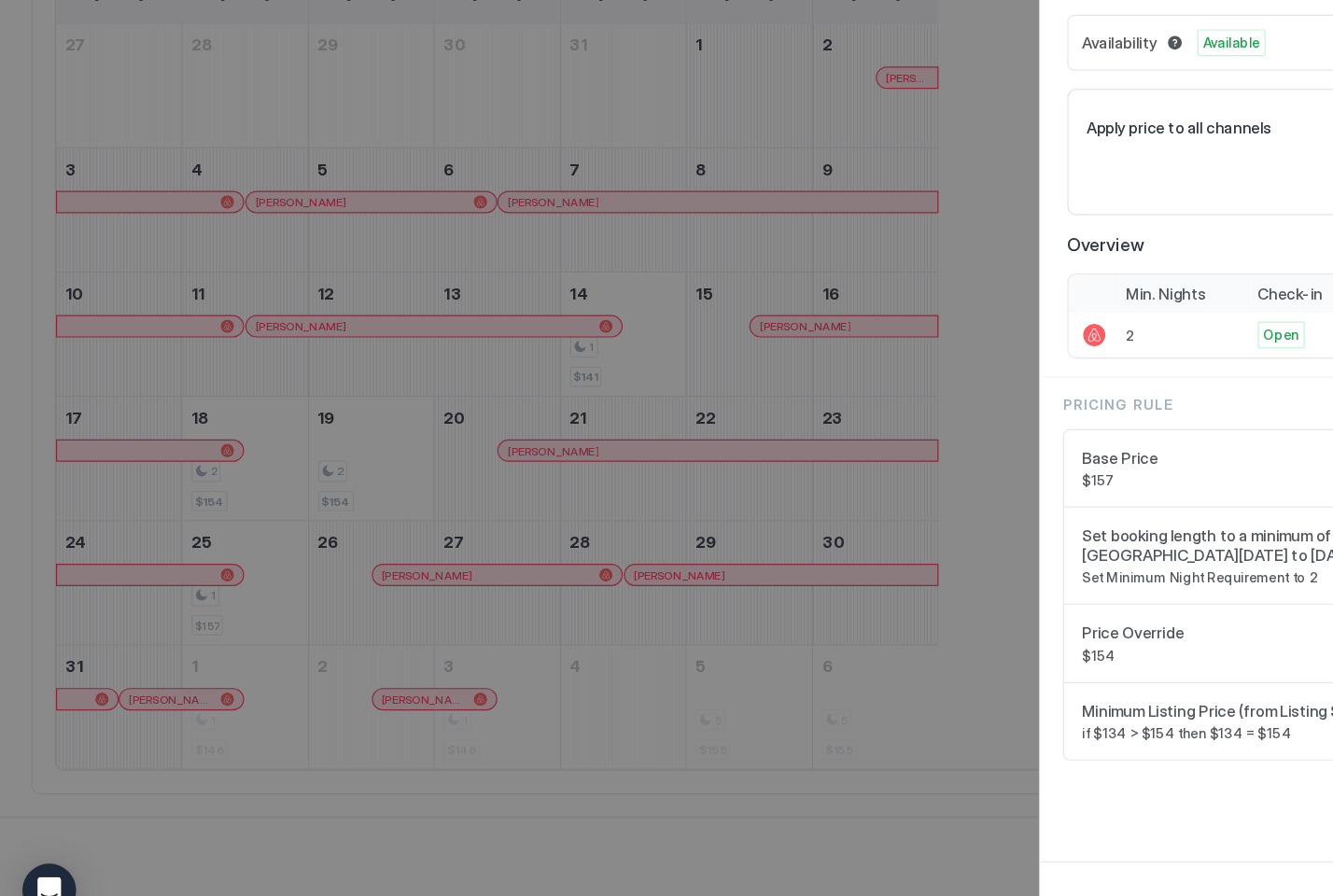 scroll, scrollTop: 595, scrollLeft: 0, axis: vertical 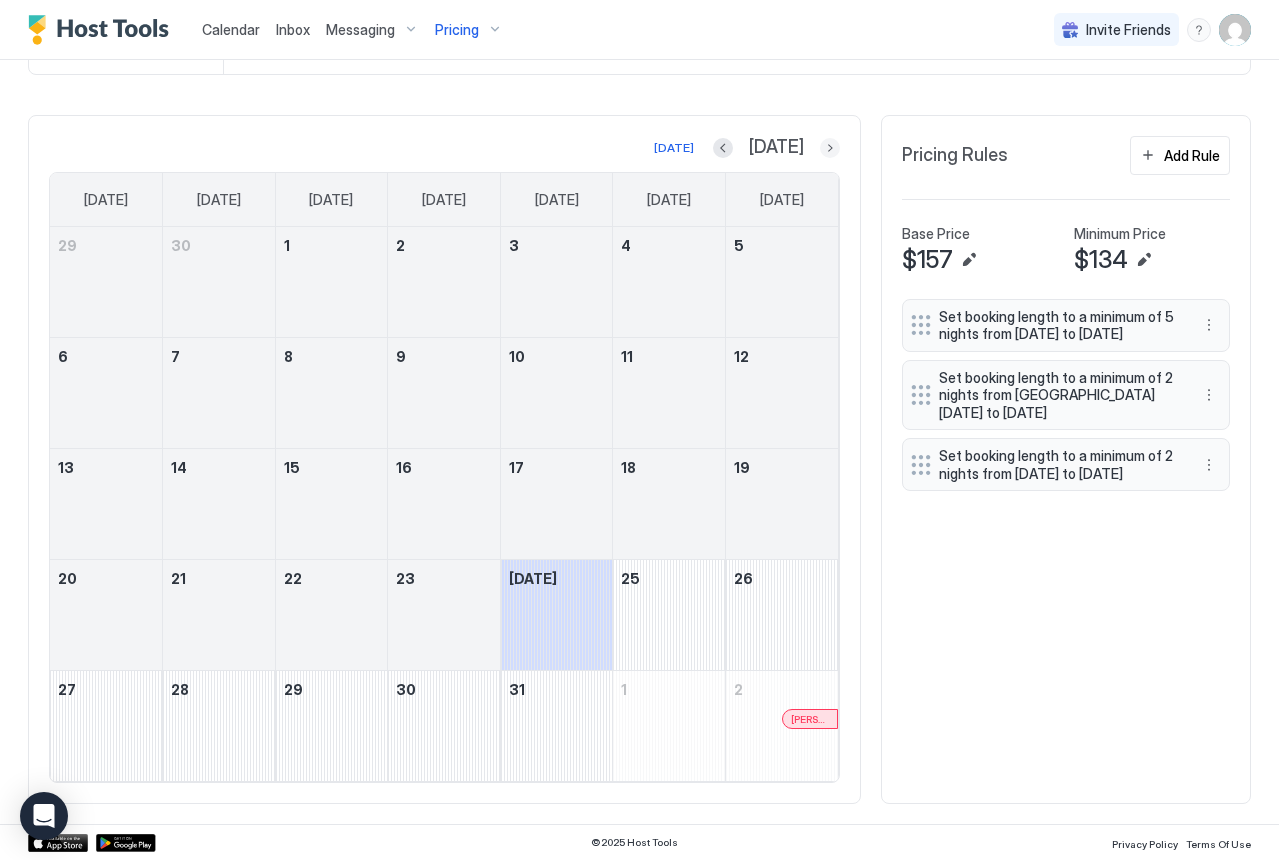 click at bounding box center [830, 148] 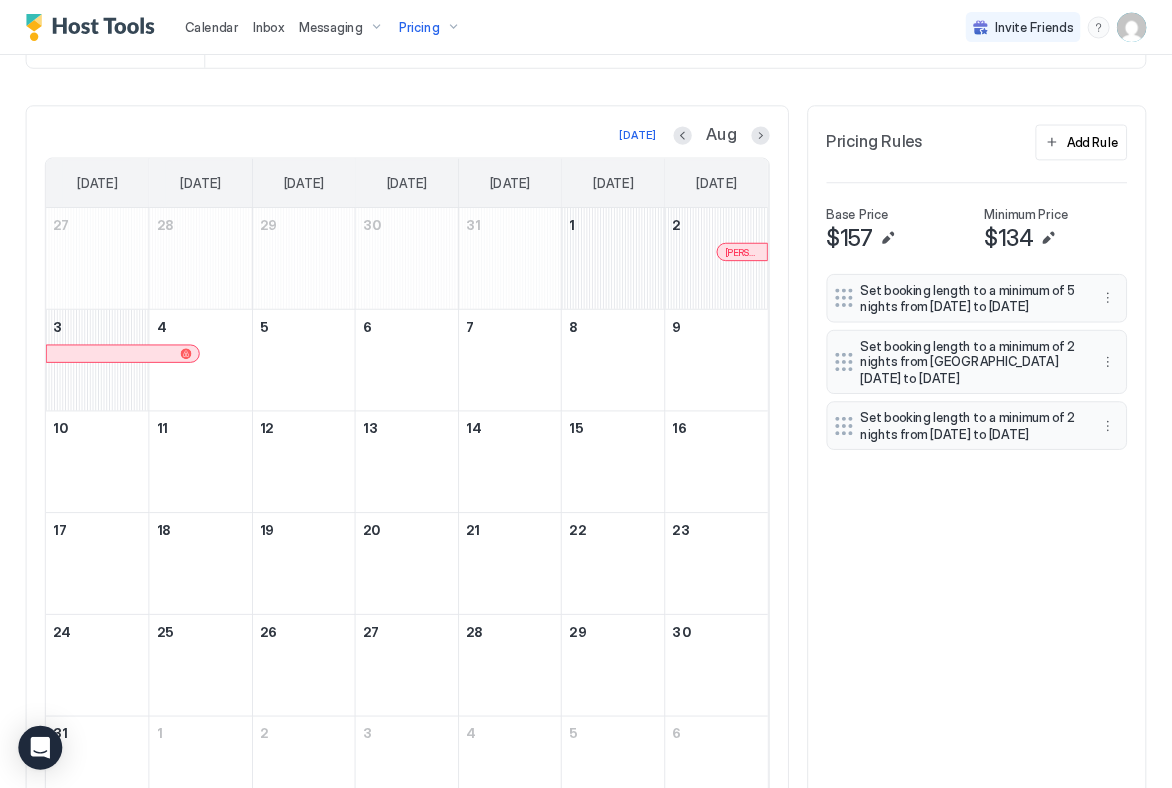 scroll, scrollTop: 463, scrollLeft: 0, axis: vertical 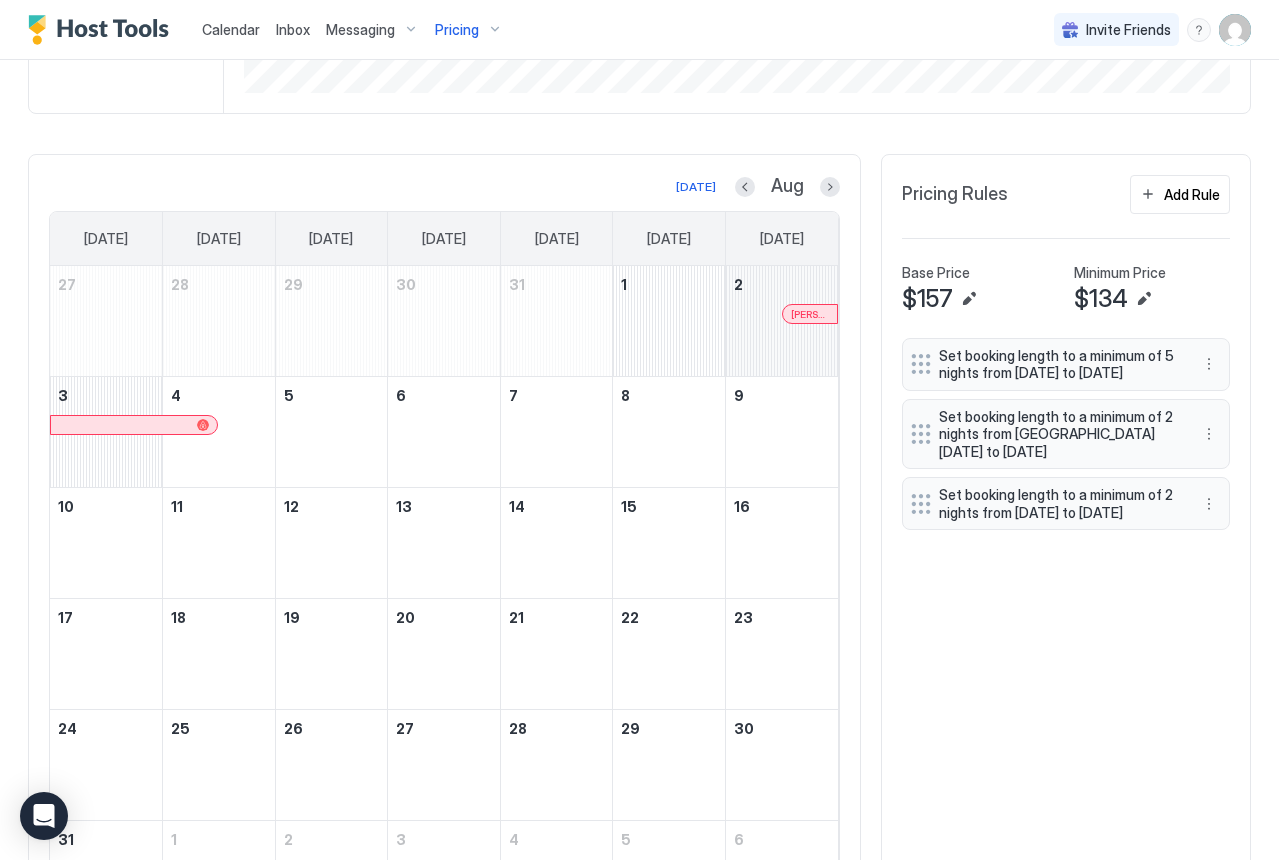 type 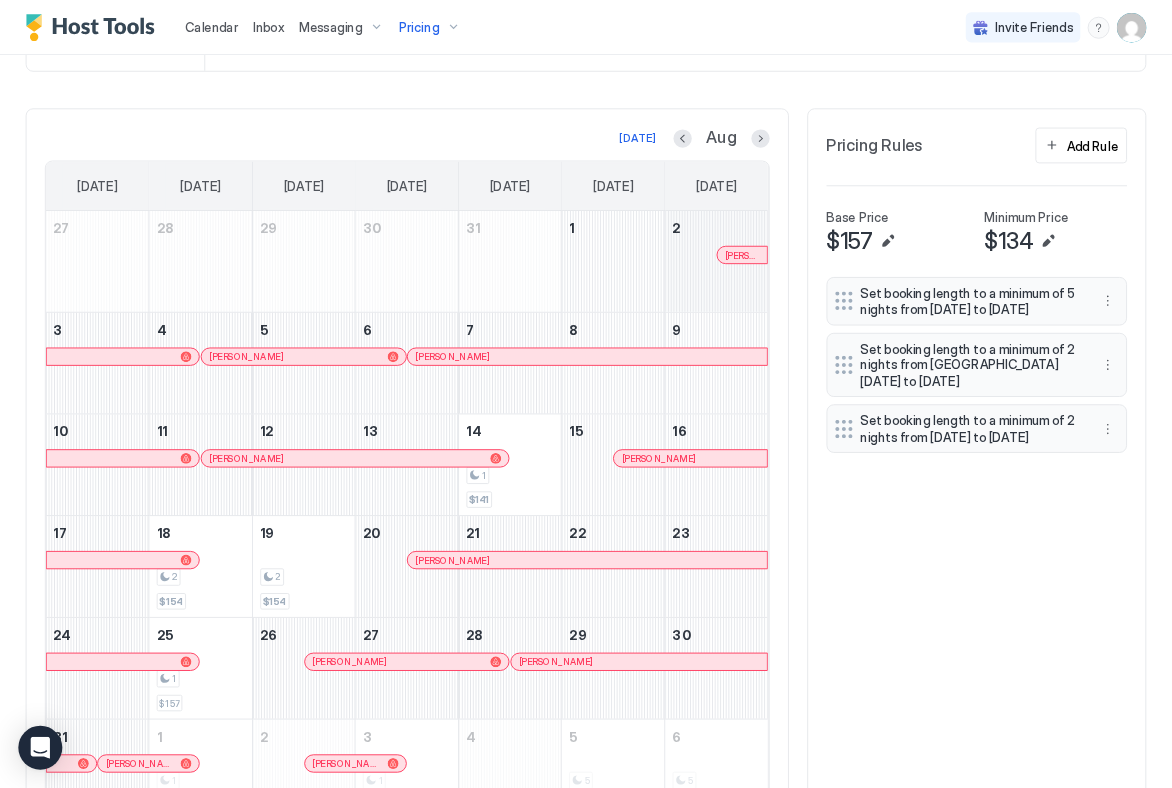 scroll, scrollTop: 463, scrollLeft: 0, axis: vertical 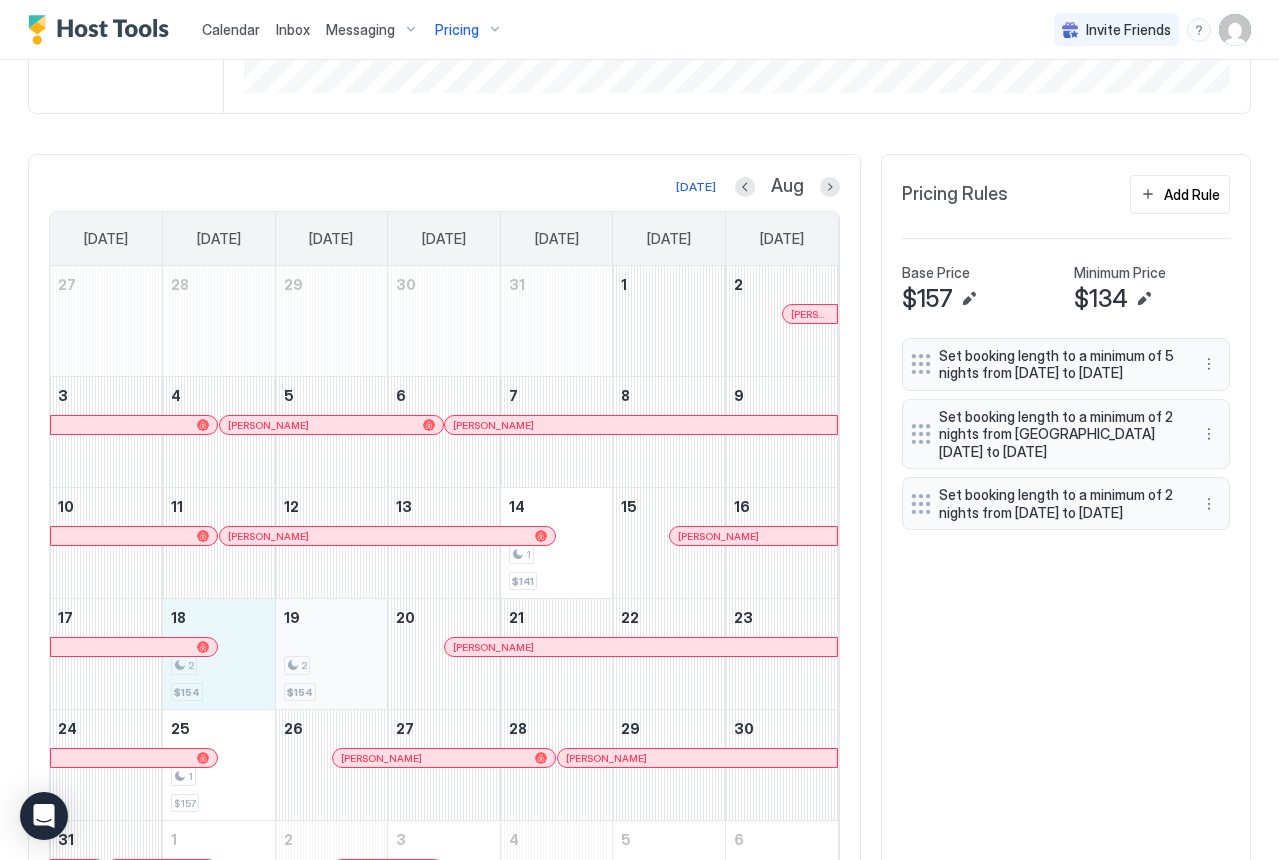 drag, startPoint x: 228, startPoint y: 679, endPoint x: 326, endPoint y: 678, distance: 98.005104 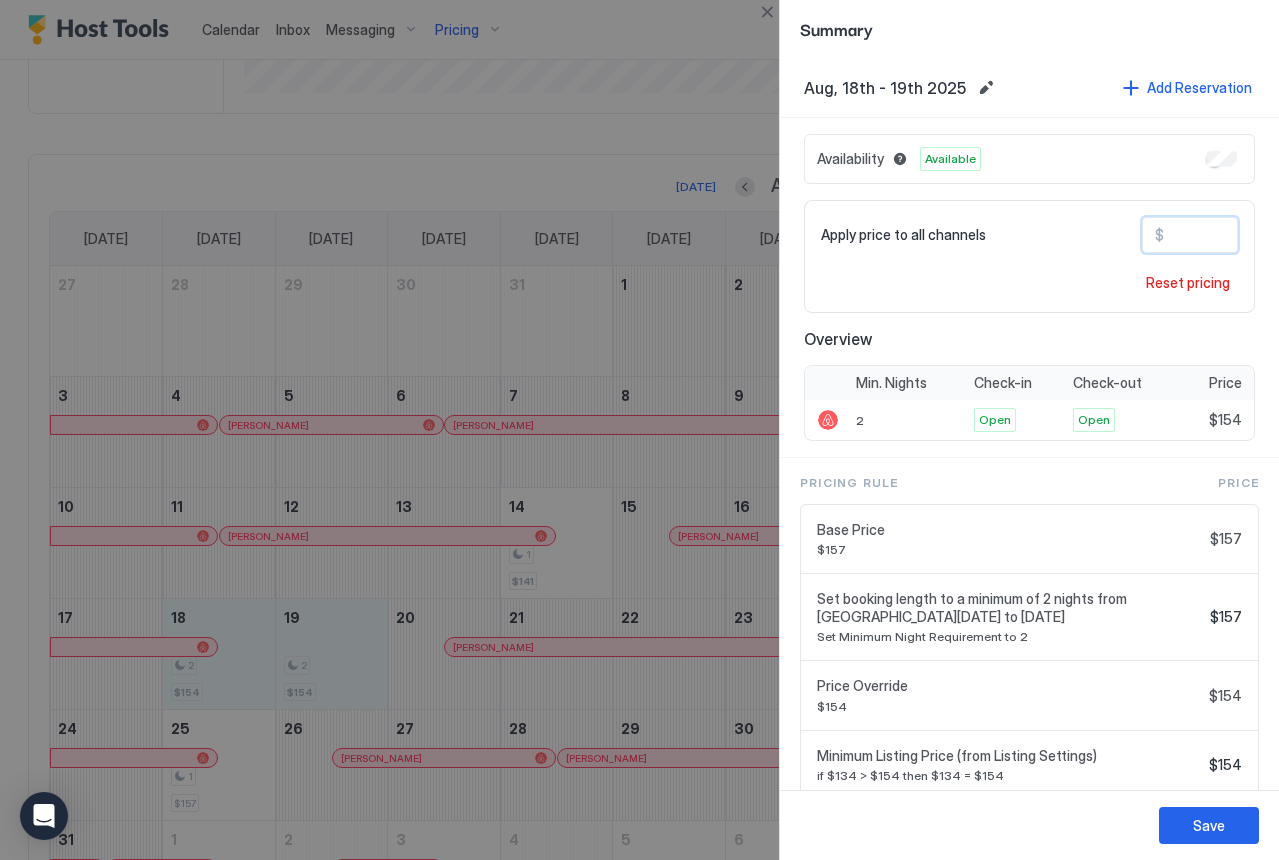 drag, startPoint x: 1178, startPoint y: 237, endPoint x: 1198, endPoint y: 237, distance: 20 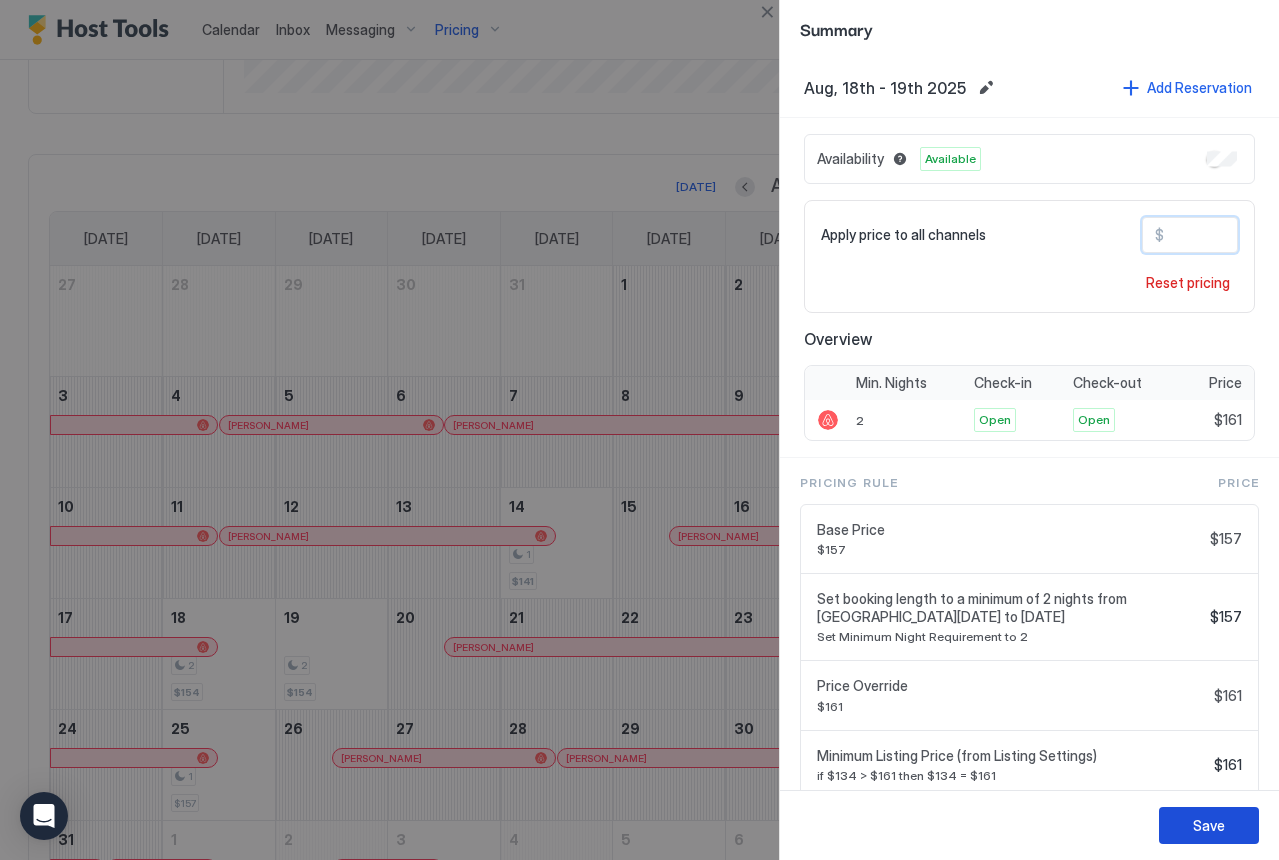 type on "***" 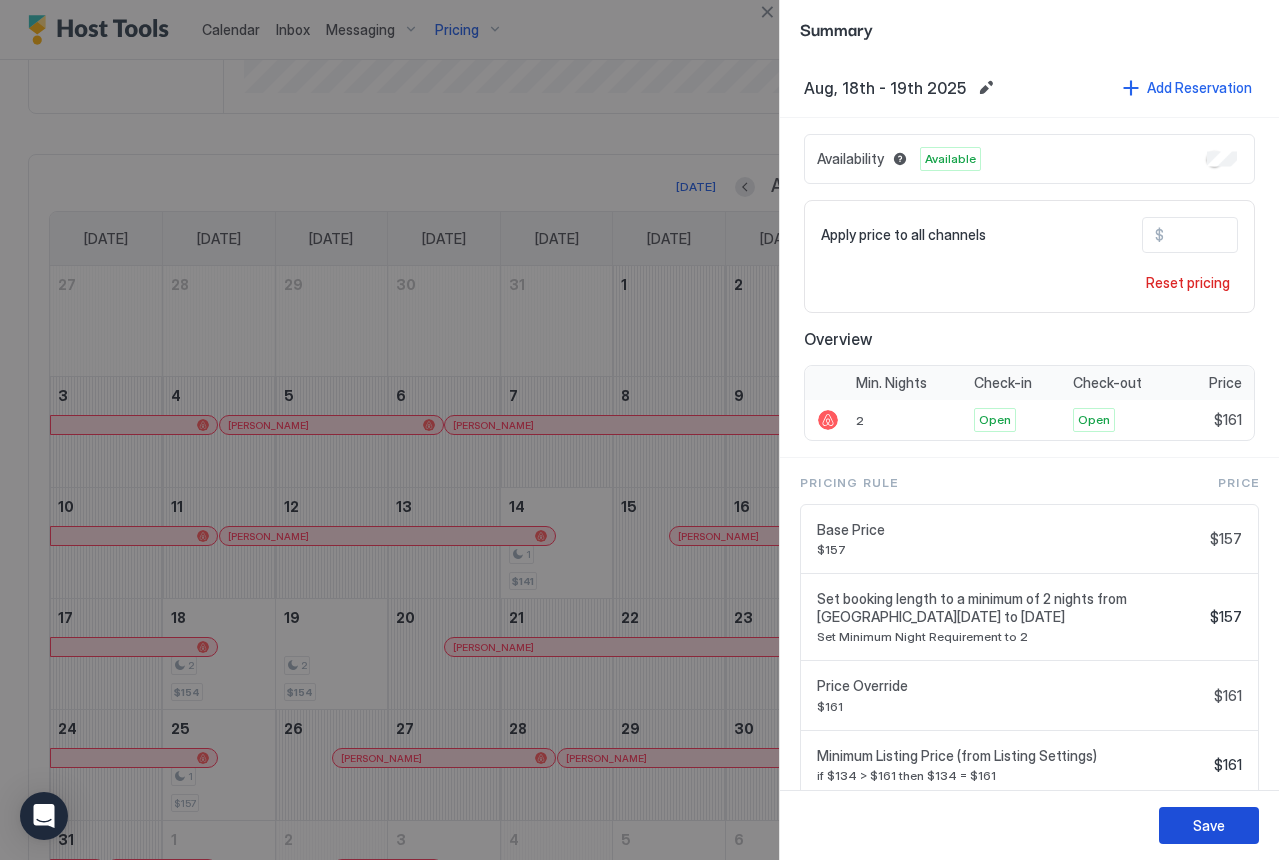 click on "Save" at bounding box center (1209, 825) 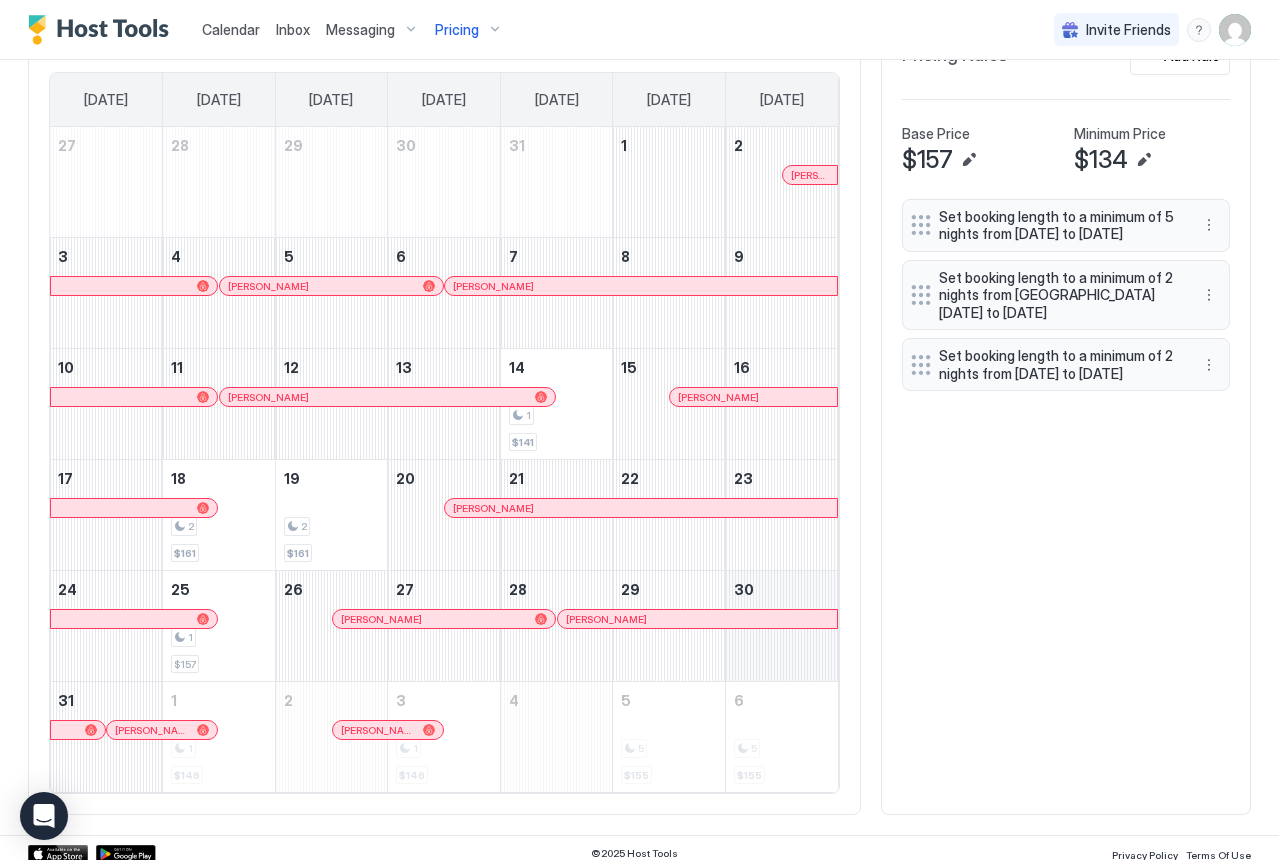scroll, scrollTop: 604, scrollLeft: 0, axis: vertical 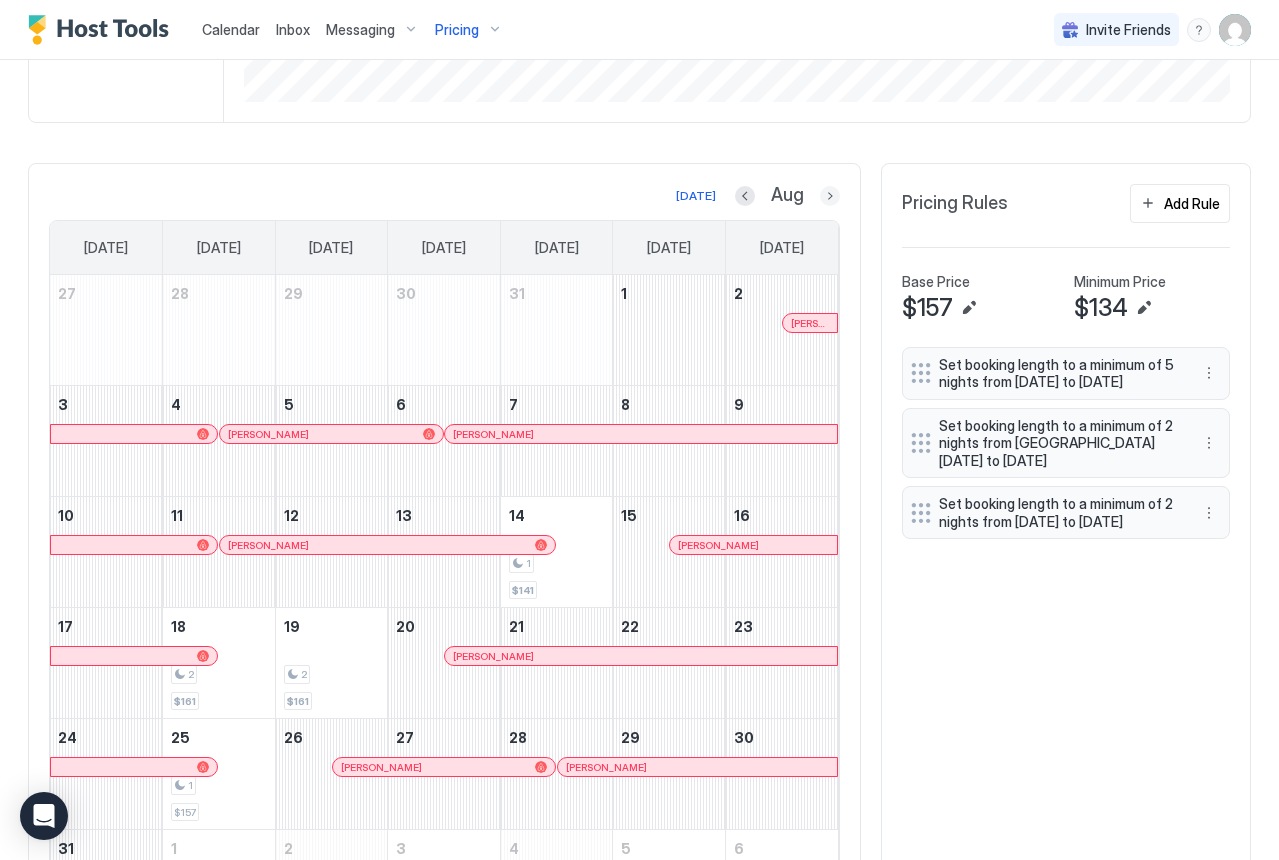 click at bounding box center [830, 196] 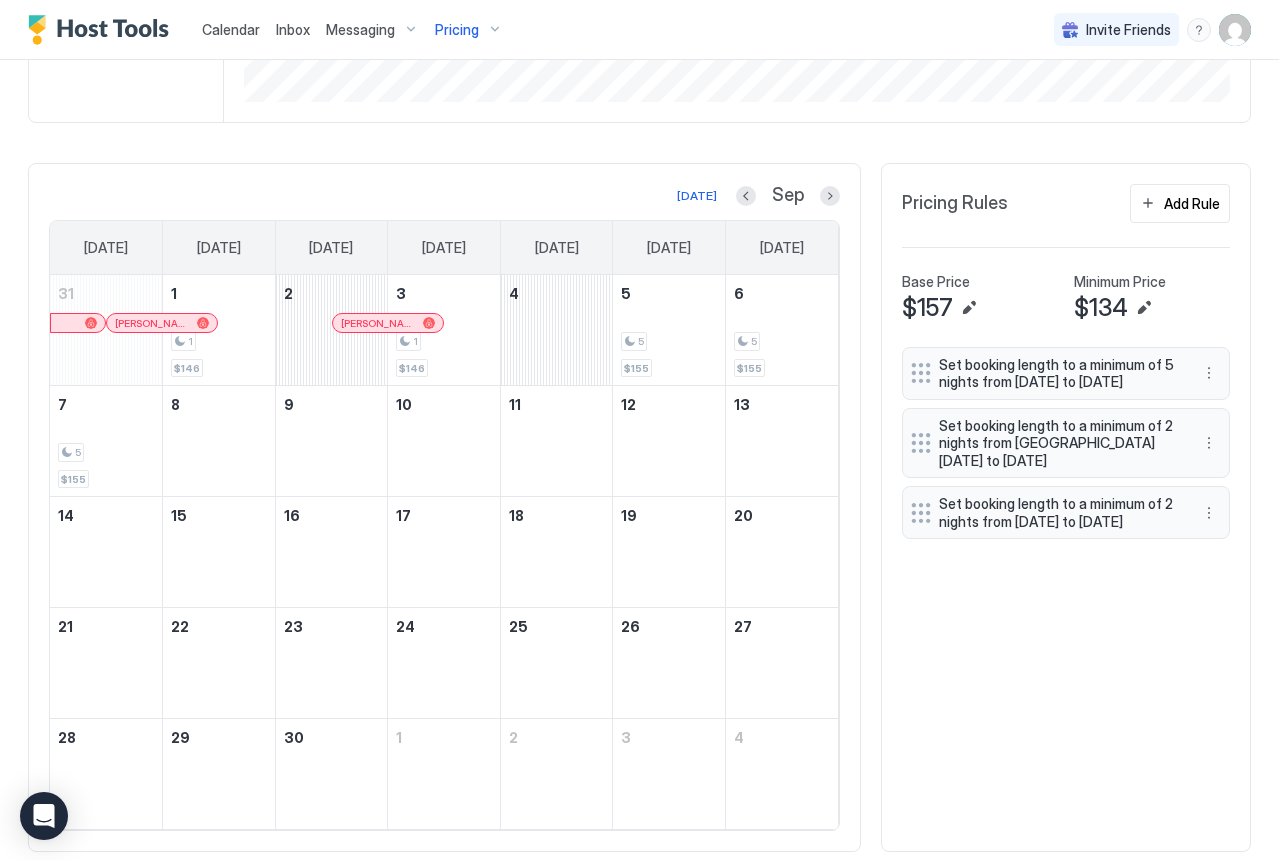 scroll, scrollTop: 382, scrollLeft: 0, axis: vertical 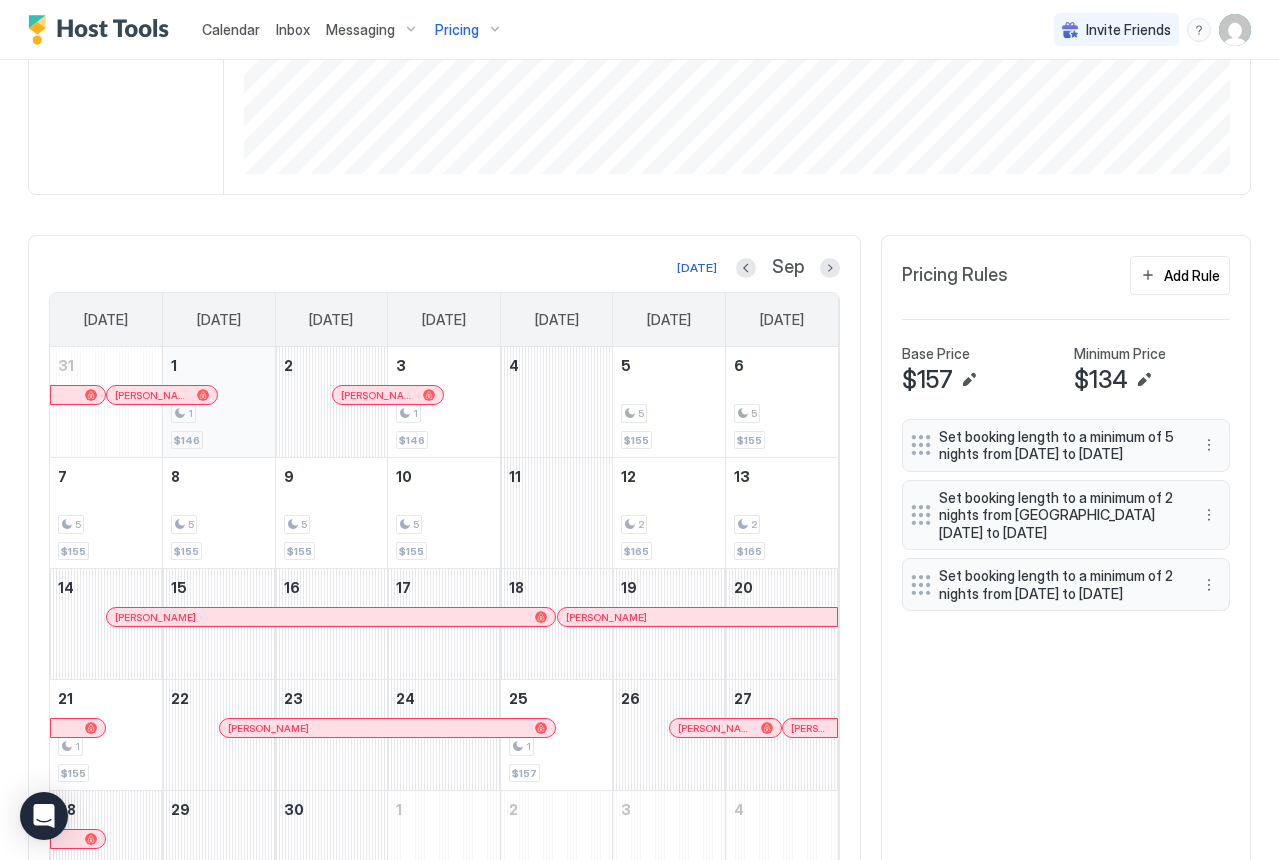 click on "1 $146" at bounding box center [219, 402] 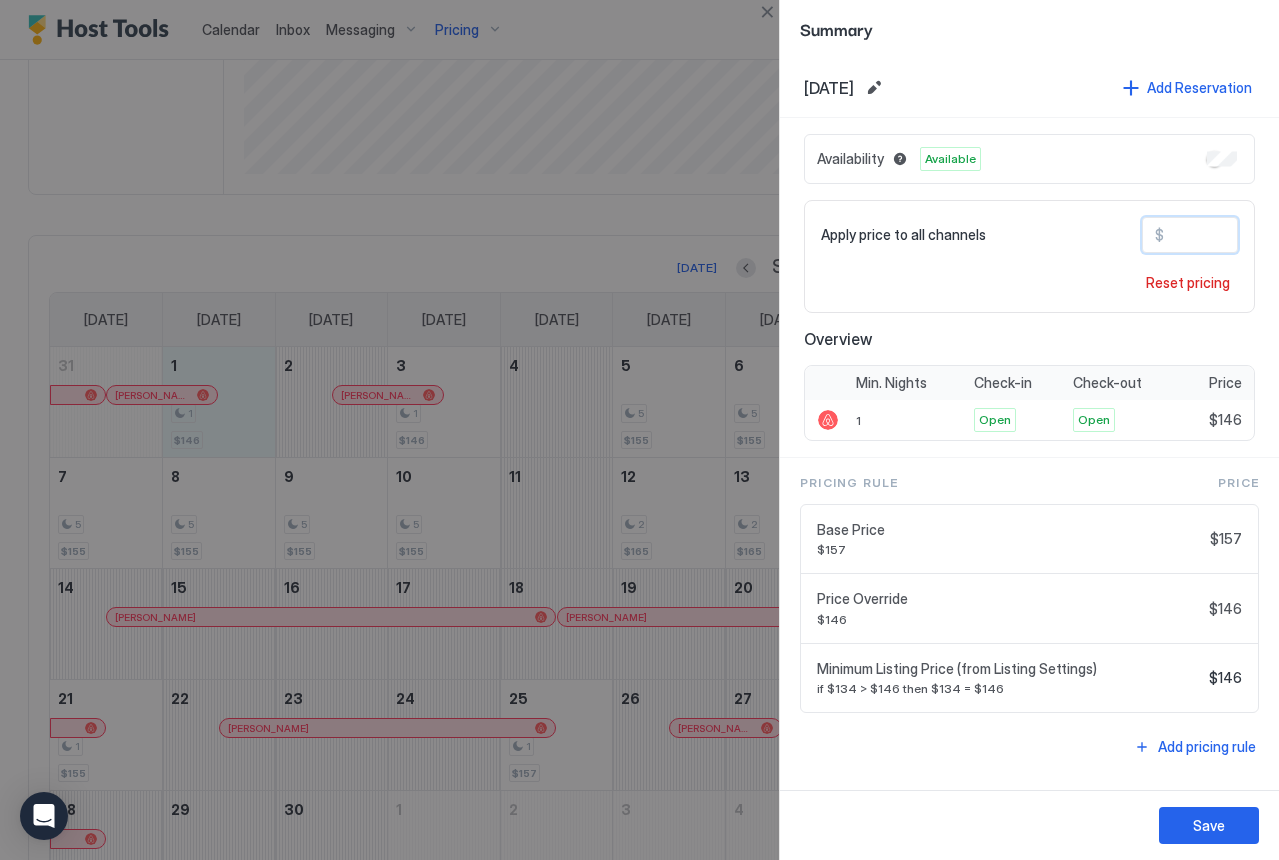 drag, startPoint x: 1186, startPoint y: 237, endPoint x: 1218, endPoint y: 238, distance: 32.01562 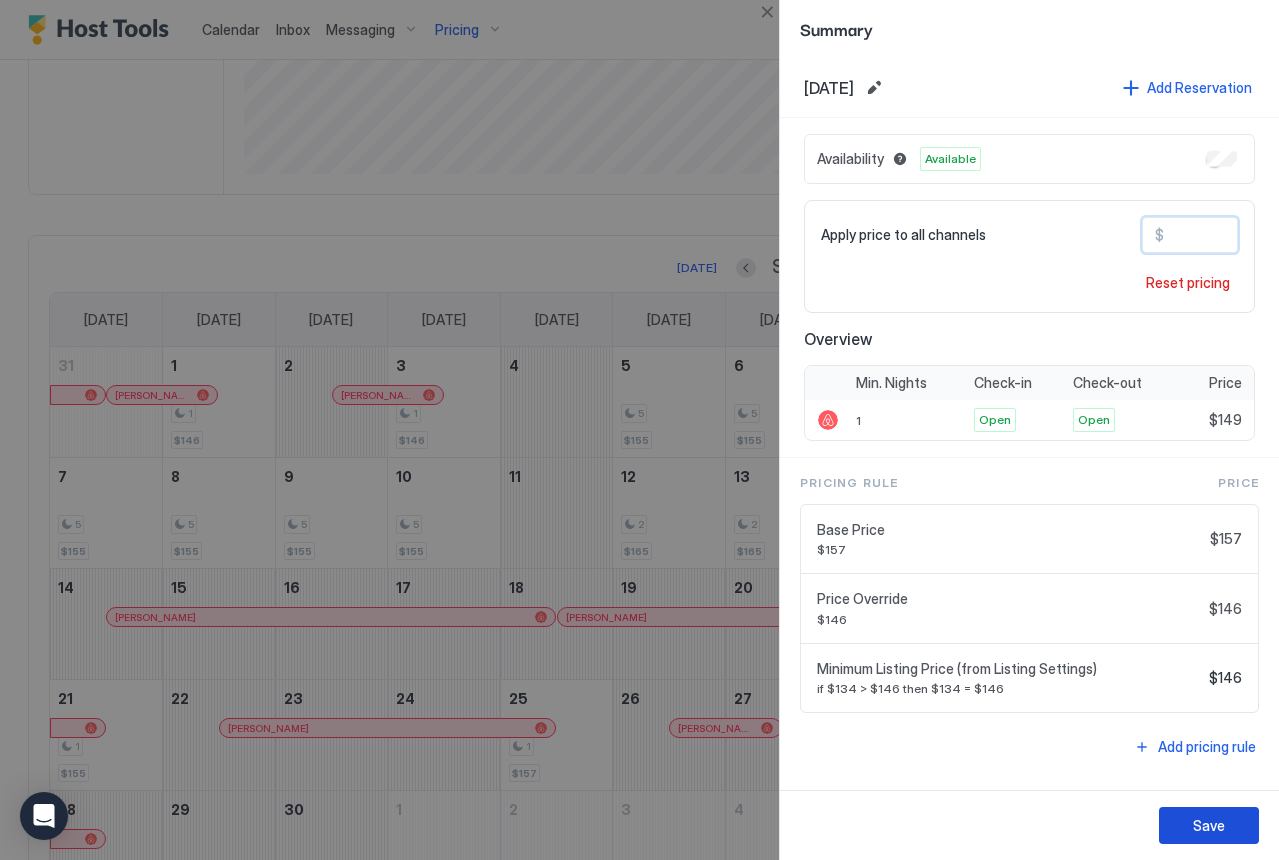 type on "***" 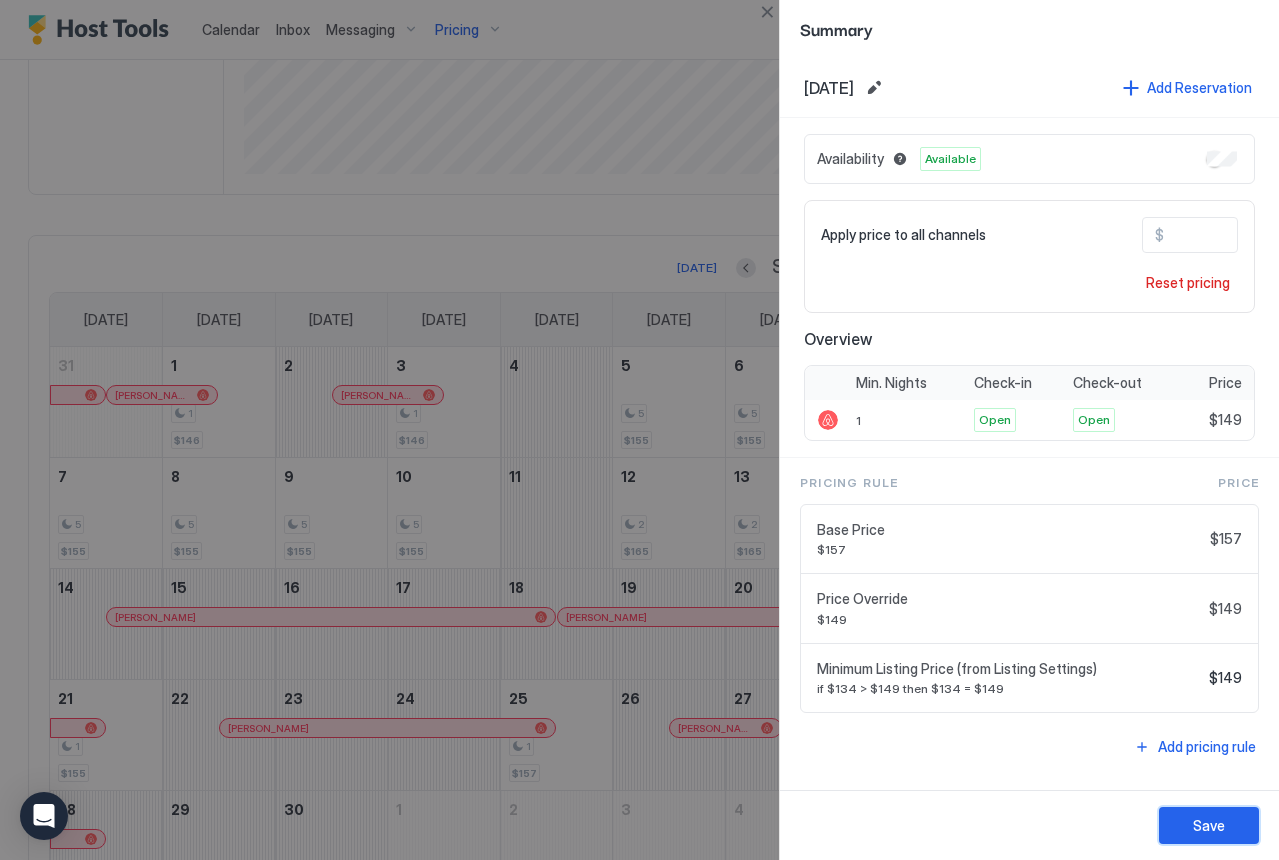 click on "Save" at bounding box center [1209, 825] 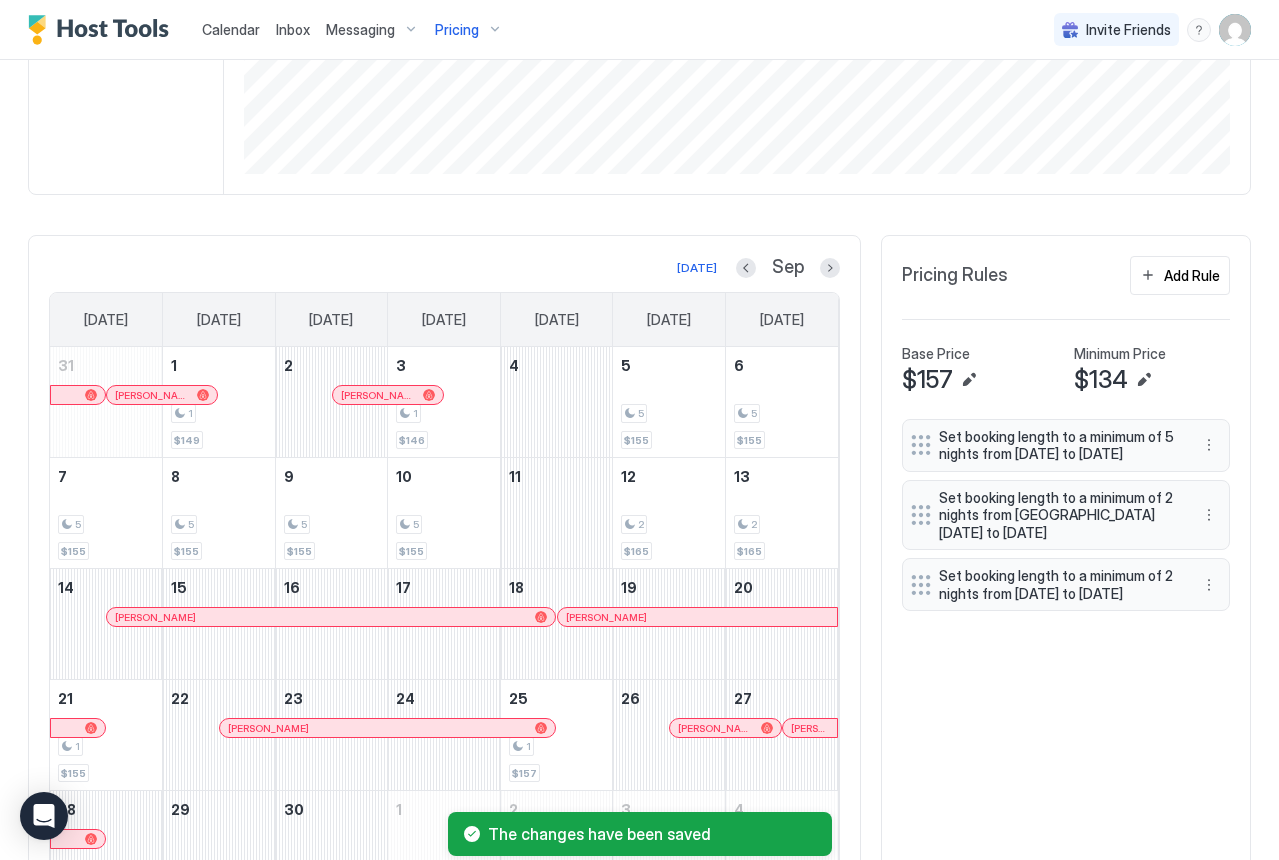 click on "Today Sep" at bounding box center (444, 268) 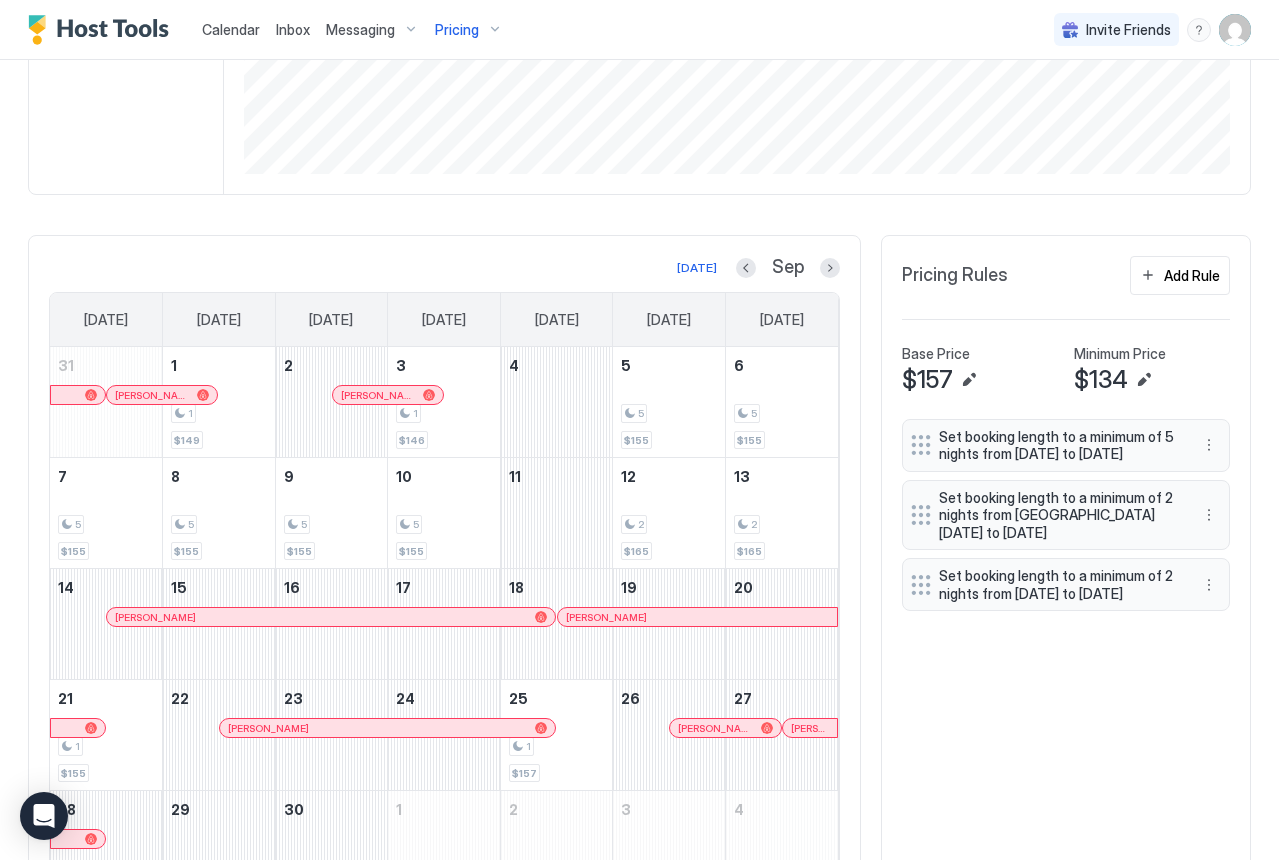 click on "Parkview @Harbour Lights Synced  less than 20 seconds ago Min Price   $ 138 Max Price   $ 186 14 Days Occupancy   100.00% 30 Days Occupancy   90.00% Pricing chart Month Year Today Sep Sunday Monday Tuesday Wednesday Thursday Friday Saturday 31 Sam M 1 1 $149 2 Sam M 3 1 $146 4 5 5 $155 6 5 $155 7 5 $155 8 5 $155 9 5 $155 10 5 $155 11 12 2 $165 13 2 $165 14 凯 张 15 16 17 18 Jackie Collins 19 20 21 1 $155 22 Josh Dean 23 24 25 1 $157 26 Josh Covino 27 Jessica Pool 28 29 30 1 2 3 4 Pricing Rules Add Rule Base Price   $157 Minimum Price   $134 Set booking length to a minimum of 5 nights from Fri, Sep 5th 2025 to Thu, Sep 11th 2025   Set booking length to a minimum of 2 nights from Mon, Aug 18th 2025 to Wed, Aug 20th 2025   Set booking length to a minimum of 2 nights from Fri, Sep 12th 2025 to Sun, Sep 14th 2025" at bounding box center (639, 335) 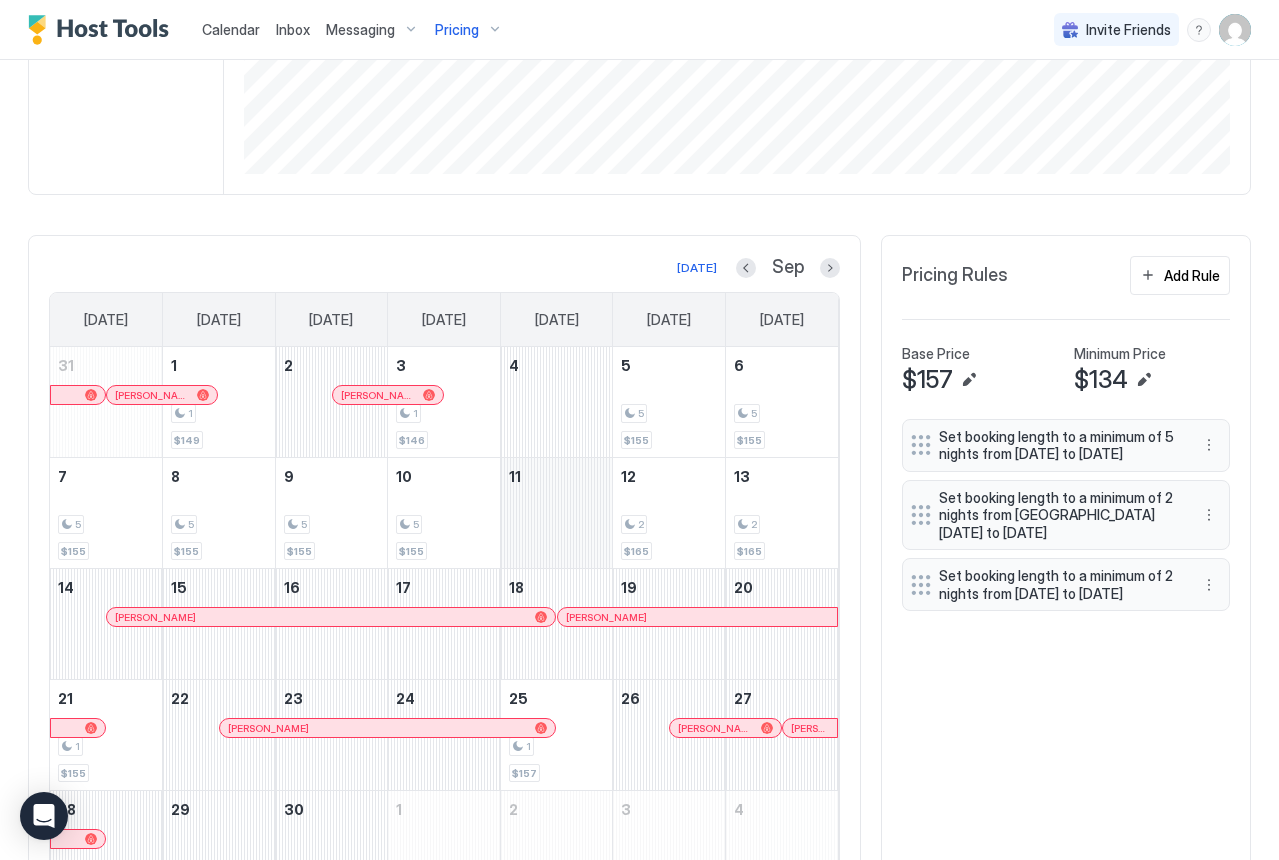 click at bounding box center [557, 513] 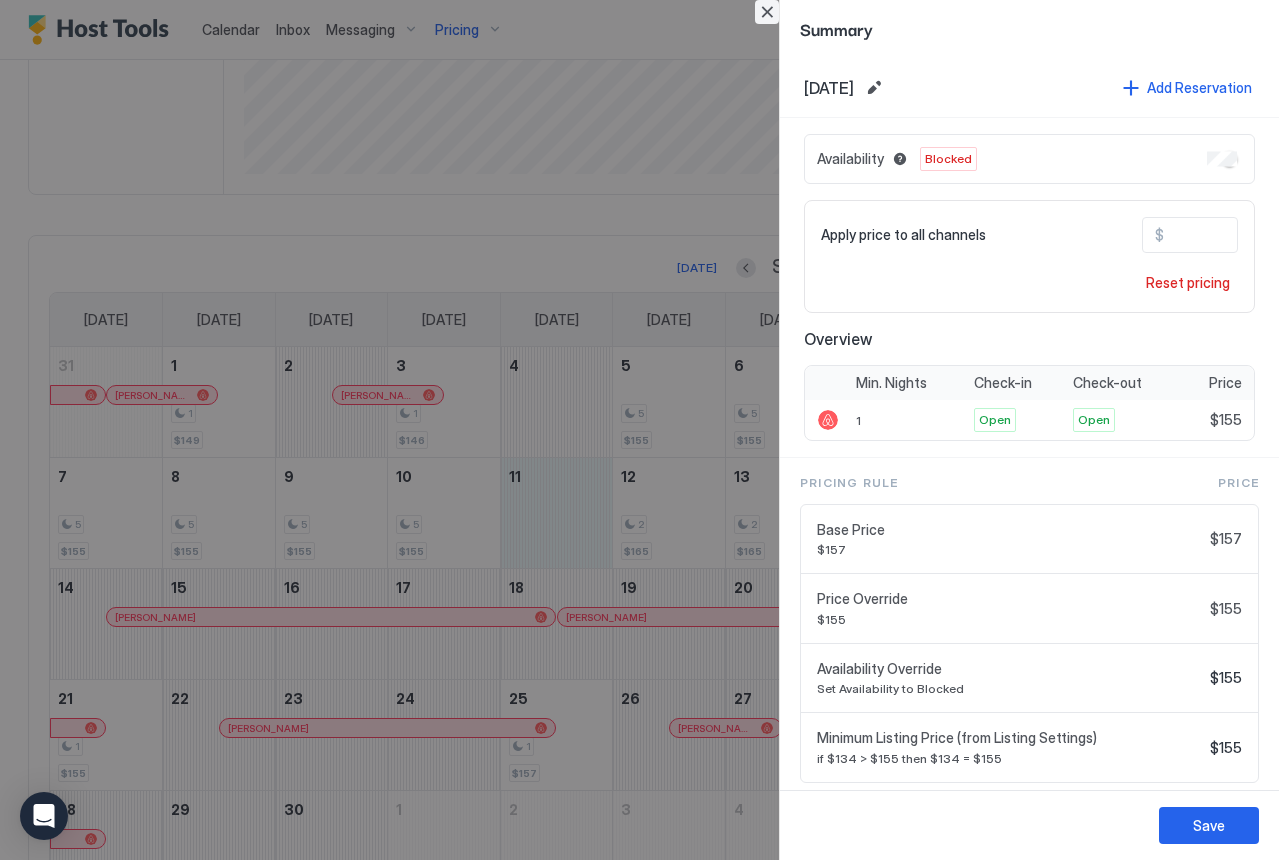 click at bounding box center [767, 12] 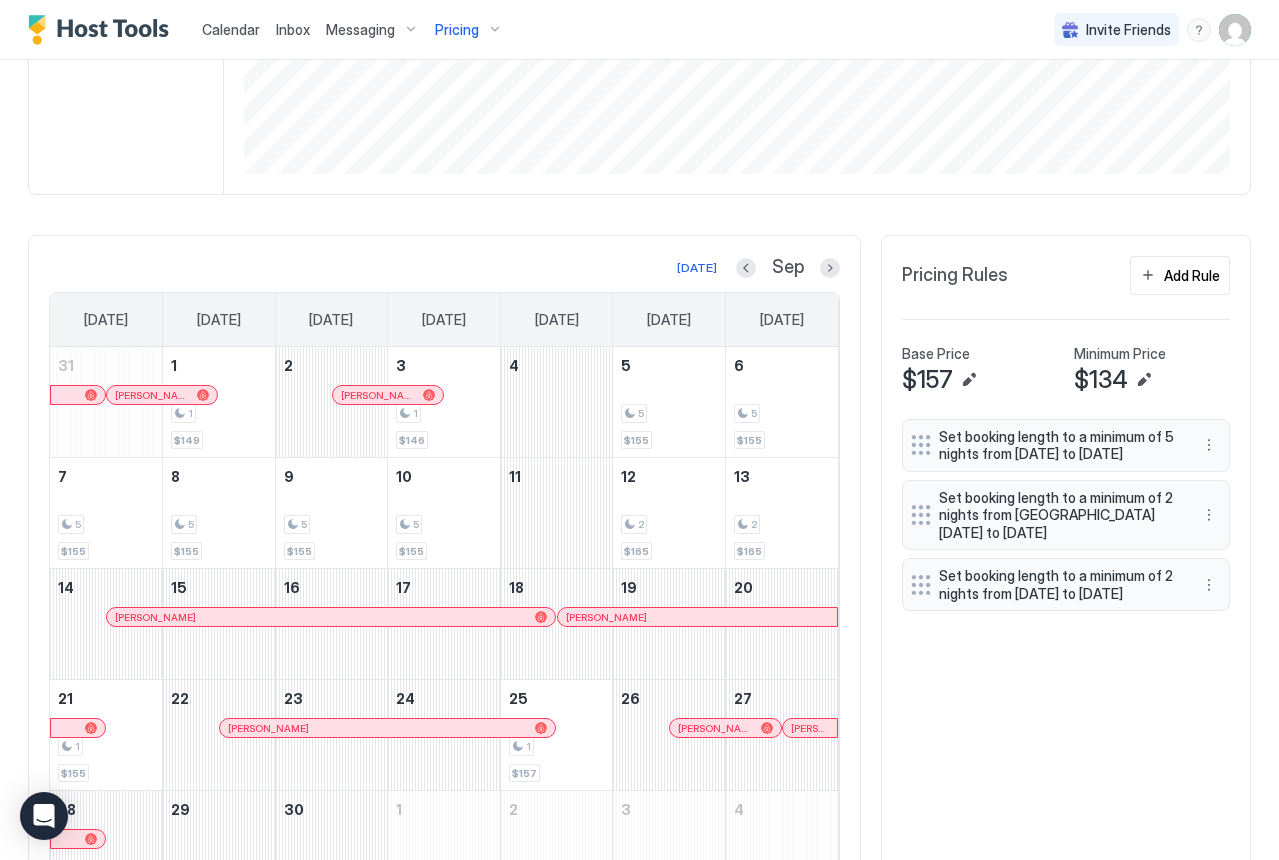 click on "Parkview @Harbour Lights Synced  1 minute ago Min Price   $ 138 Max Price   $ 186 14 Days Occupancy   100.00% 30 Days Occupancy   90.00% Pricing chart Month Year Today Sep Sunday Monday Tuesday Wednesday Thursday Friday Saturday 31 Sam M 1 1 $149 2 Sam M 3 1 $146 4 5 5 $155 6 5 $155 7 5 $155 8 5 $155 9 5 $155 10 5 $155 11 12 2 $165 13 2 $165 14 凯 张 15 16 17 18 Jackie Collins 19 20 21 1 $155 22 Josh Dean 23 24 25 1 $157 26 Josh Covino 27 Jessica Pool 28 29 30 1 2 3 4 Pricing Rules Add Rule Base Price   $157 Minimum Price   $134 Set booking length to a minimum of 5 nights from Fri, Sep 5th 2025 to Thu, Sep 11th 2025   Set booking length to a minimum of 2 nights from Mon, Aug 18th 2025 to Wed, Aug 20th 2025   Set booking length to a minimum of 2 nights from Fri, Sep 12th 2025 to Sun, Sep 14th 2025" at bounding box center [639, 335] 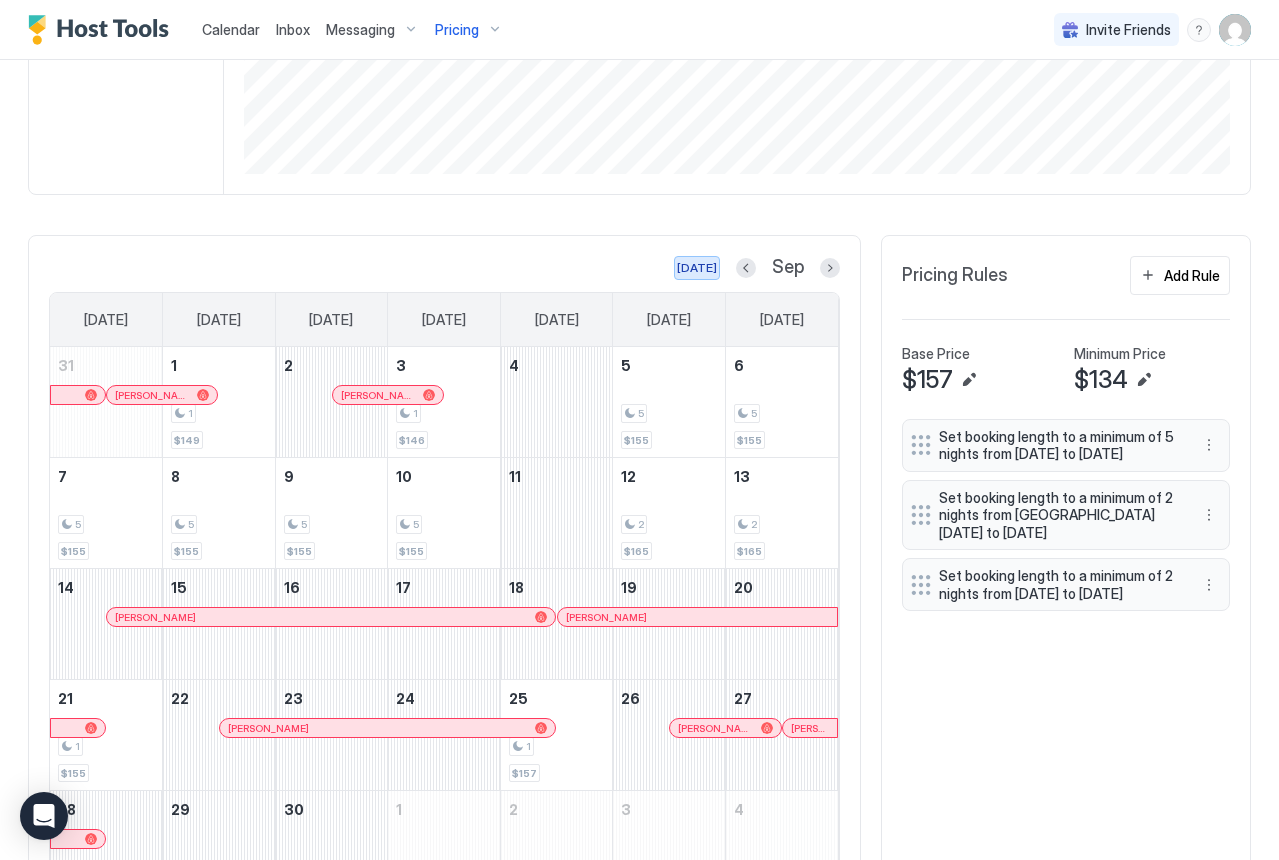 click on "[DATE]" at bounding box center (697, 268) 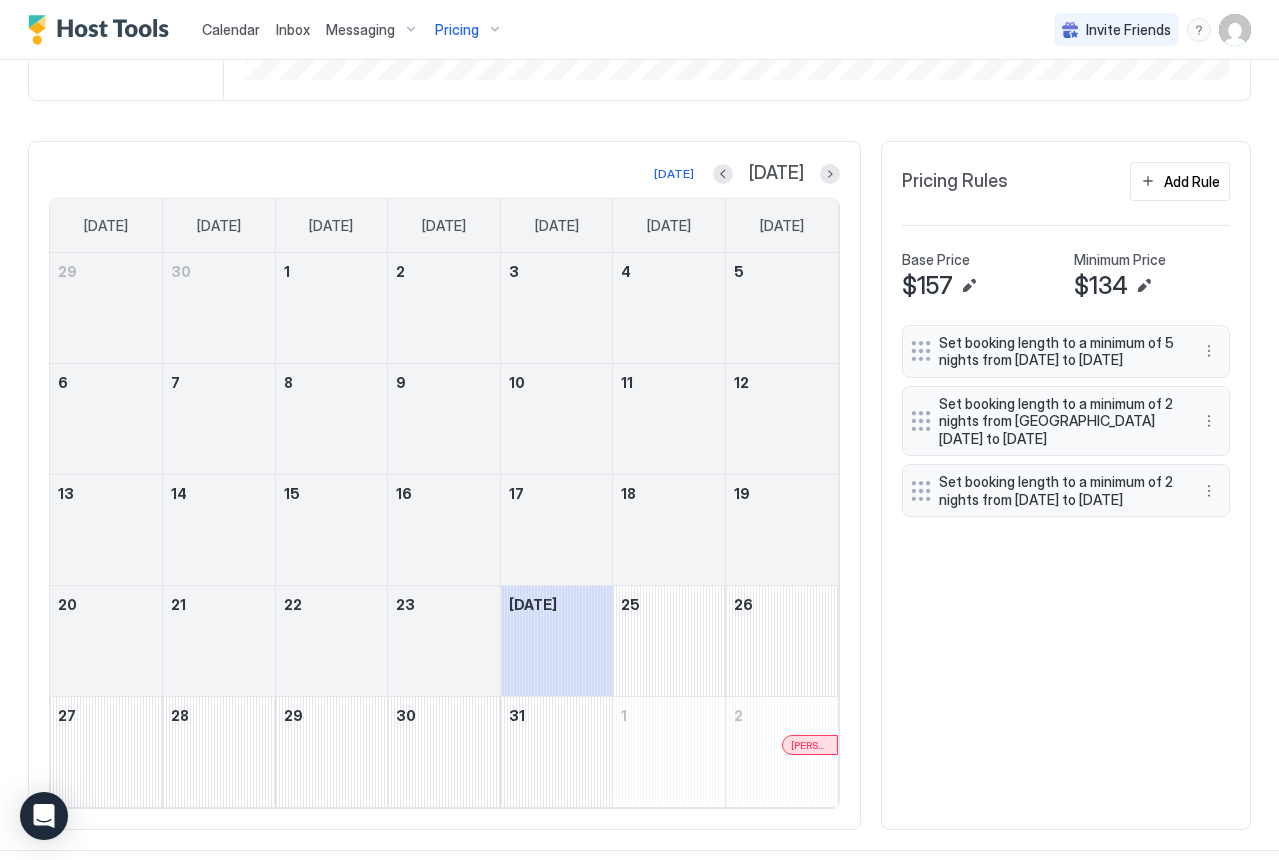 scroll, scrollTop: 502, scrollLeft: 0, axis: vertical 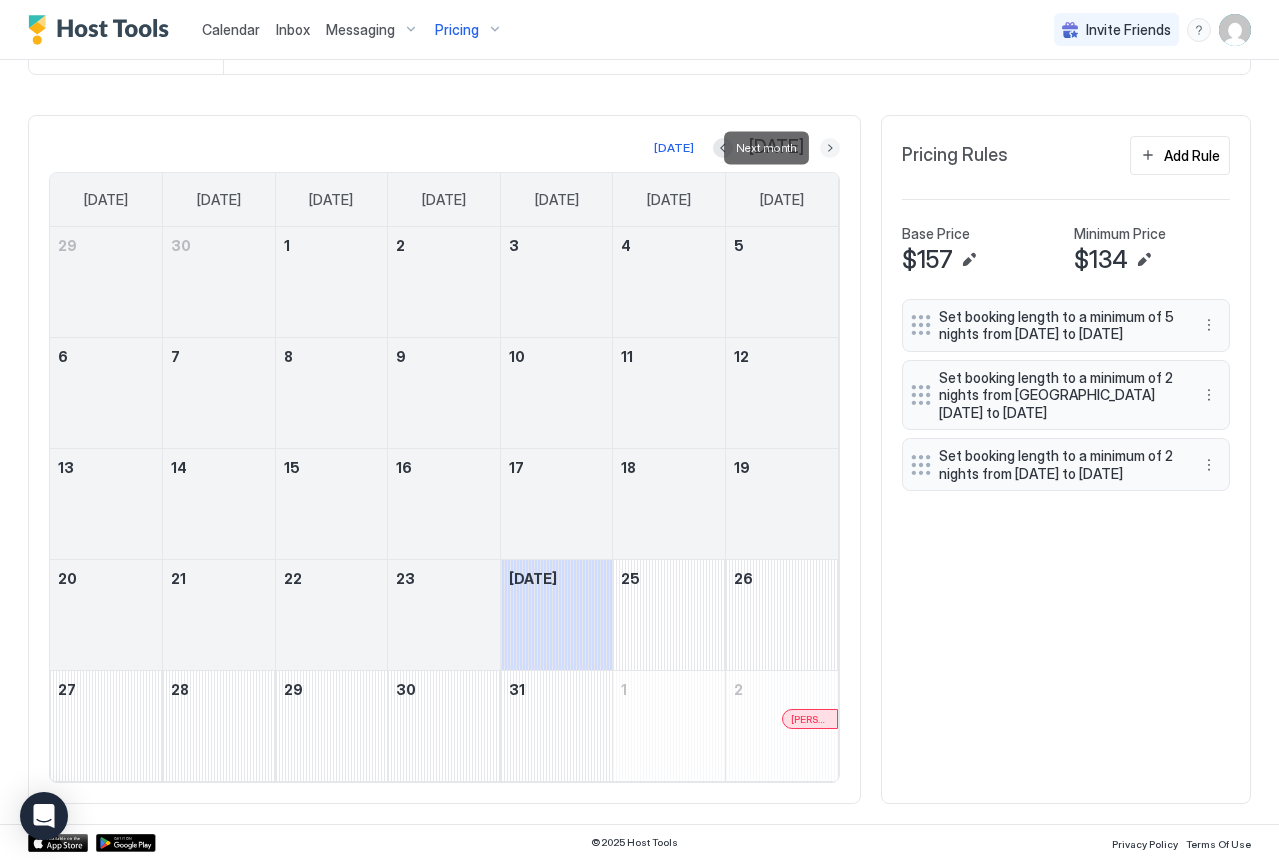 click at bounding box center (830, 148) 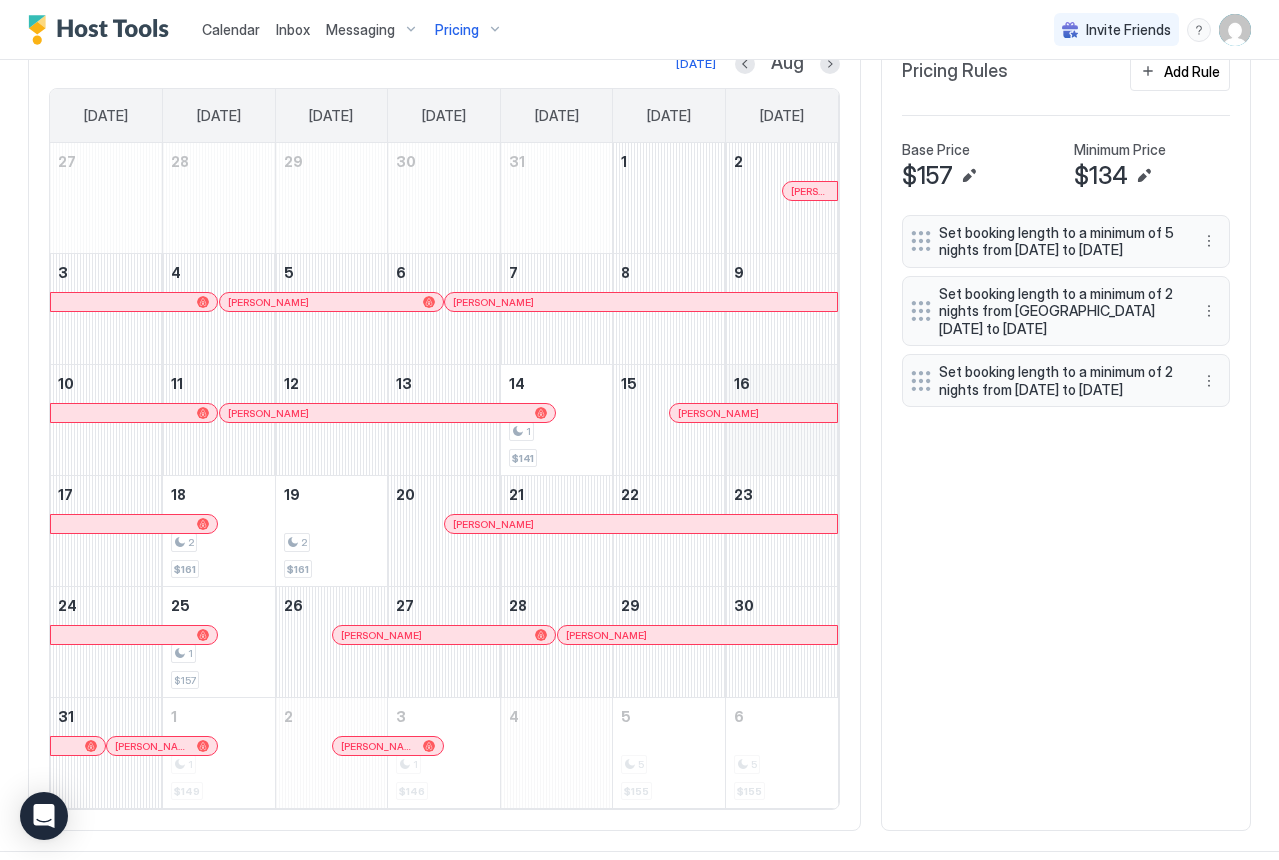 scroll, scrollTop: 588, scrollLeft: 0, axis: vertical 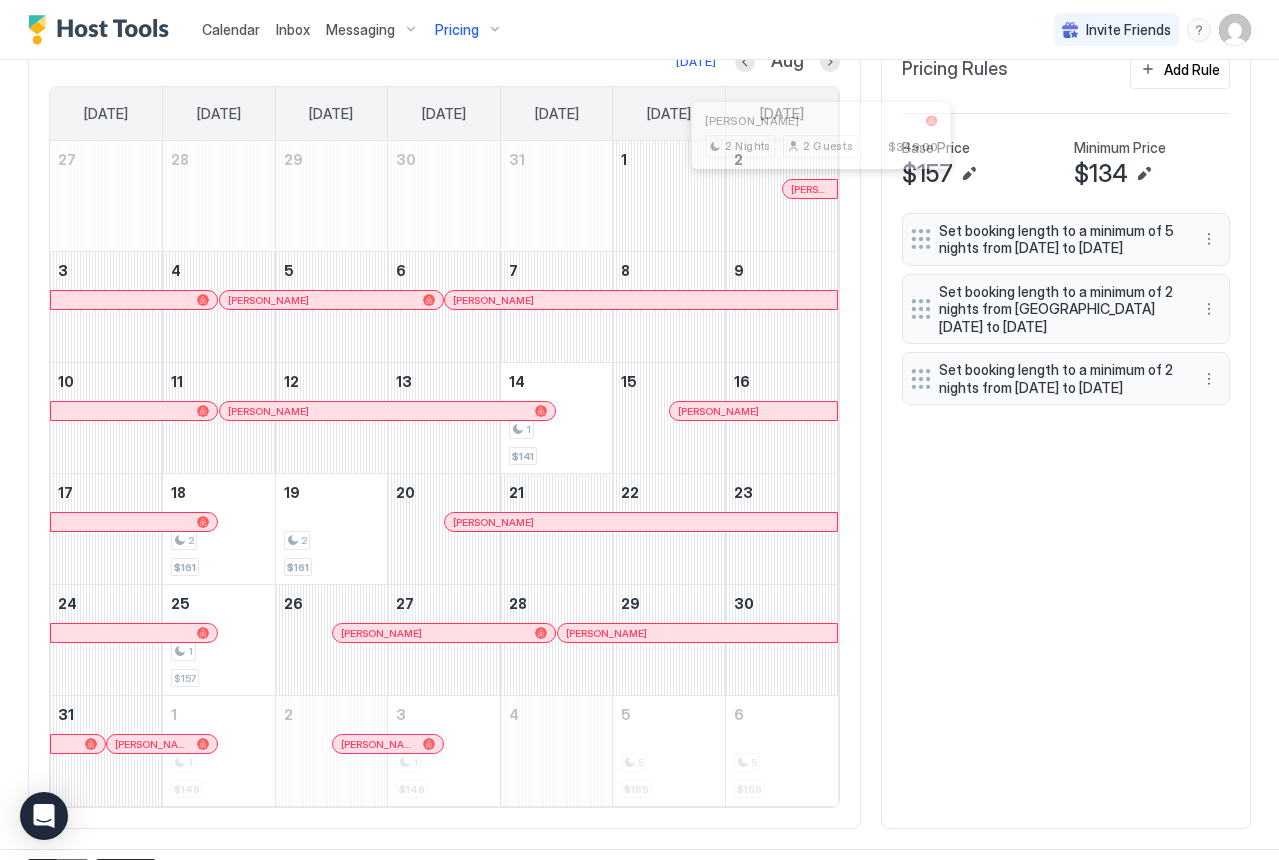 click at bounding box center [813, 189] 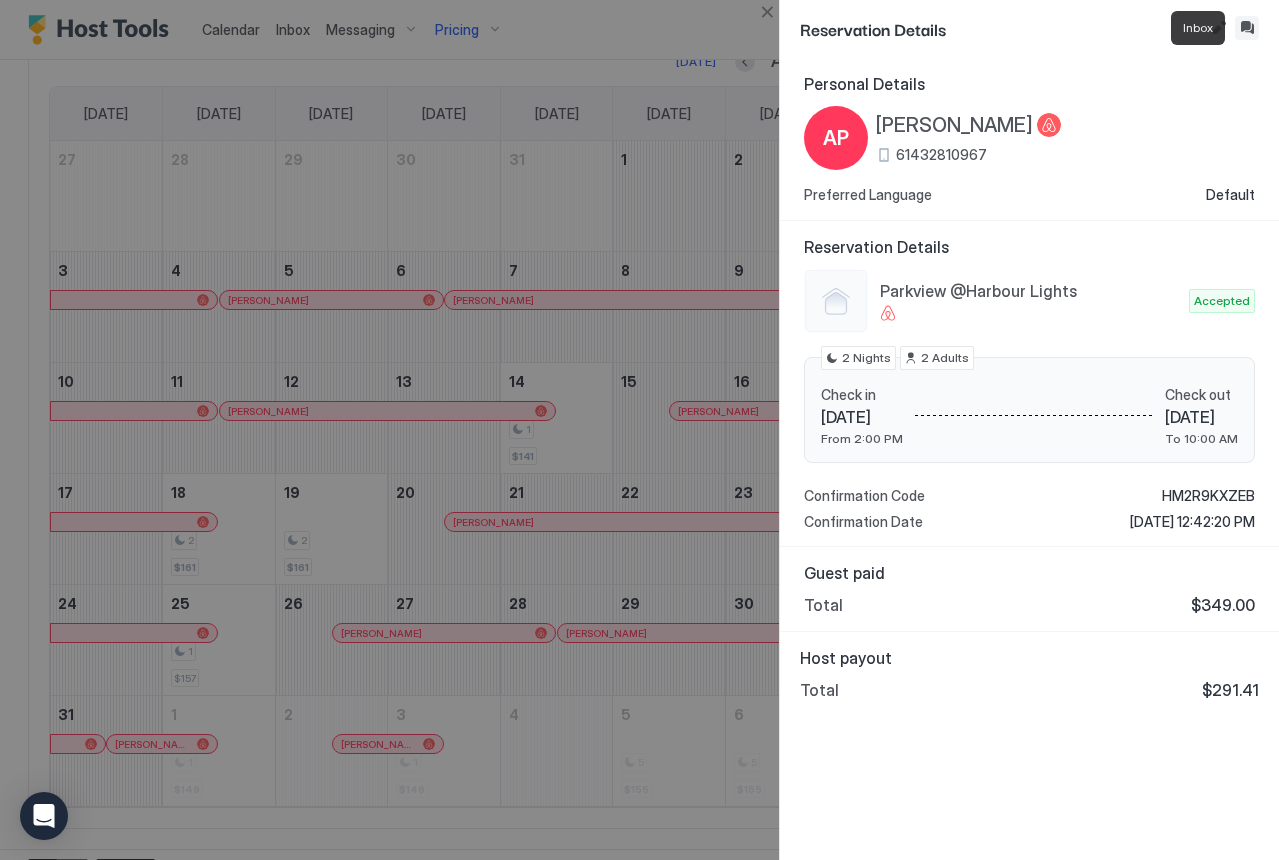 click at bounding box center (1247, 28) 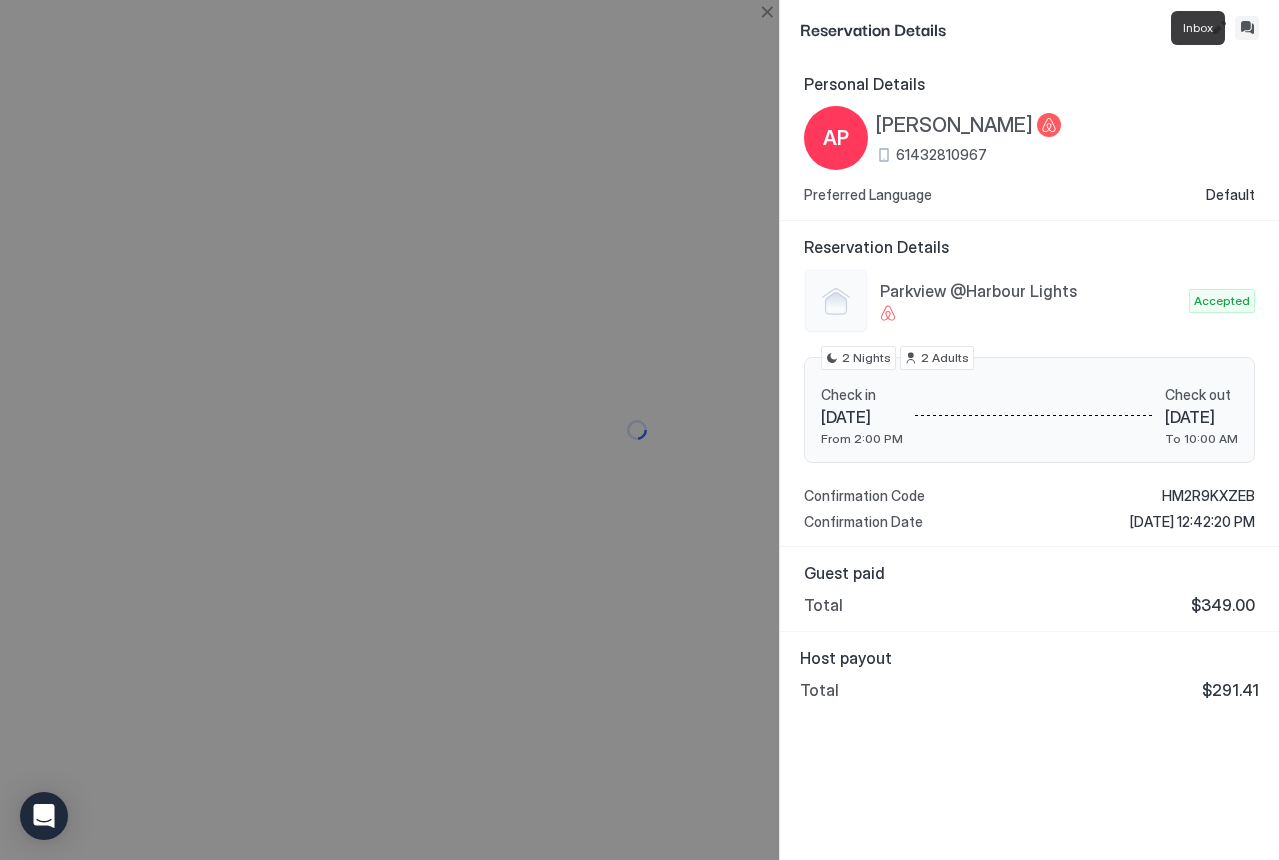 scroll, scrollTop: 0, scrollLeft: 0, axis: both 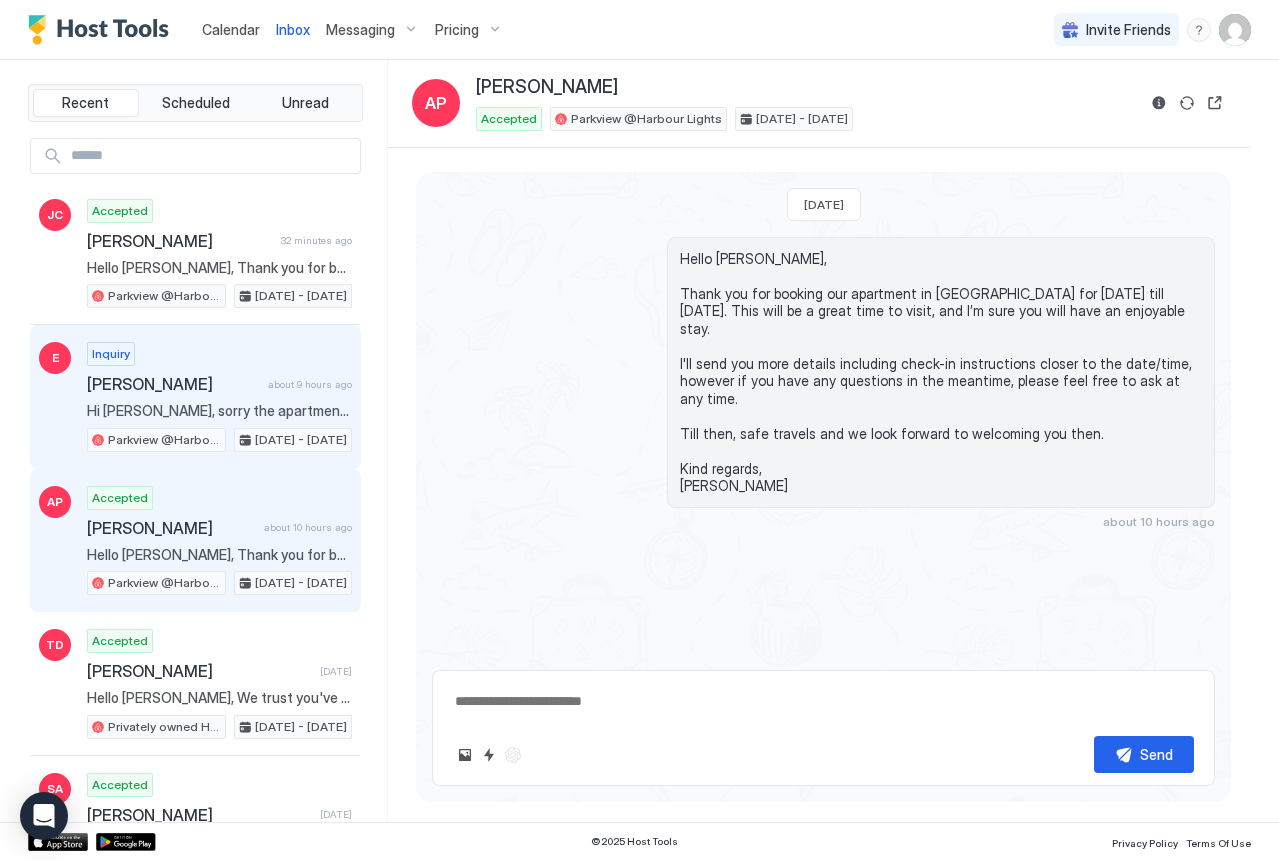 click on "Emily" at bounding box center (173, 384) 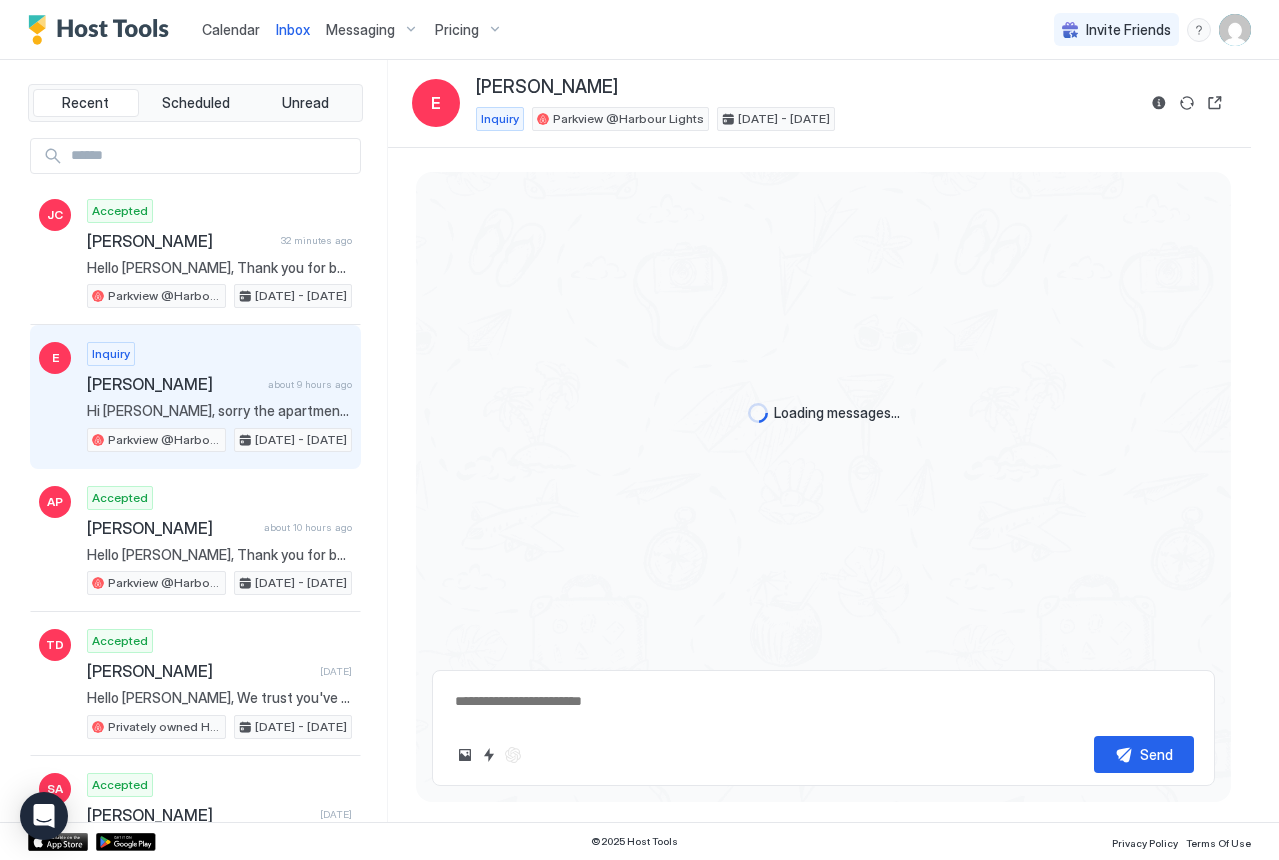 type on "*" 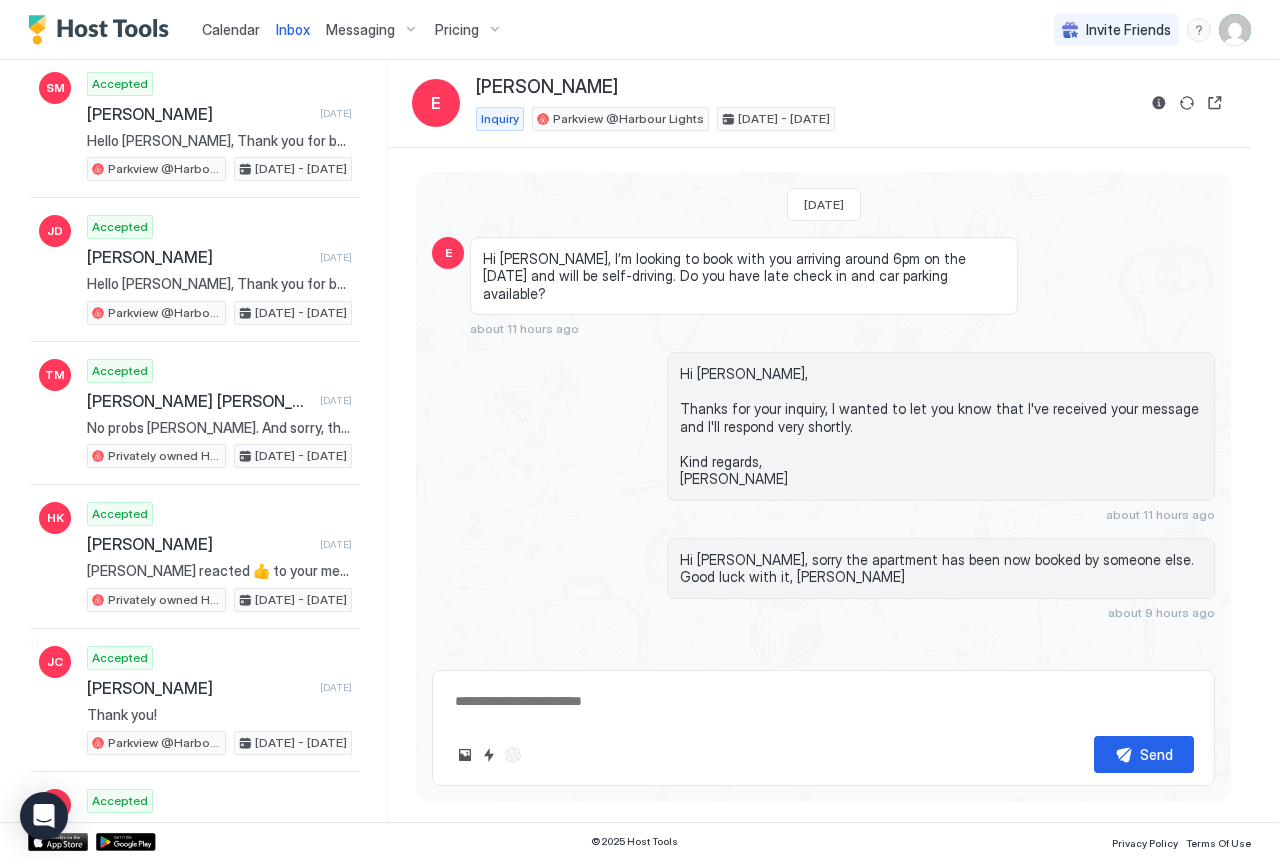 scroll, scrollTop: 1280, scrollLeft: 0, axis: vertical 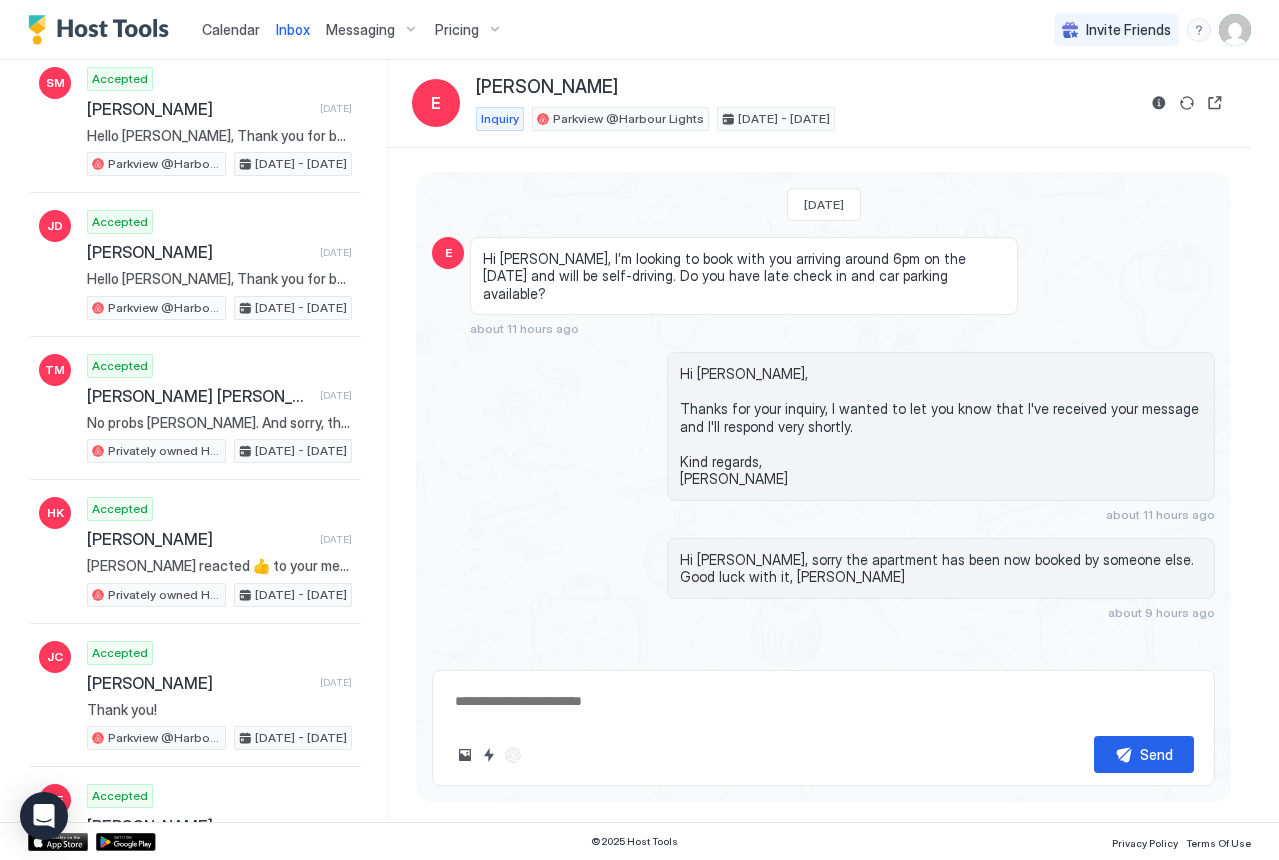 click on "Emily" at bounding box center (805, 87) 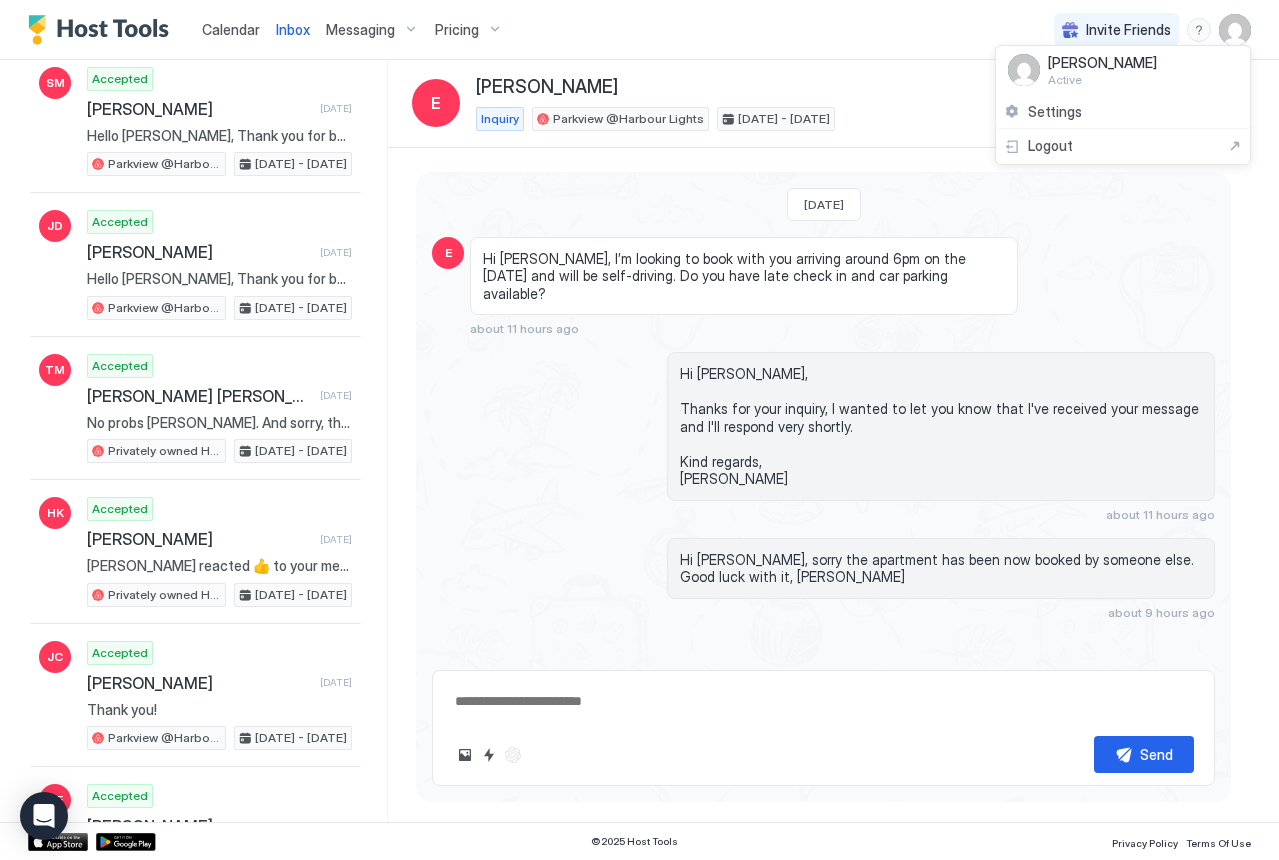 click on "James Weston" at bounding box center [1102, 63] 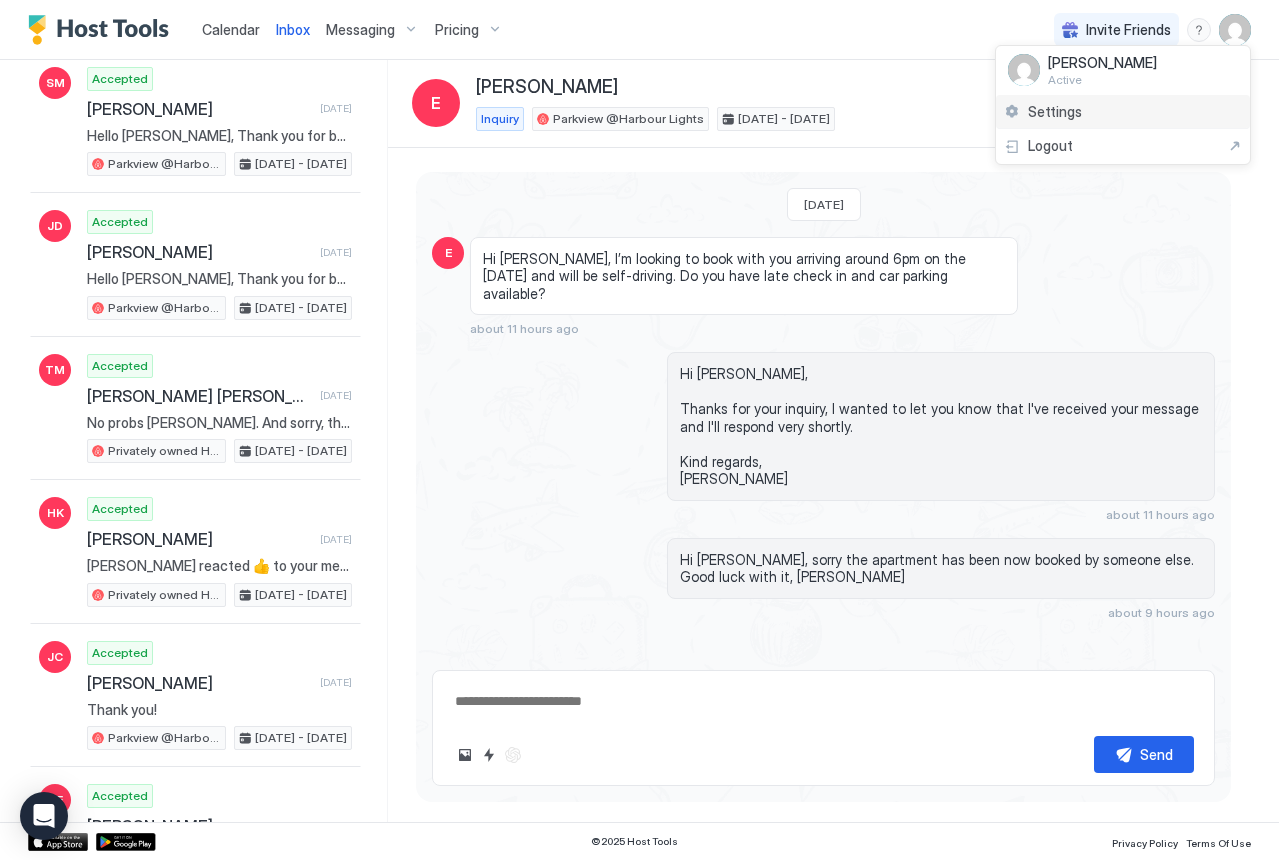 click on "Settings" at bounding box center (1055, 112) 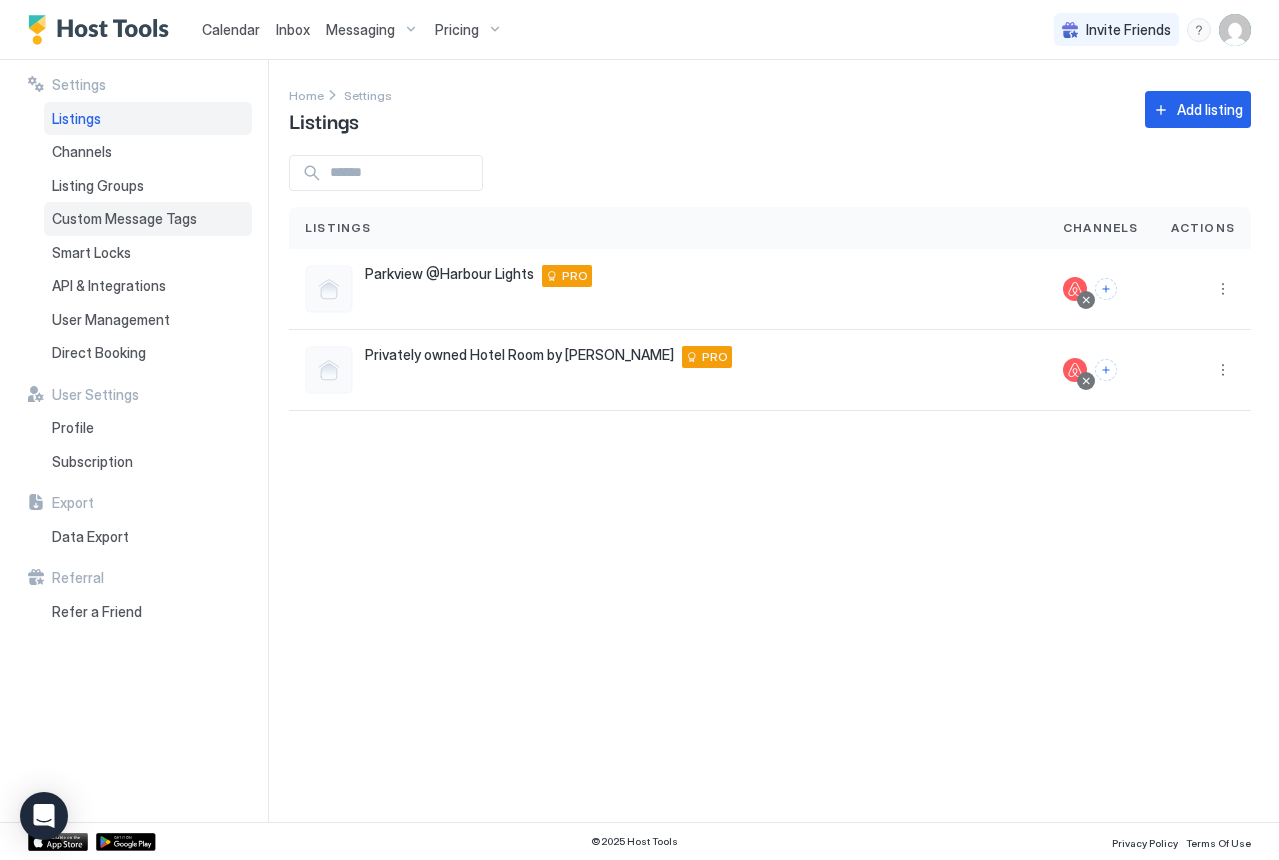 click on "Custom Message Tags" at bounding box center [124, 219] 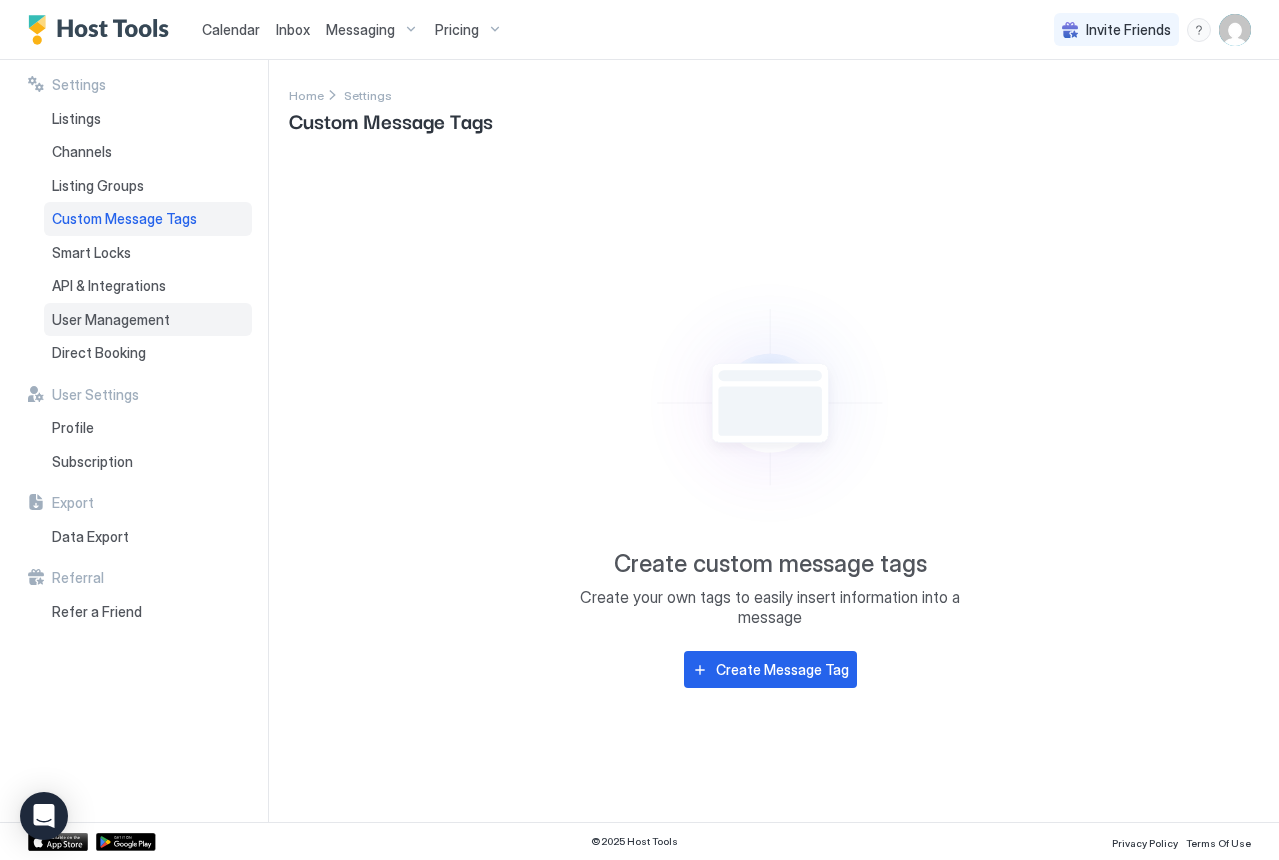 click on "User Management" at bounding box center [111, 320] 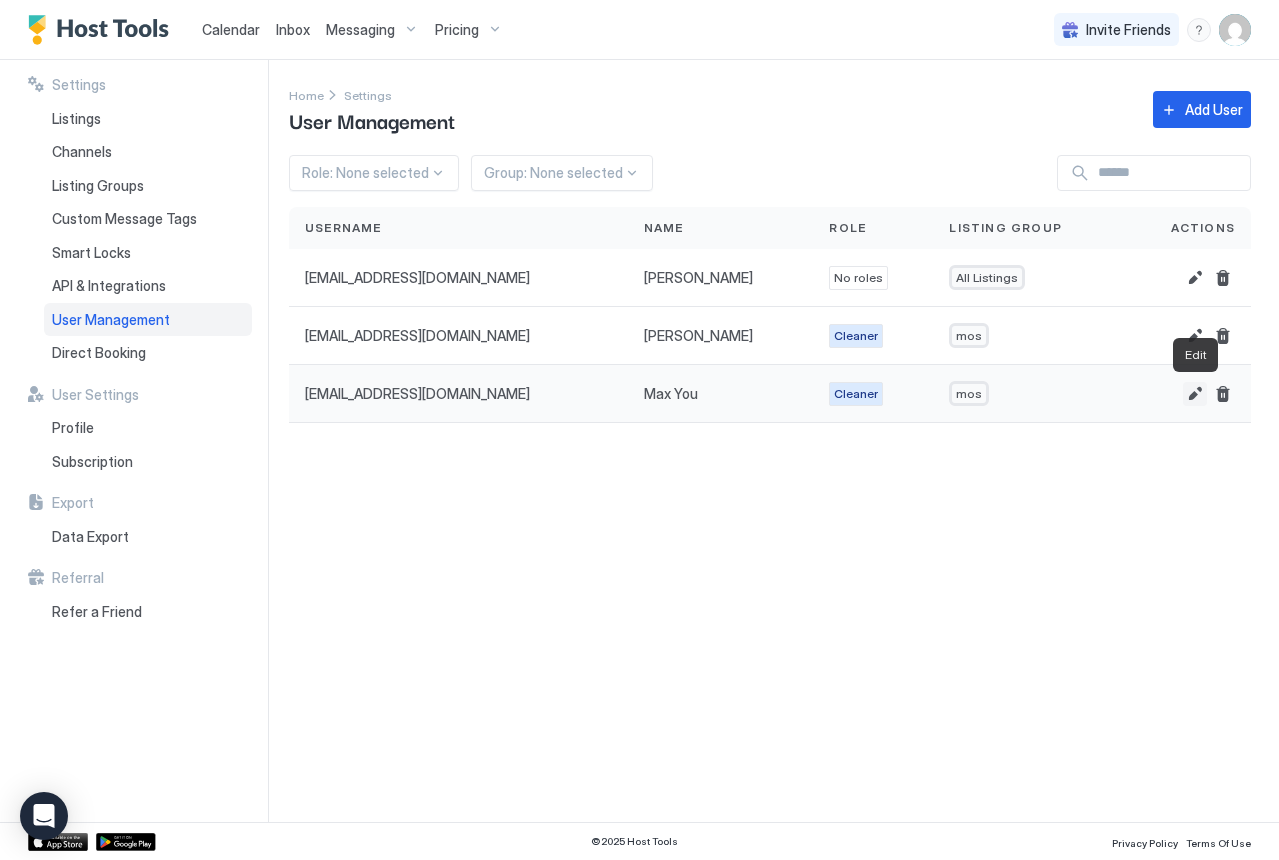 click at bounding box center [1195, 394] 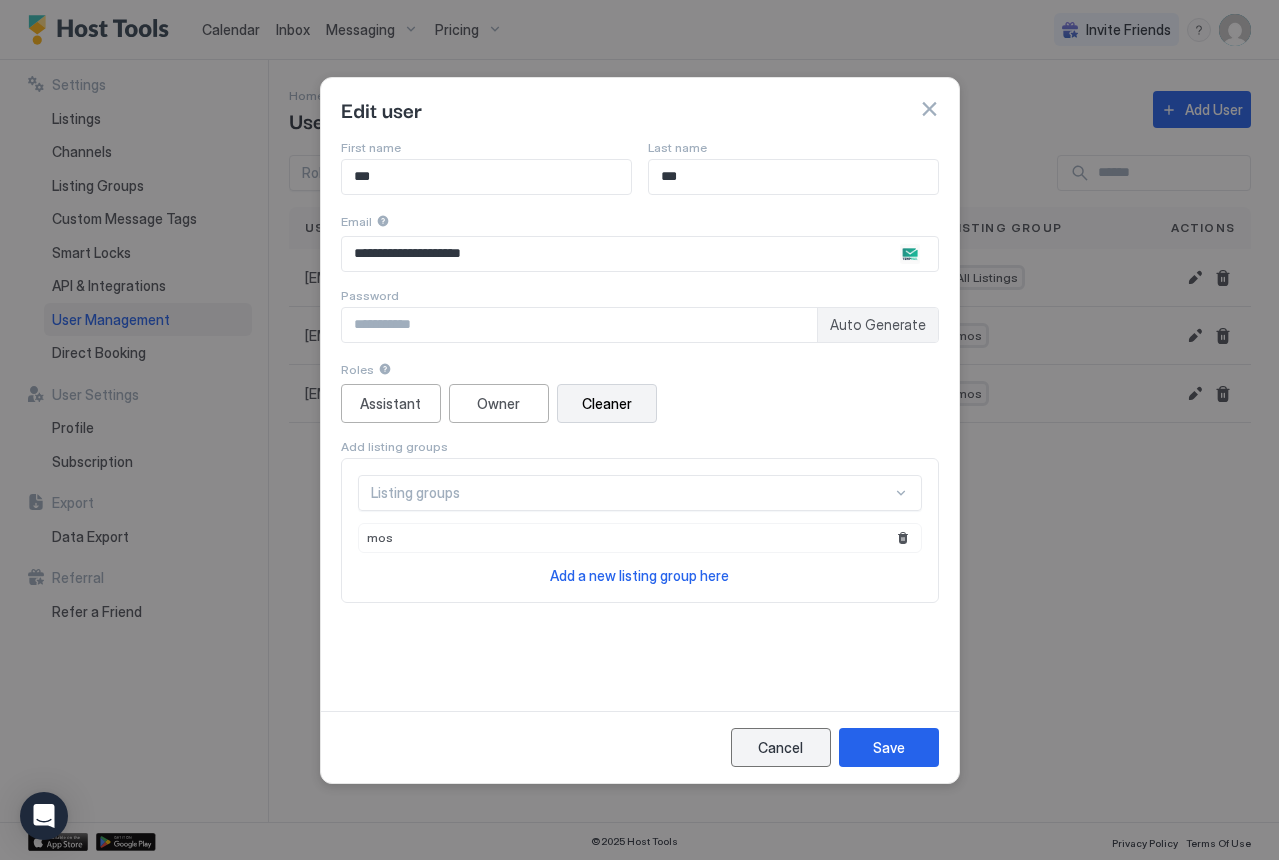 click on "Cancel" at bounding box center [780, 747] 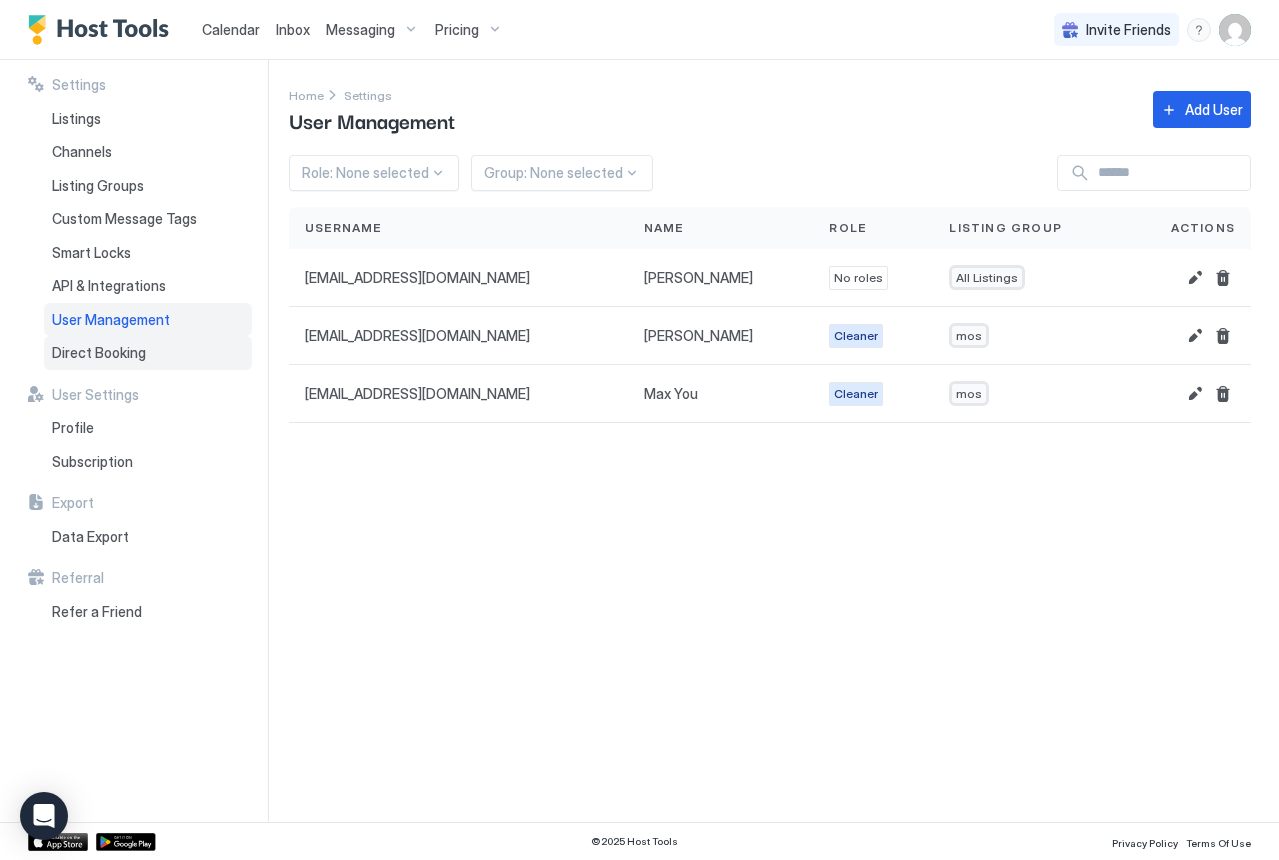 click on "Direct Booking" at bounding box center (99, 353) 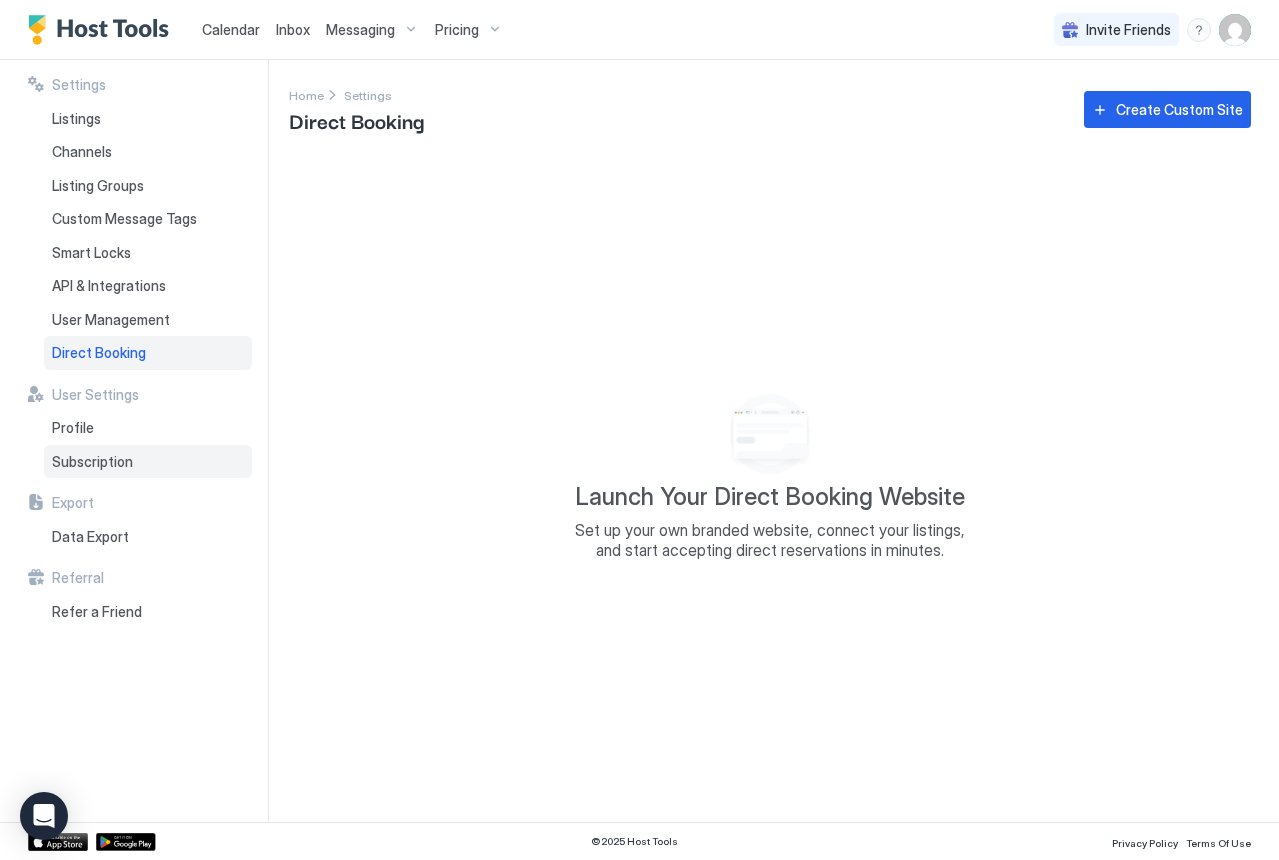 click on "Subscription" at bounding box center [92, 462] 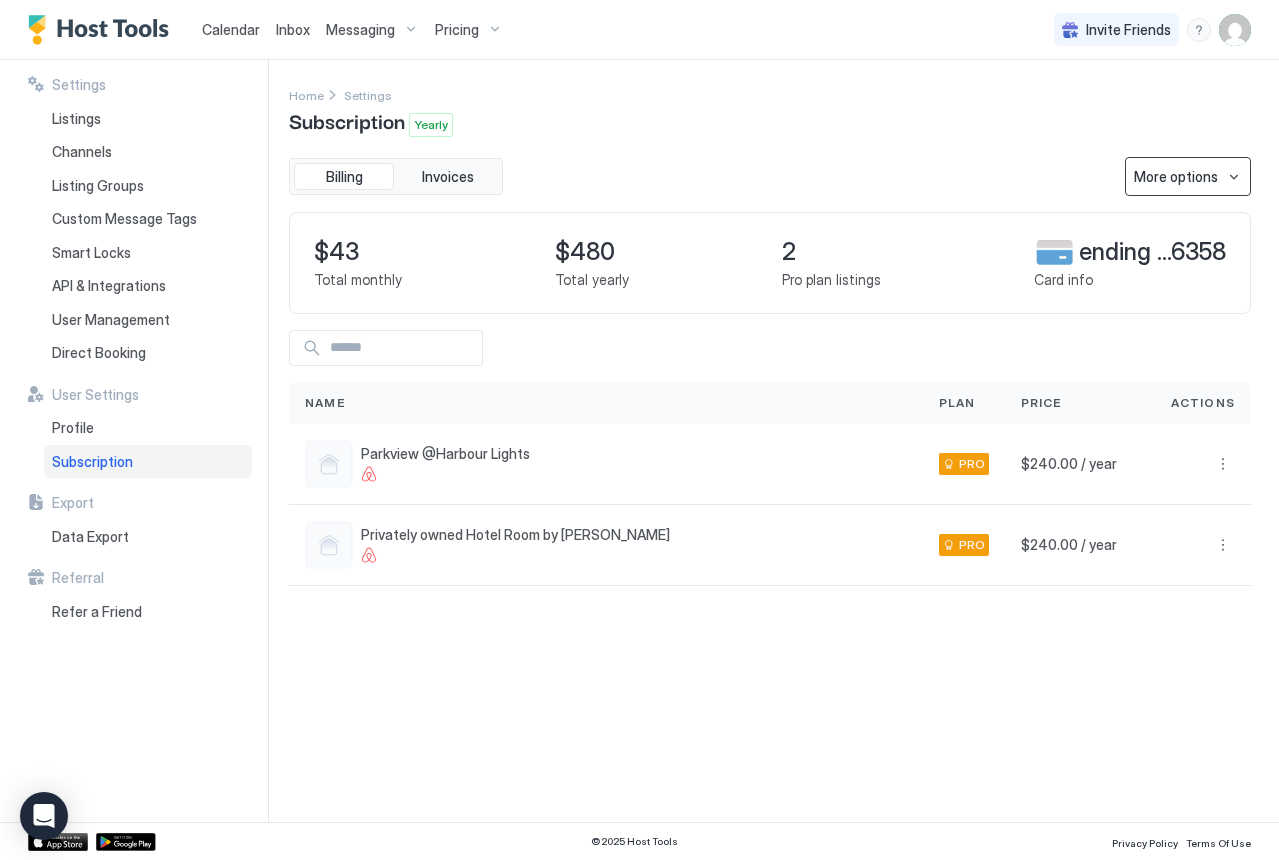 click on "More options" at bounding box center [1188, 176] 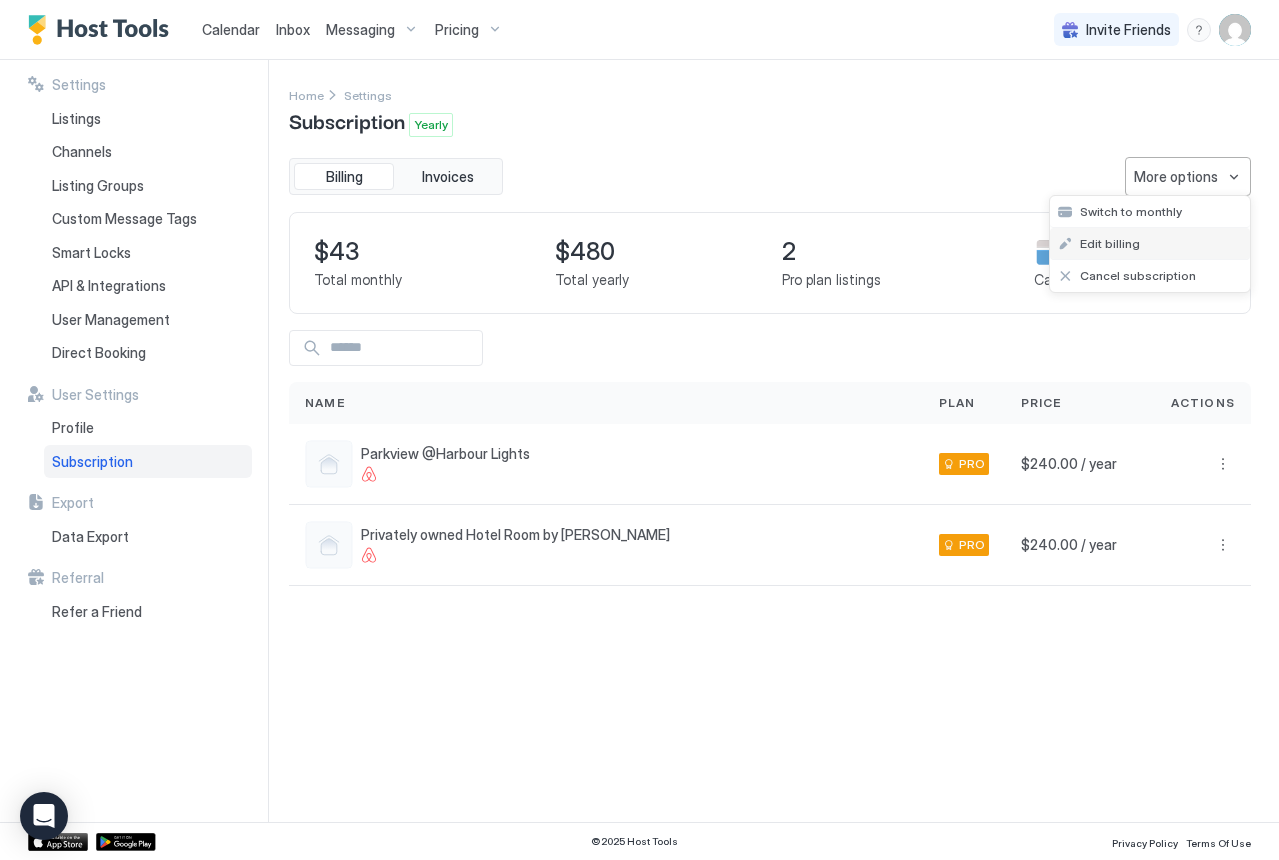 click on "Edit billing" at bounding box center [1110, 243] 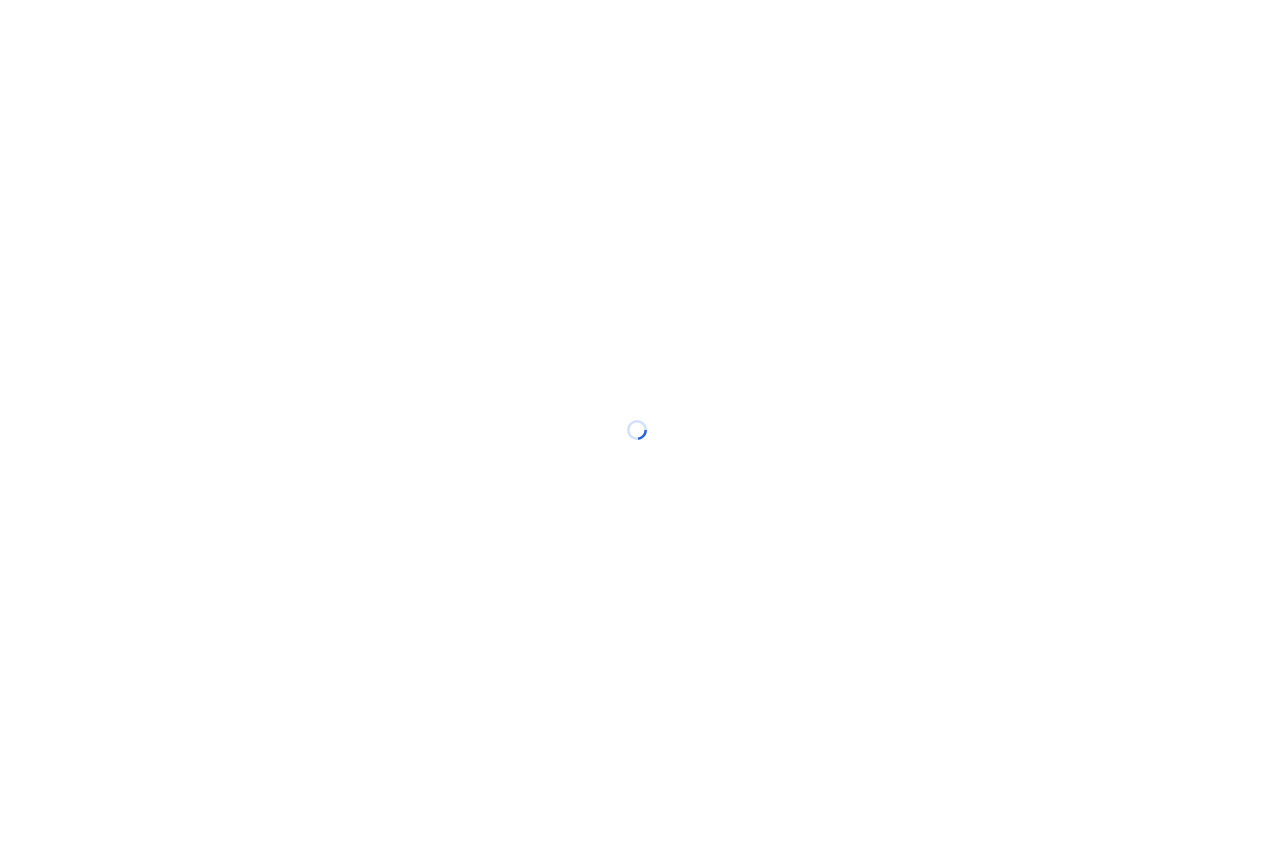 scroll, scrollTop: 0, scrollLeft: 0, axis: both 